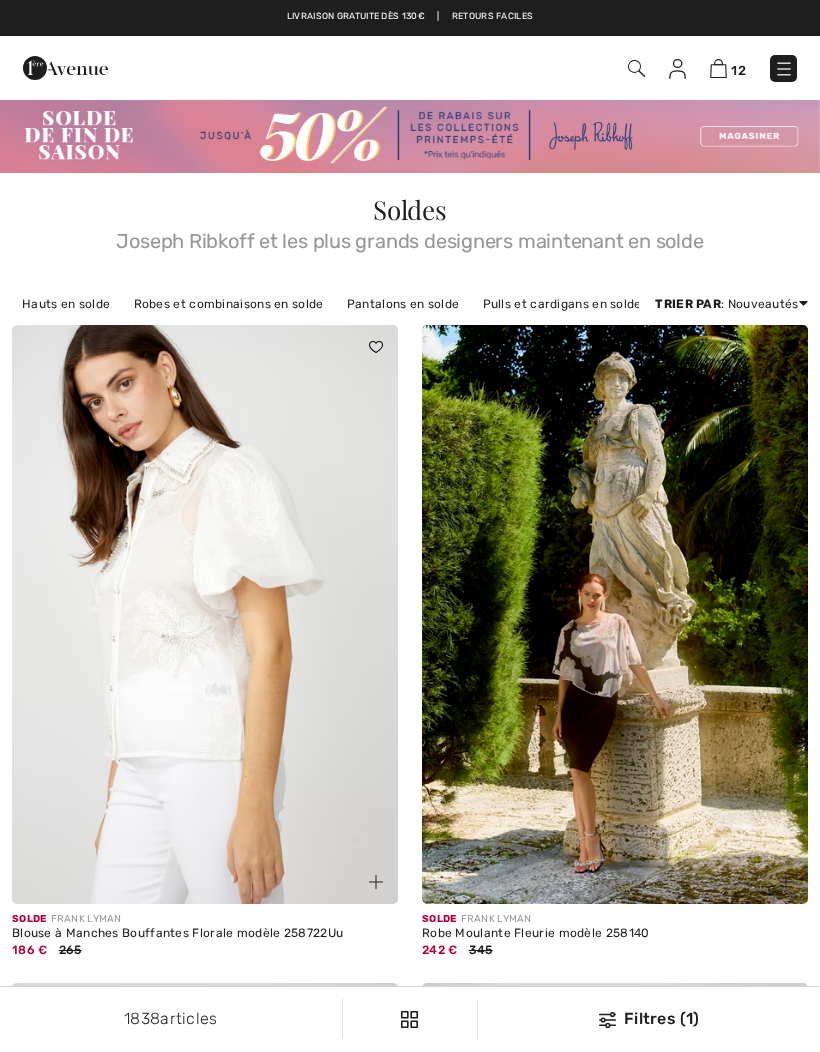 scroll, scrollTop: 0, scrollLeft: 0, axis: both 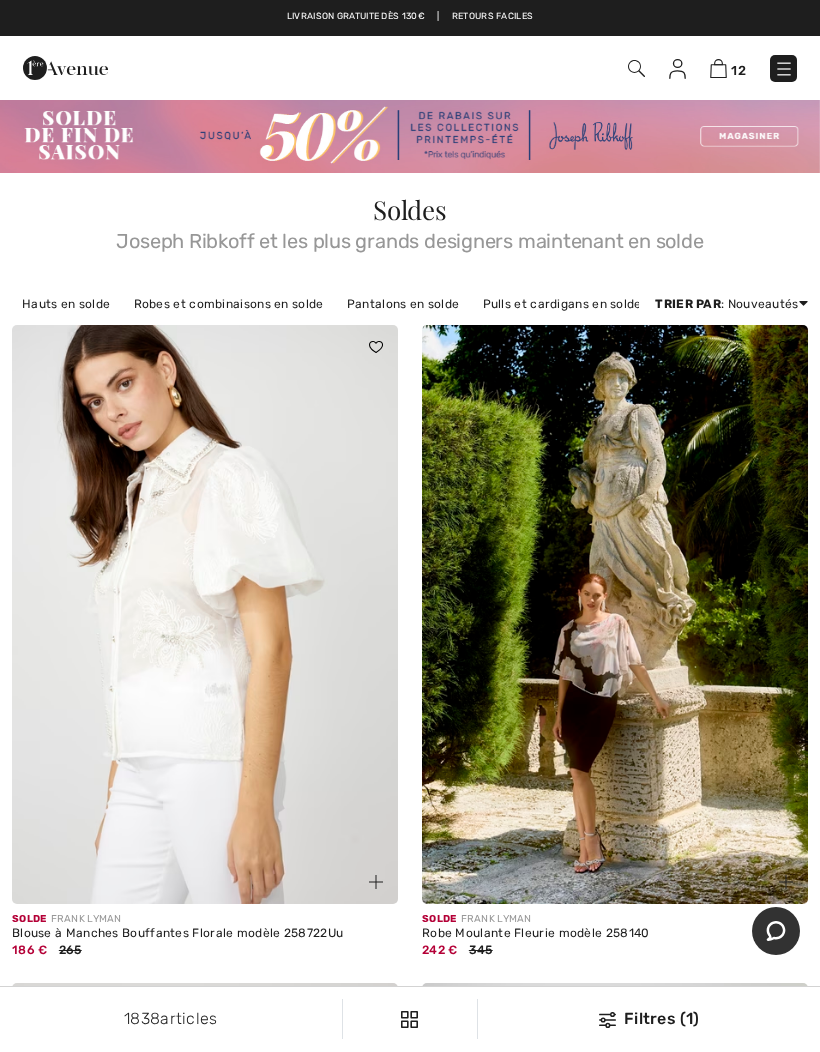 click on "1838  articles
Filtres (1)
✖
Dégager
Voir les resultats 1838" at bounding box center (410, 1019) 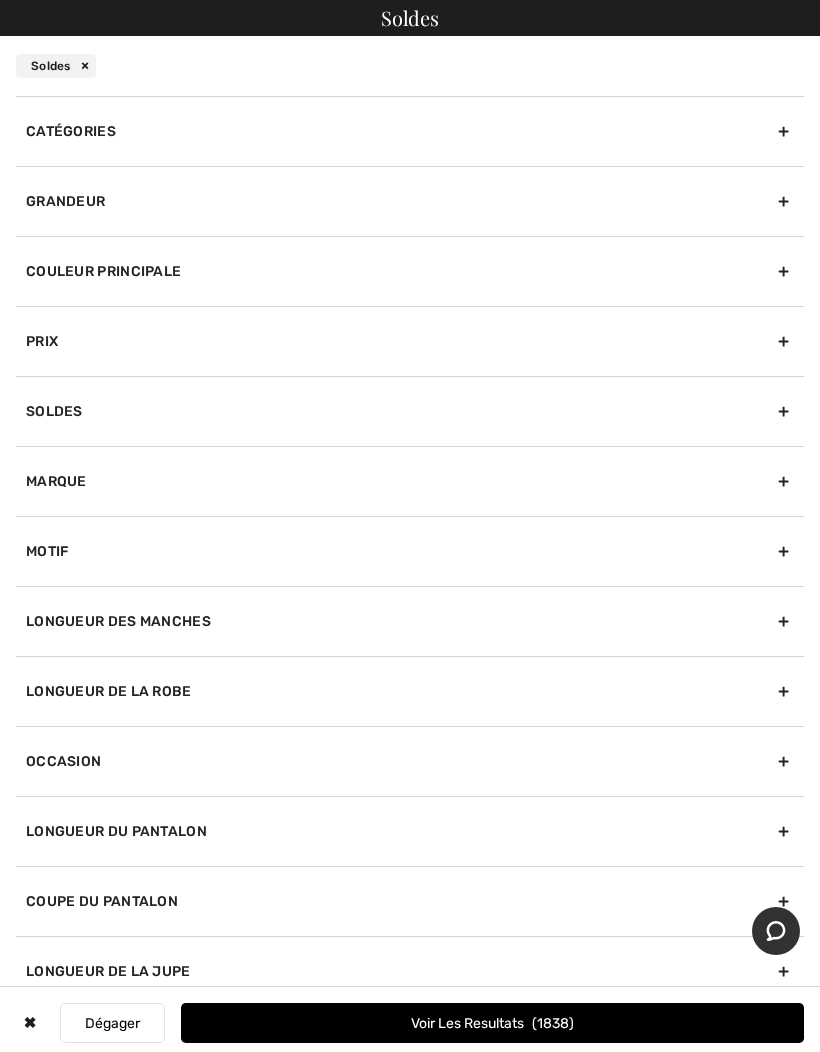 click on "Grandeur" at bounding box center (410, 201) 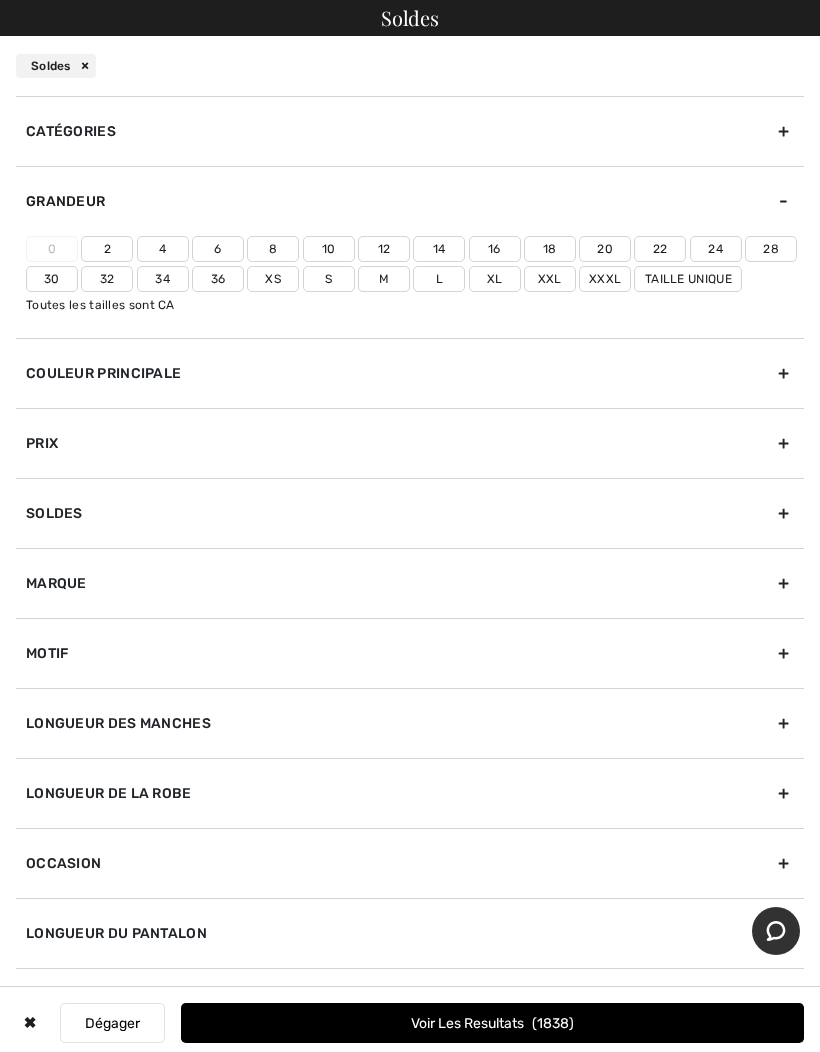 click on "12" at bounding box center [384, 249] 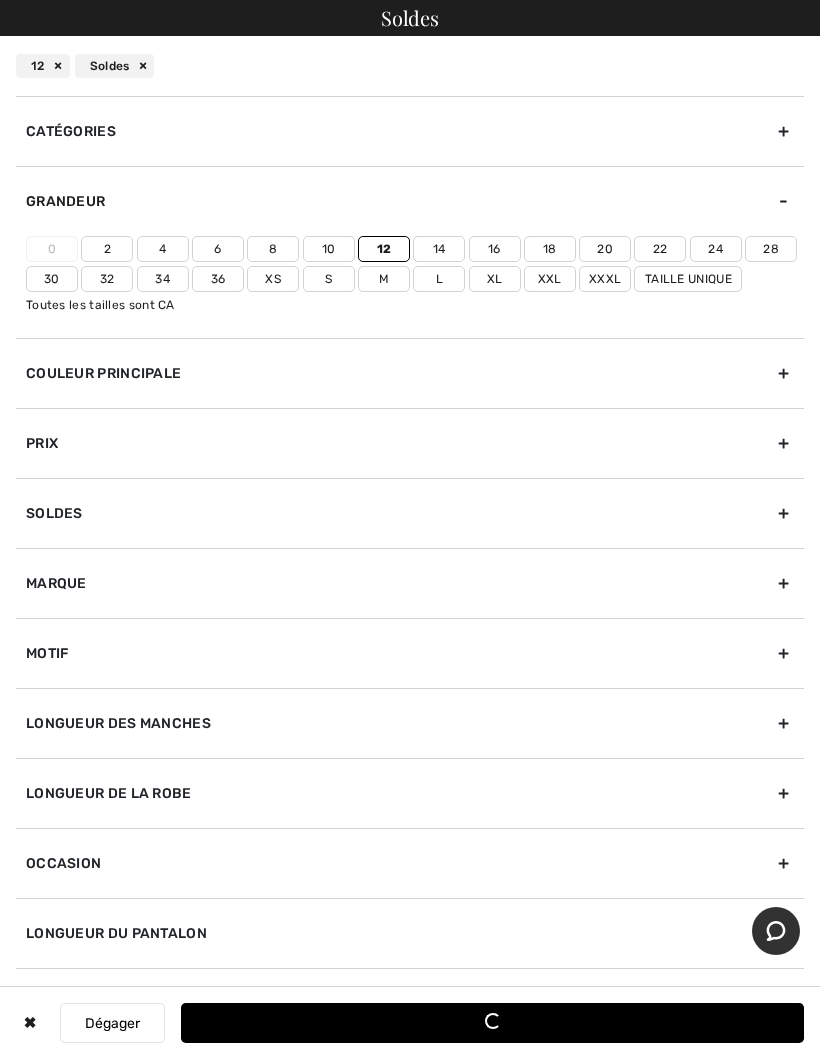 click on "14" at bounding box center (439, 249) 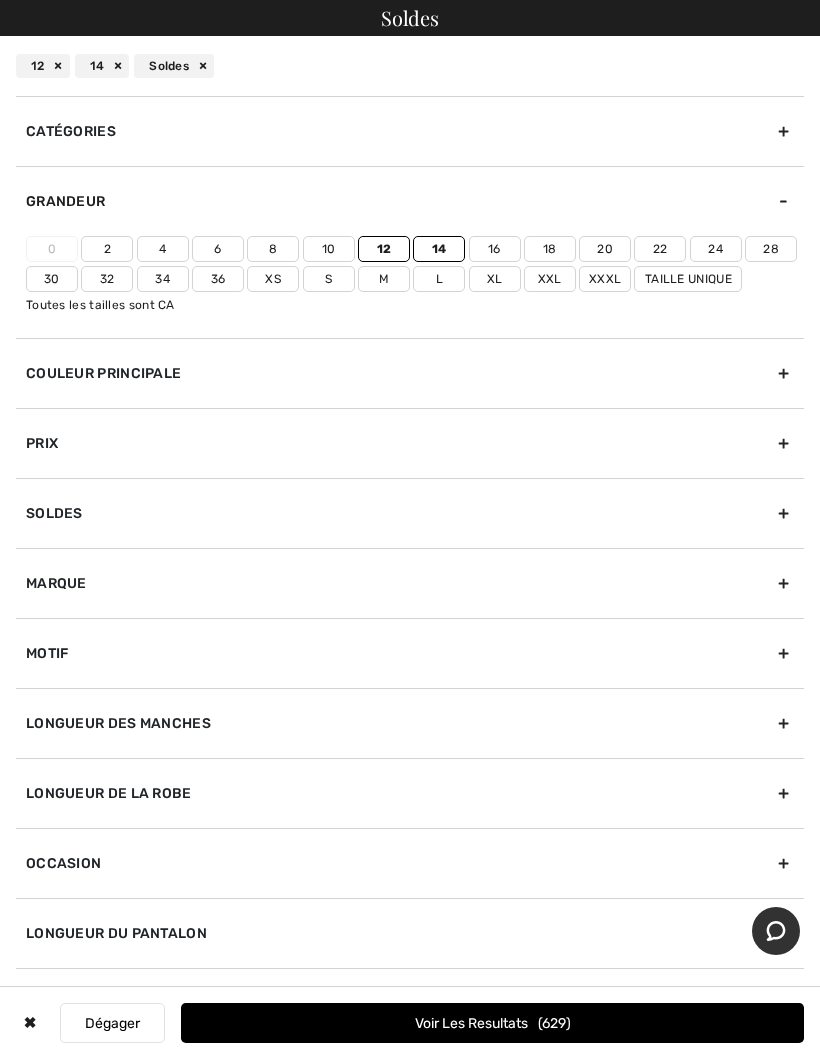 click on "16" at bounding box center (495, 249) 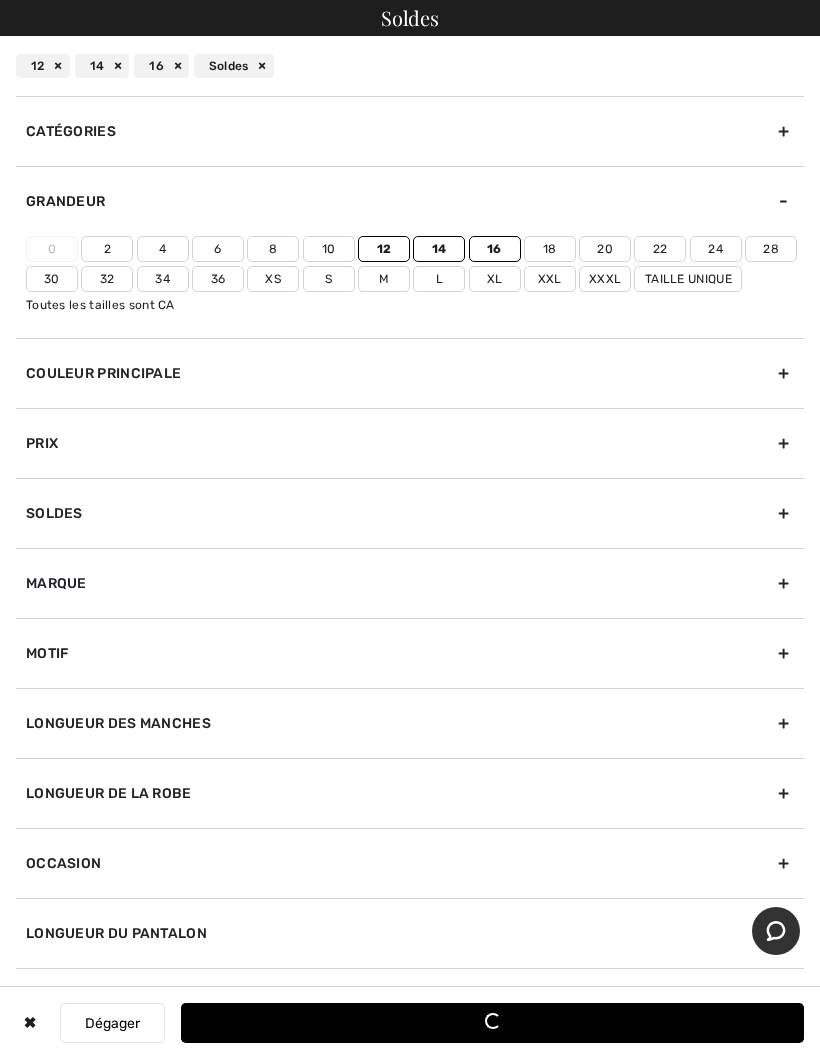 click on "L" at bounding box center [439, 279] 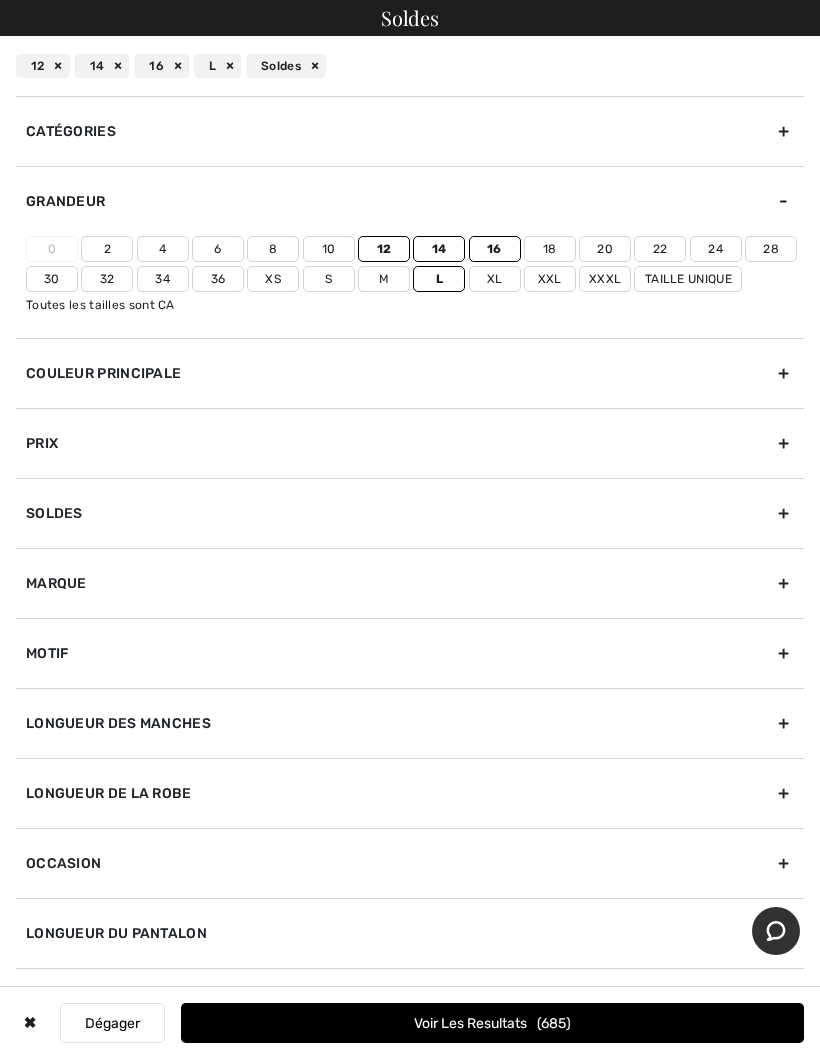 click on "Xl" at bounding box center [495, 279] 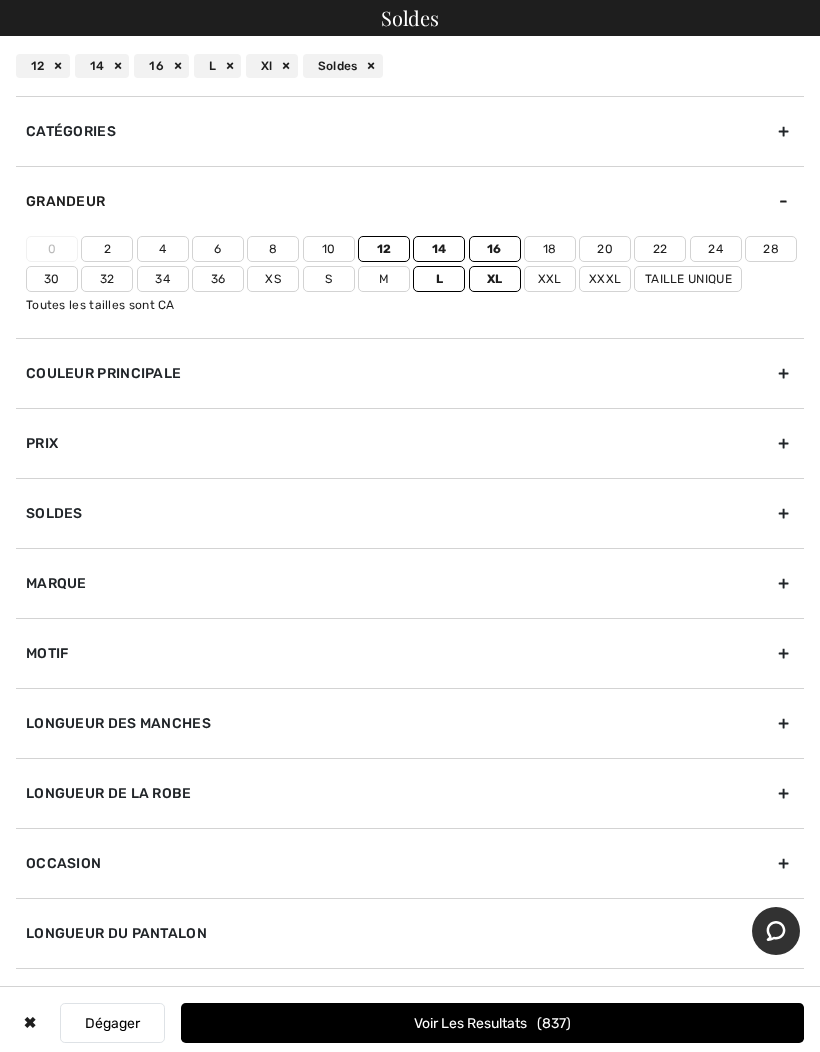 click on "24" at bounding box center [716, 249] 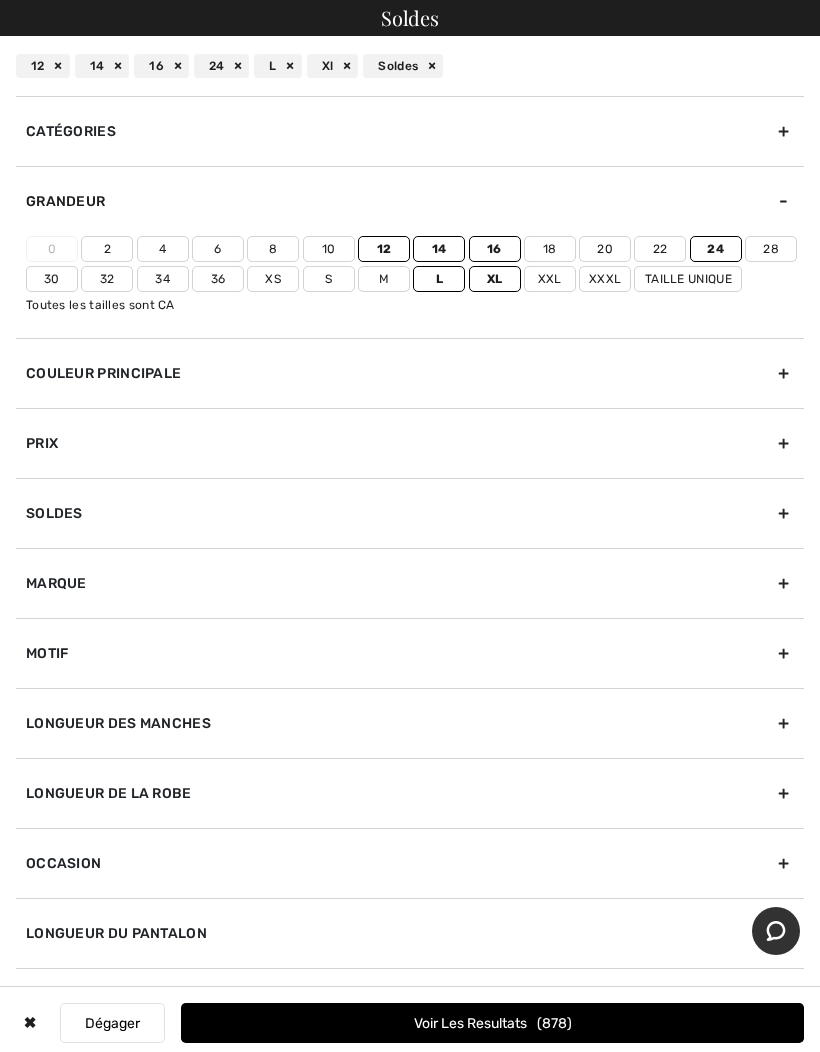 click on "24" at bounding box center (716, 249) 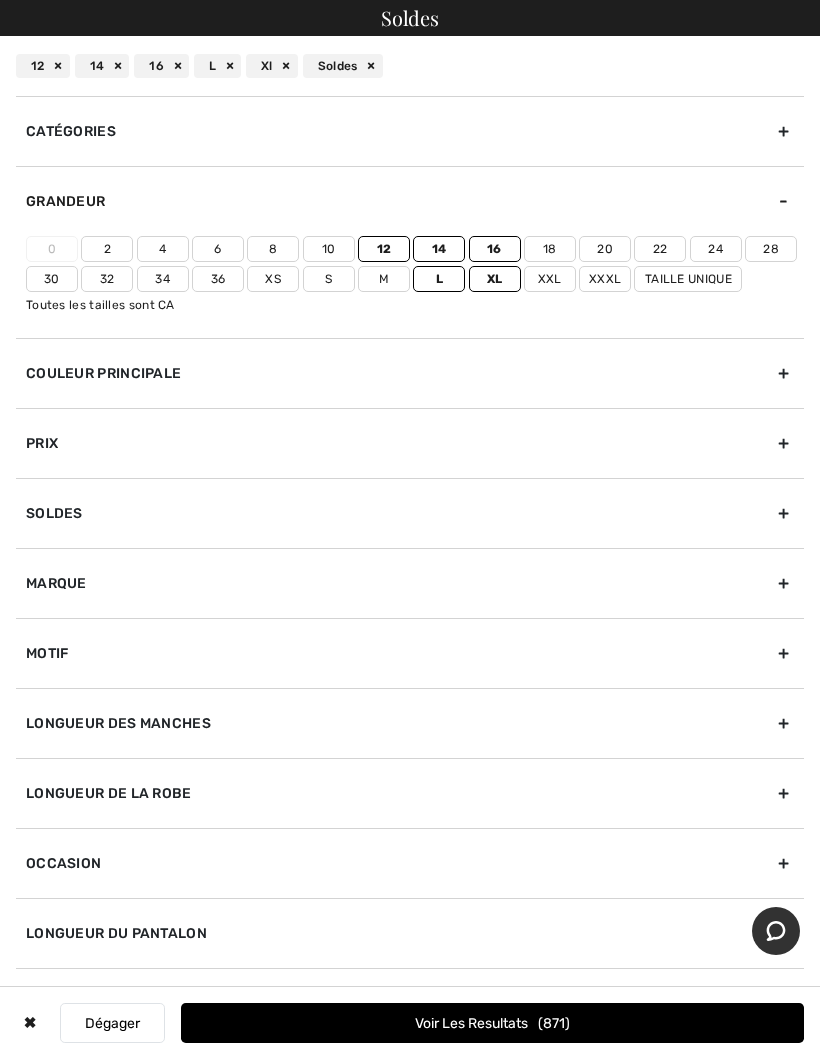 click on "Taille Unique" at bounding box center [688, 279] 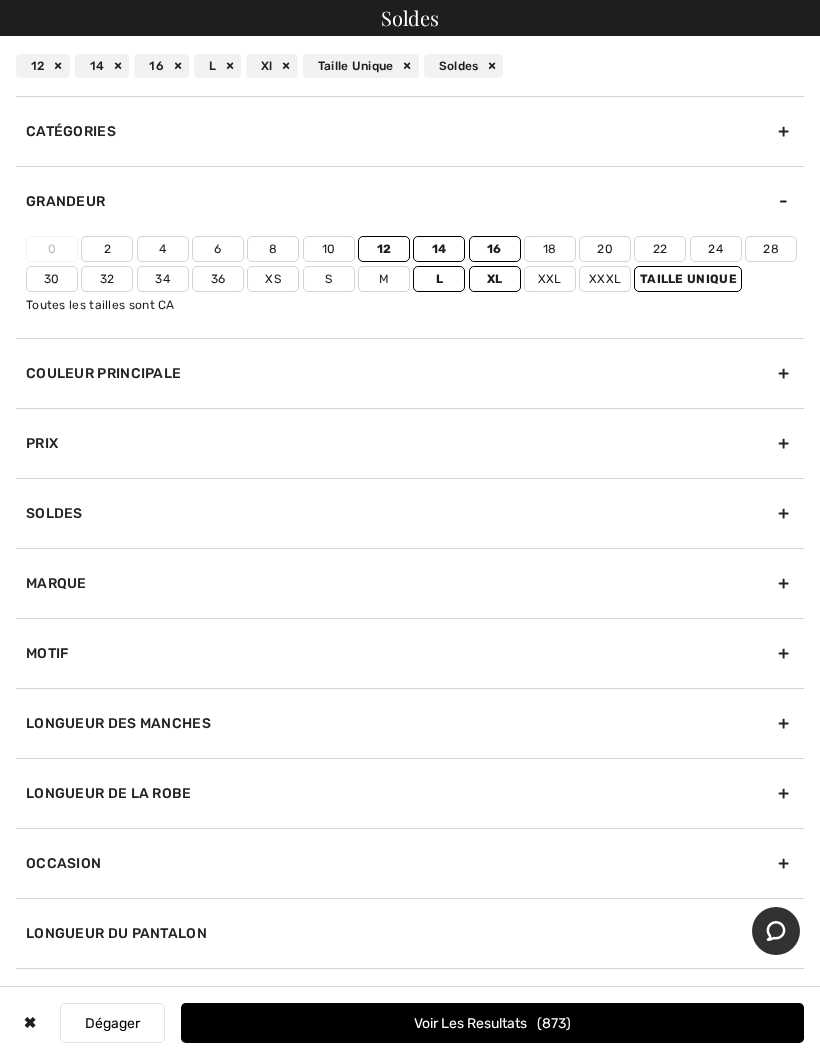 click on "Voir les resultats 873" at bounding box center (492, 1023) 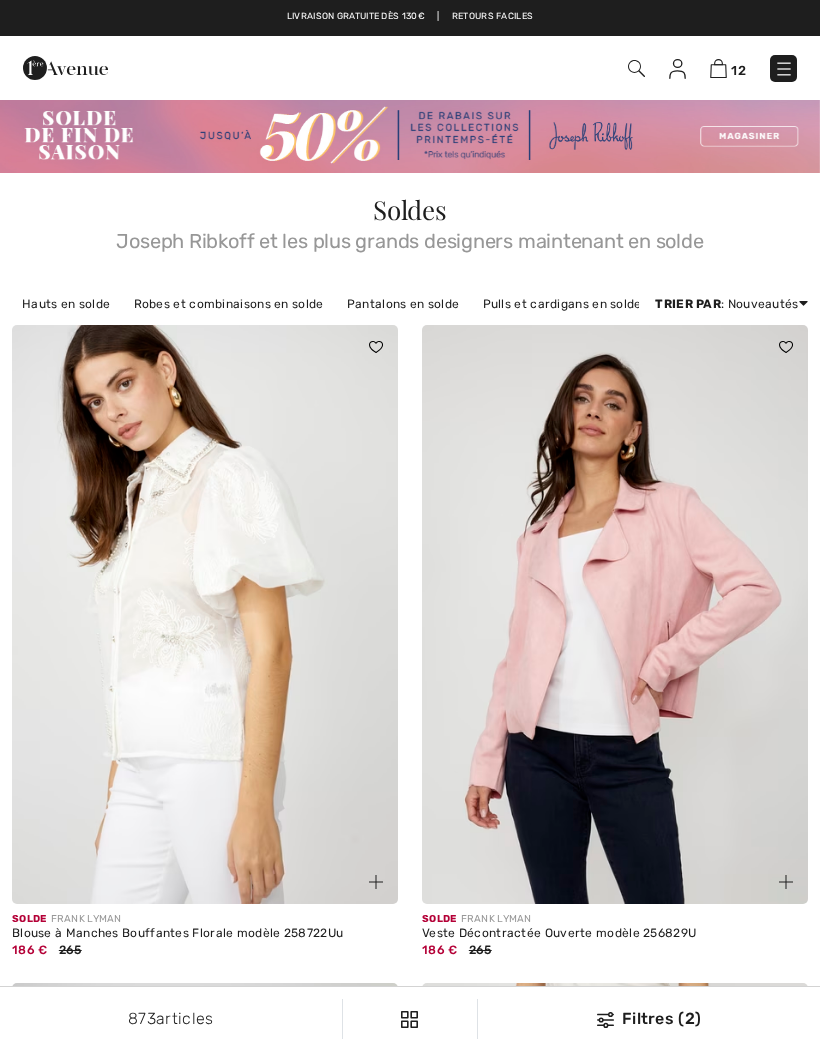 scroll, scrollTop: 0, scrollLeft: 0, axis: both 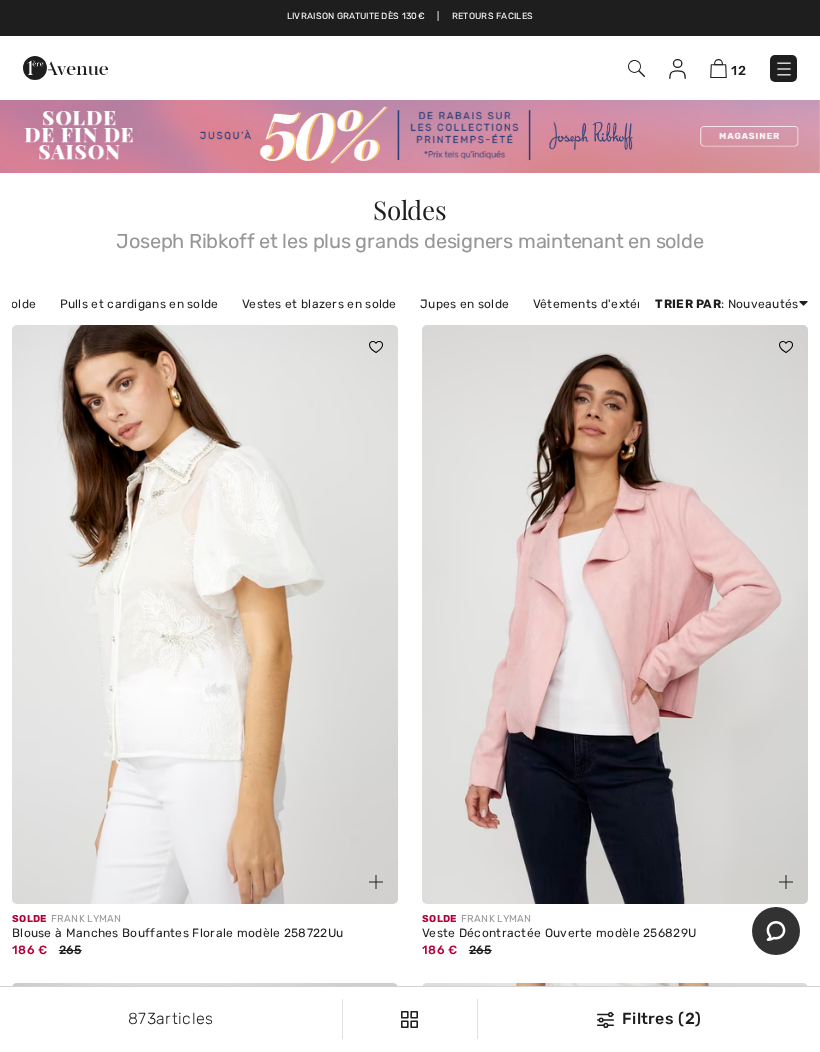 click on "Vestes et blazers en solde" at bounding box center [319, 304] 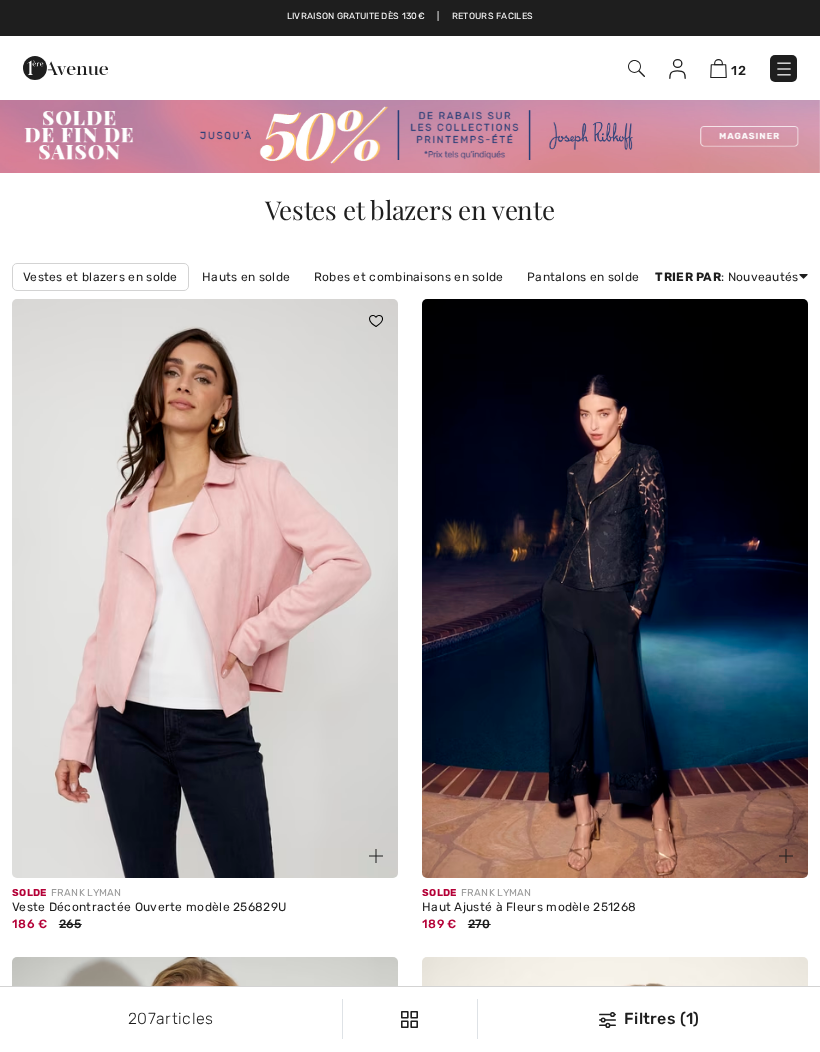 scroll, scrollTop: 0, scrollLeft: 0, axis: both 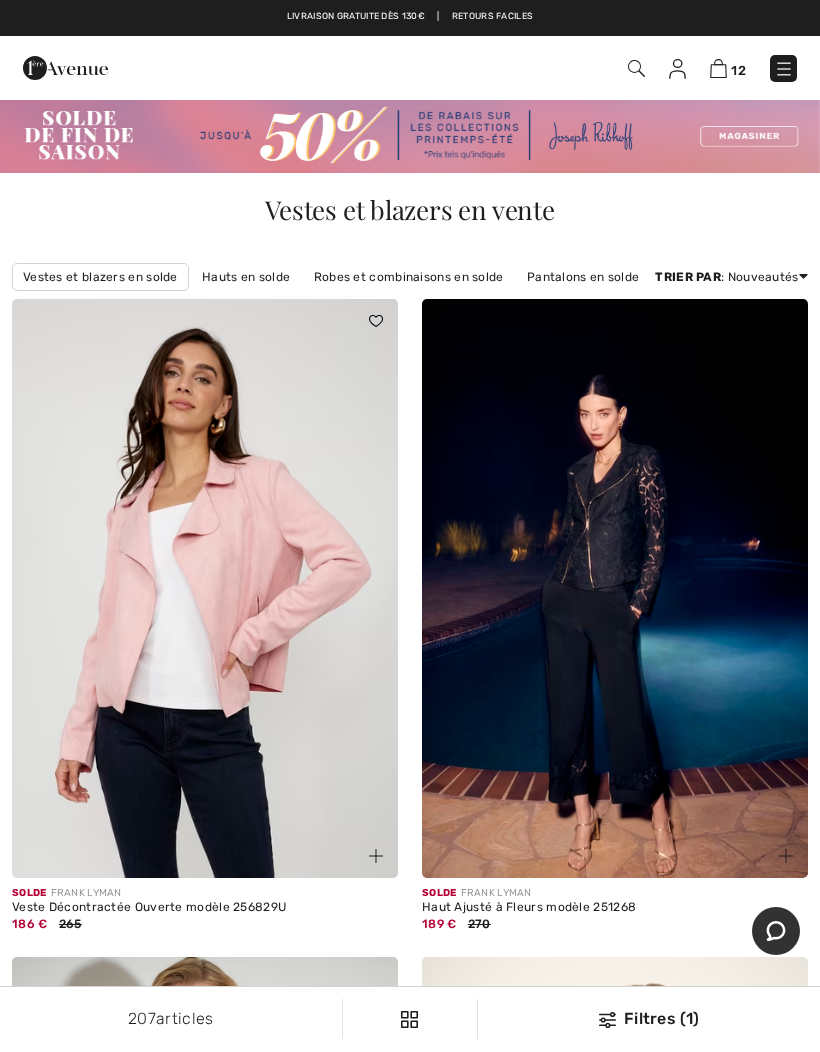 click at bounding box center [607, 1020] 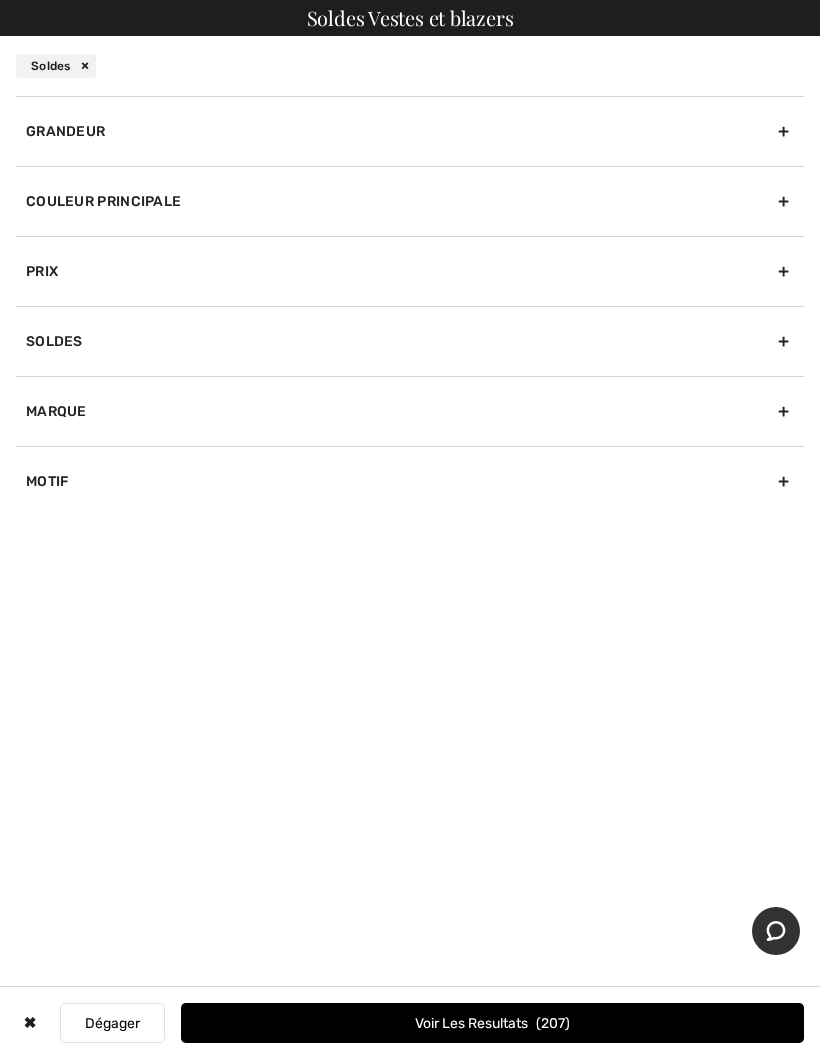 click on "Grandeur" at bounding box center (410, 131) 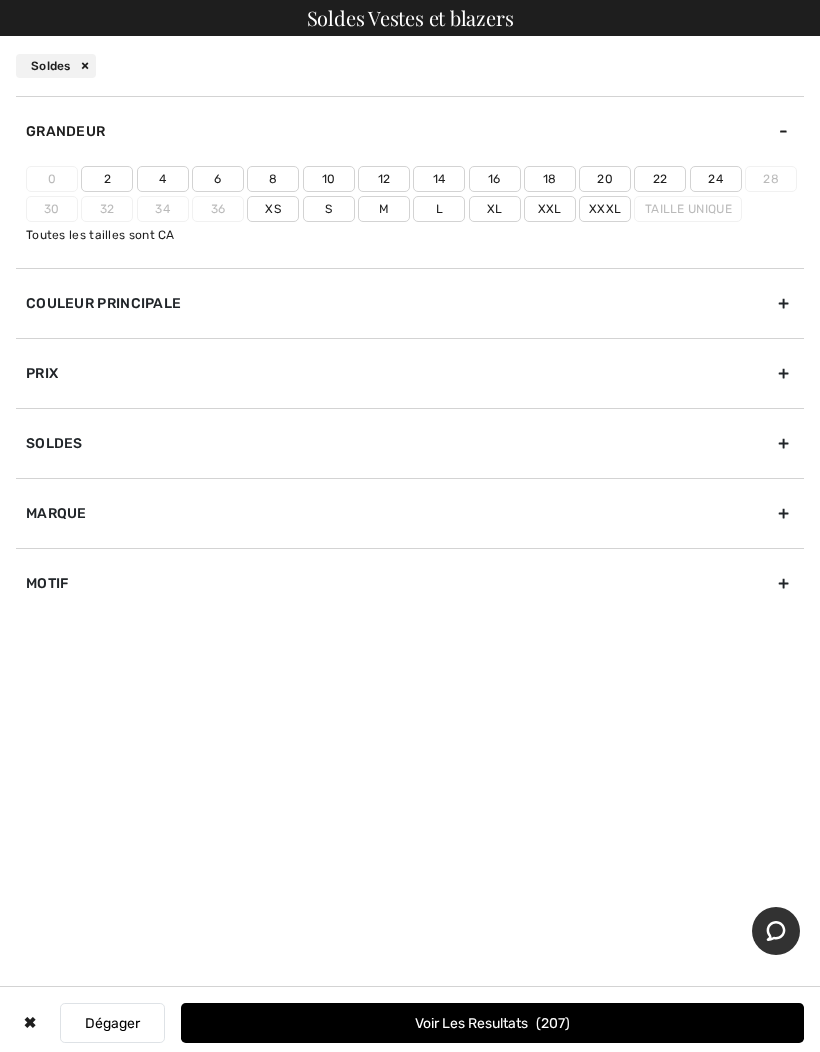 click on "12" at bounding box center (384, 179) 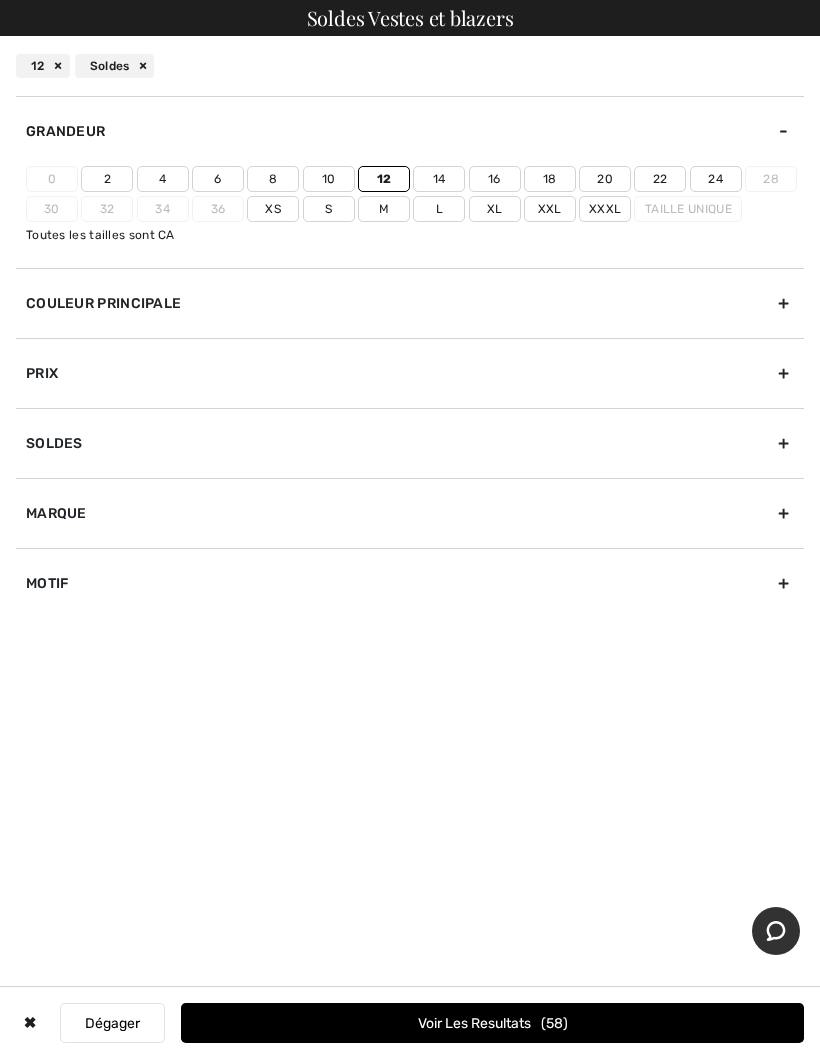 click on "14" at bounding box center (439, 179) 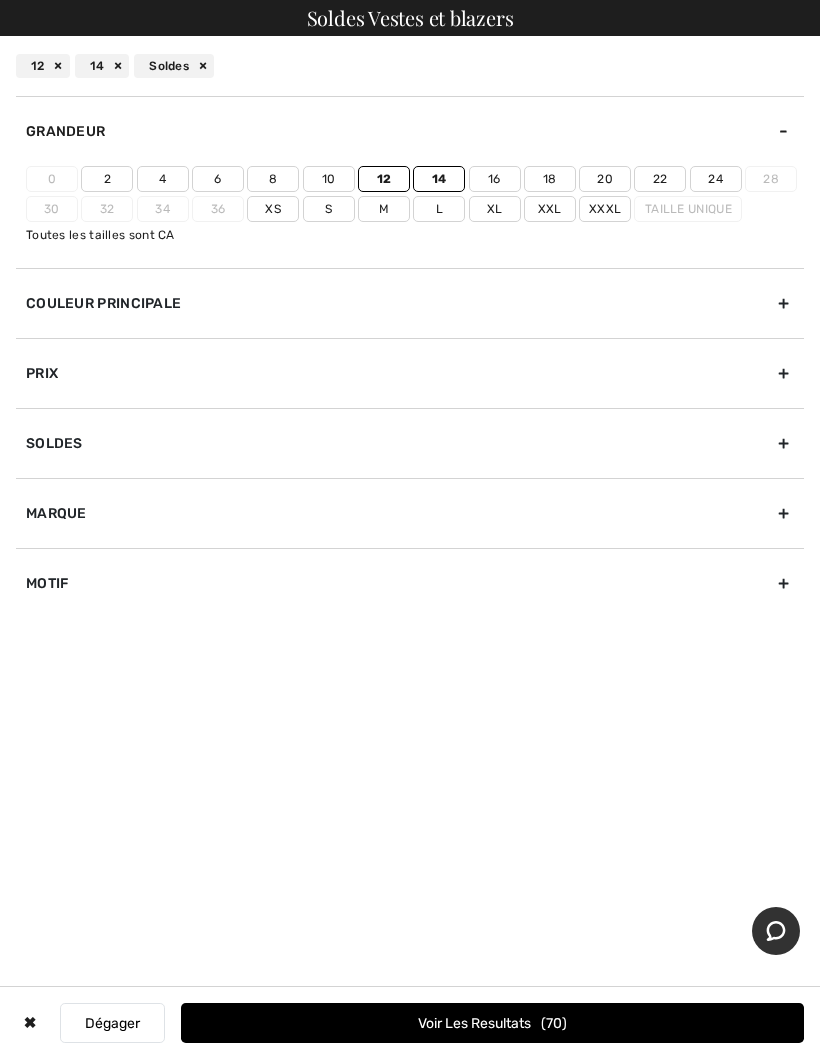 click on "16" at bounding box center (495, 179) 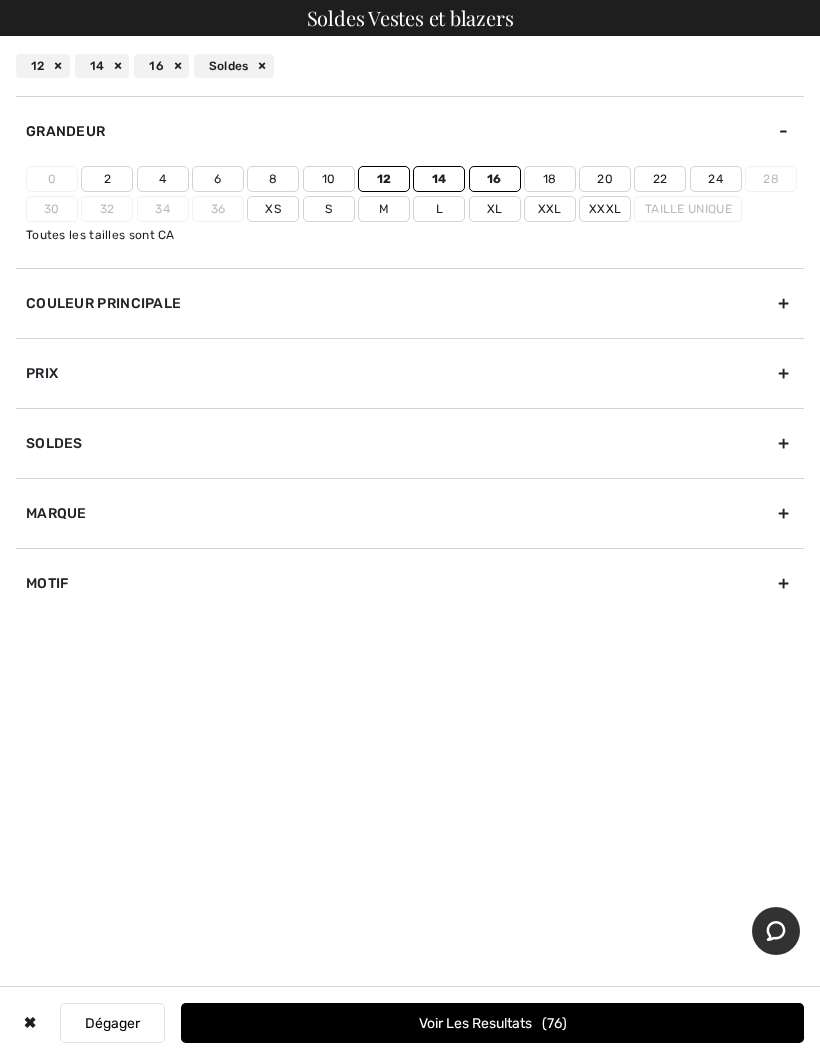 click on "L" at bounding box center [439, 209] 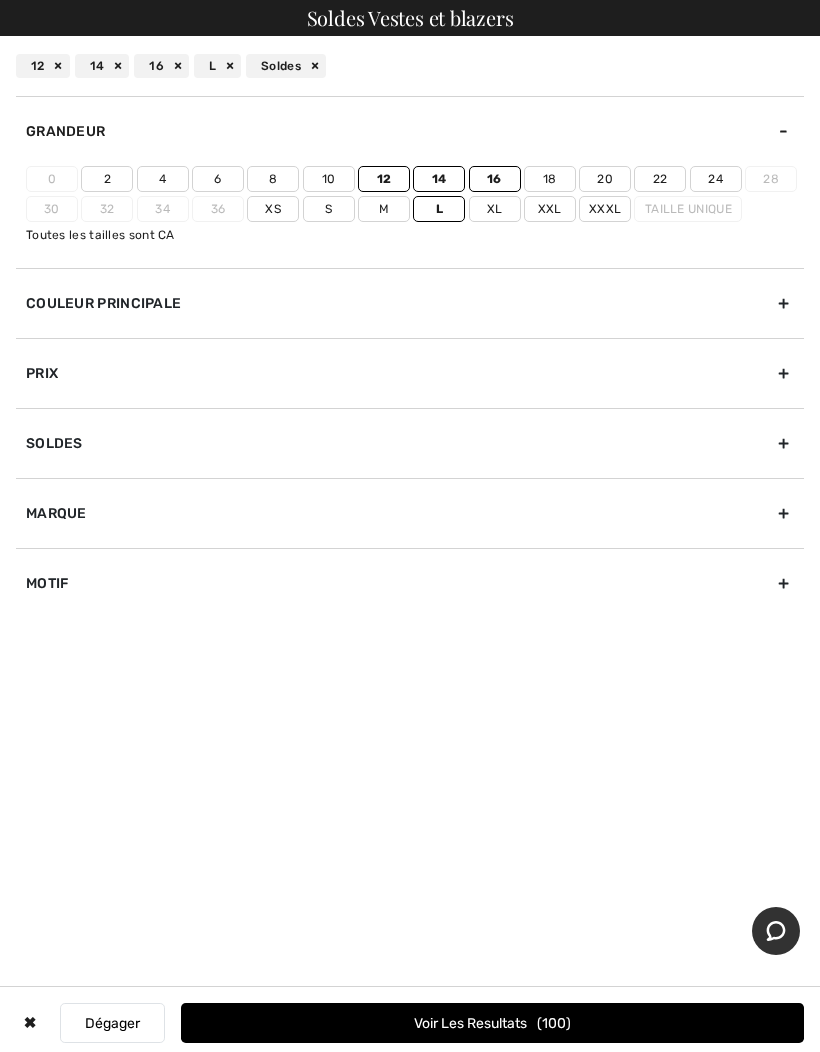 click on "Xl" at bounding box center (495, 209) 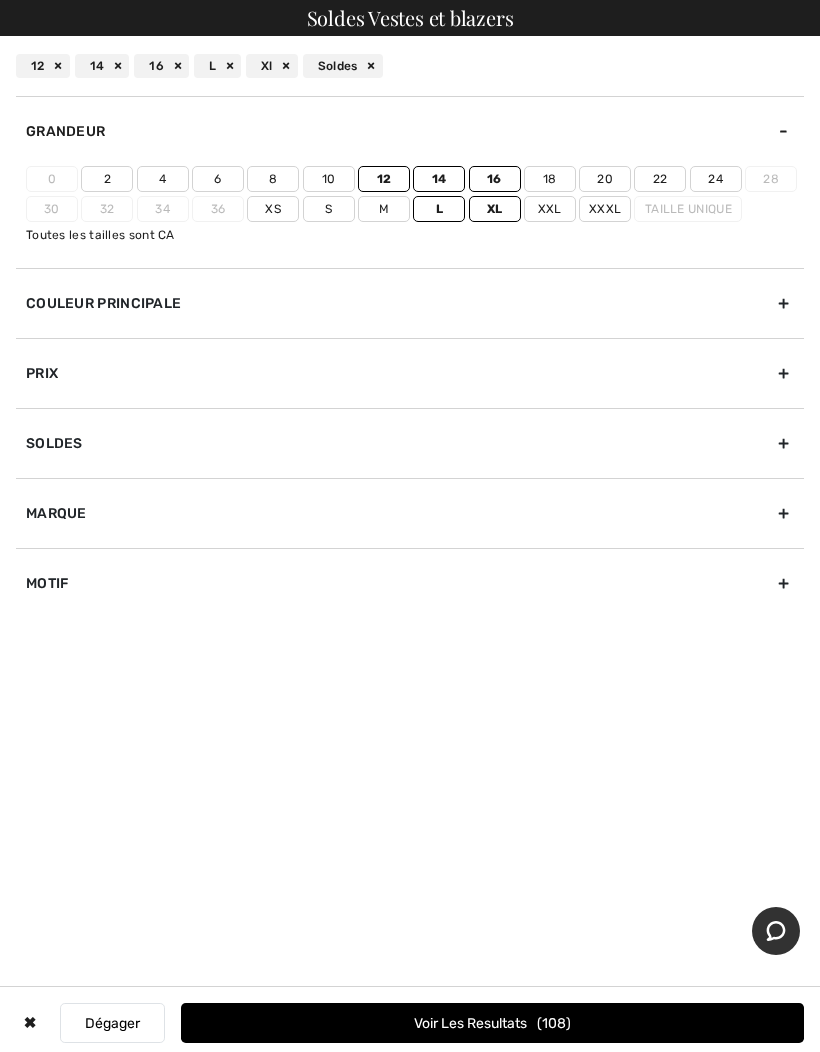 click on "Voir les resultats 108" at bounding box center (492, 1023) 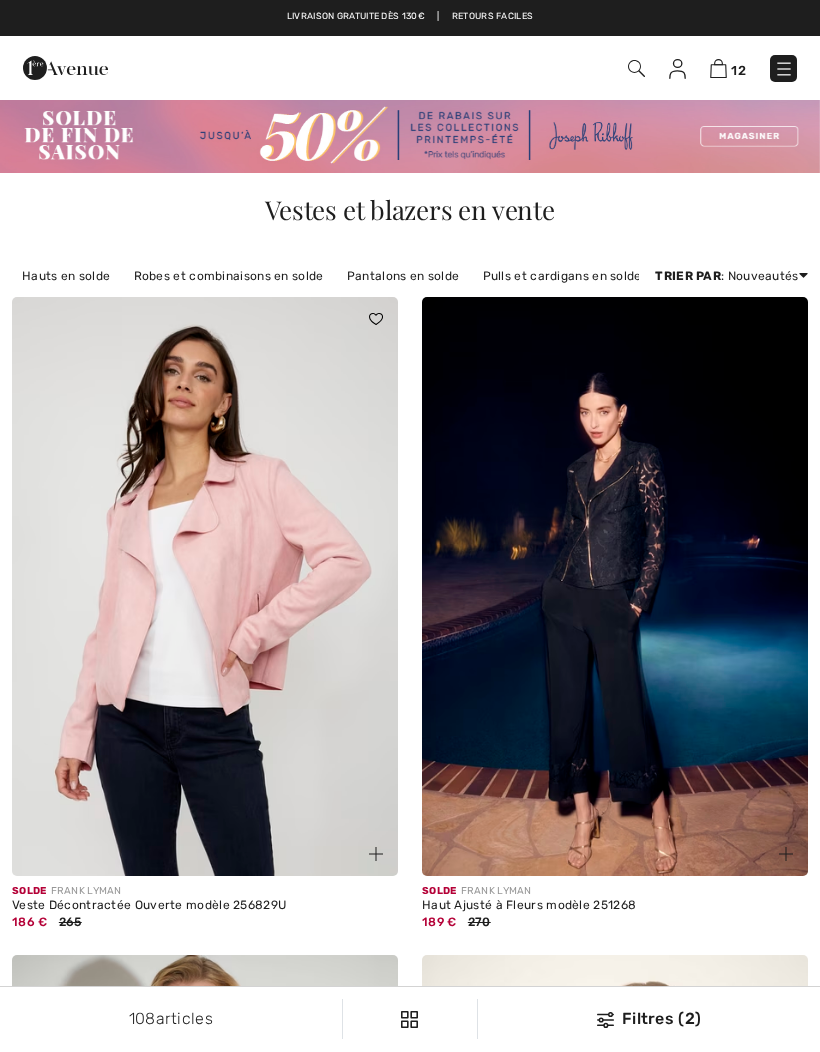 scroll, scrollTop: 0, scrollLeft: 0, axis: both 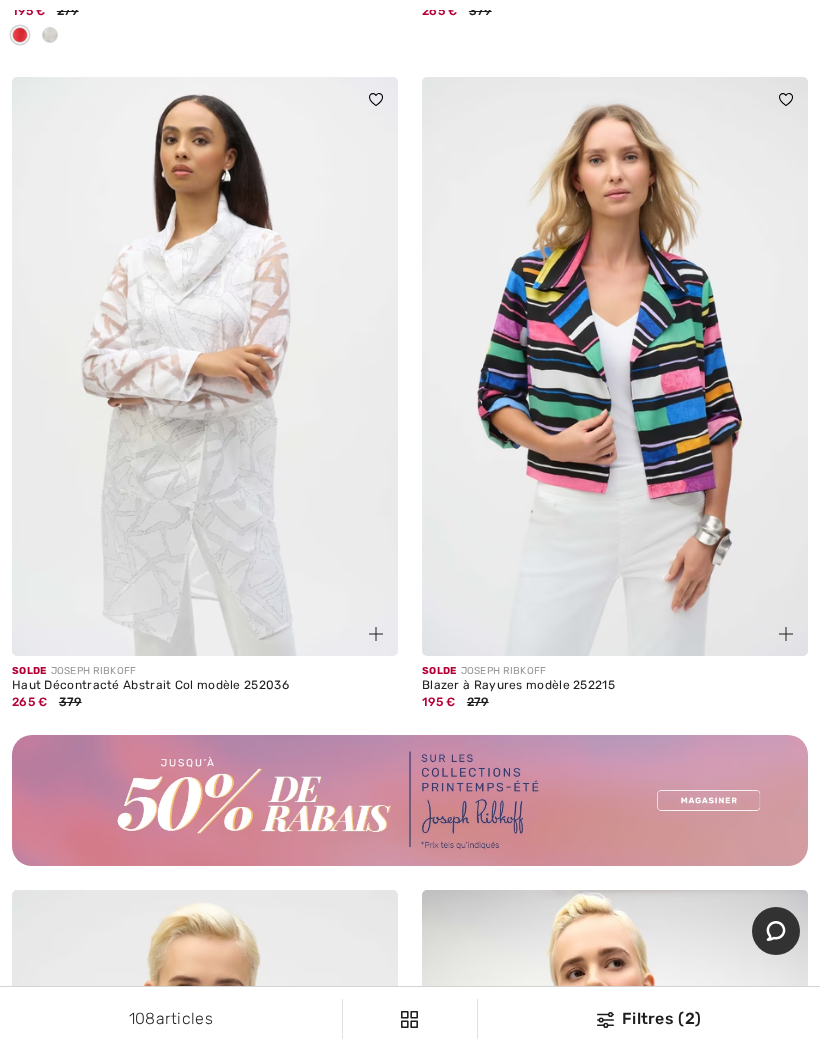 click at bounding box center [376, 634] 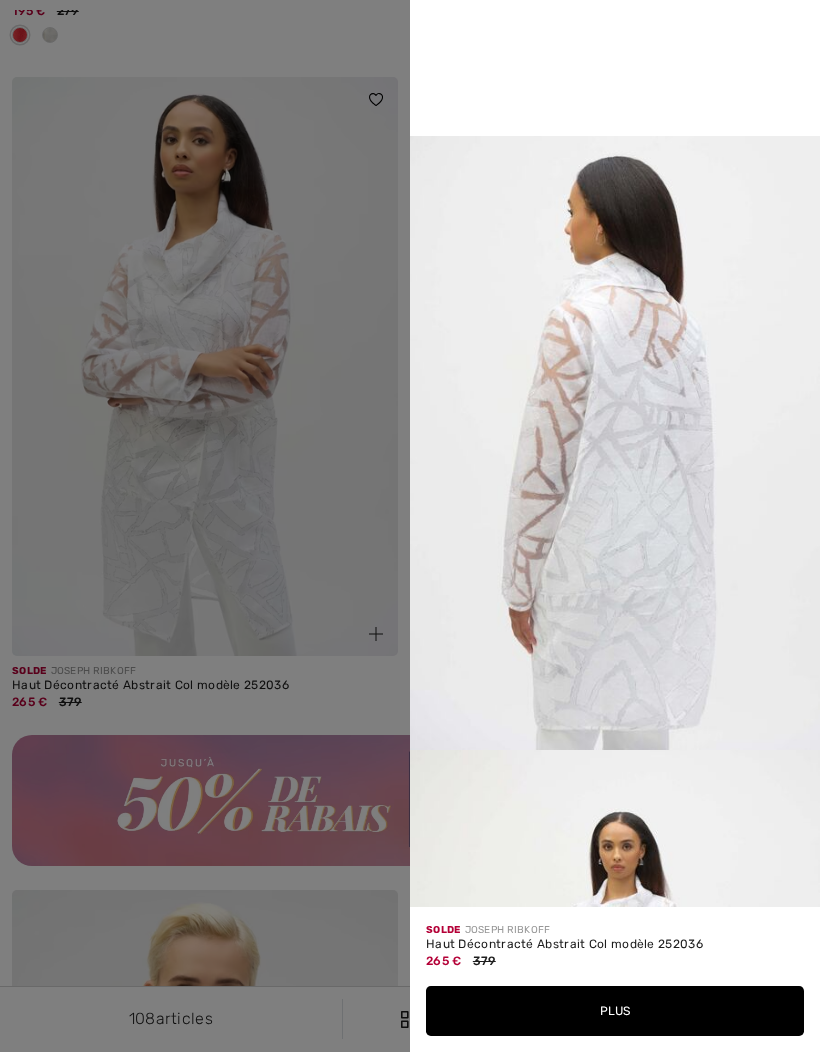 scroll, scrollTop: 1299, scrollLeft: 0, axis: vertical 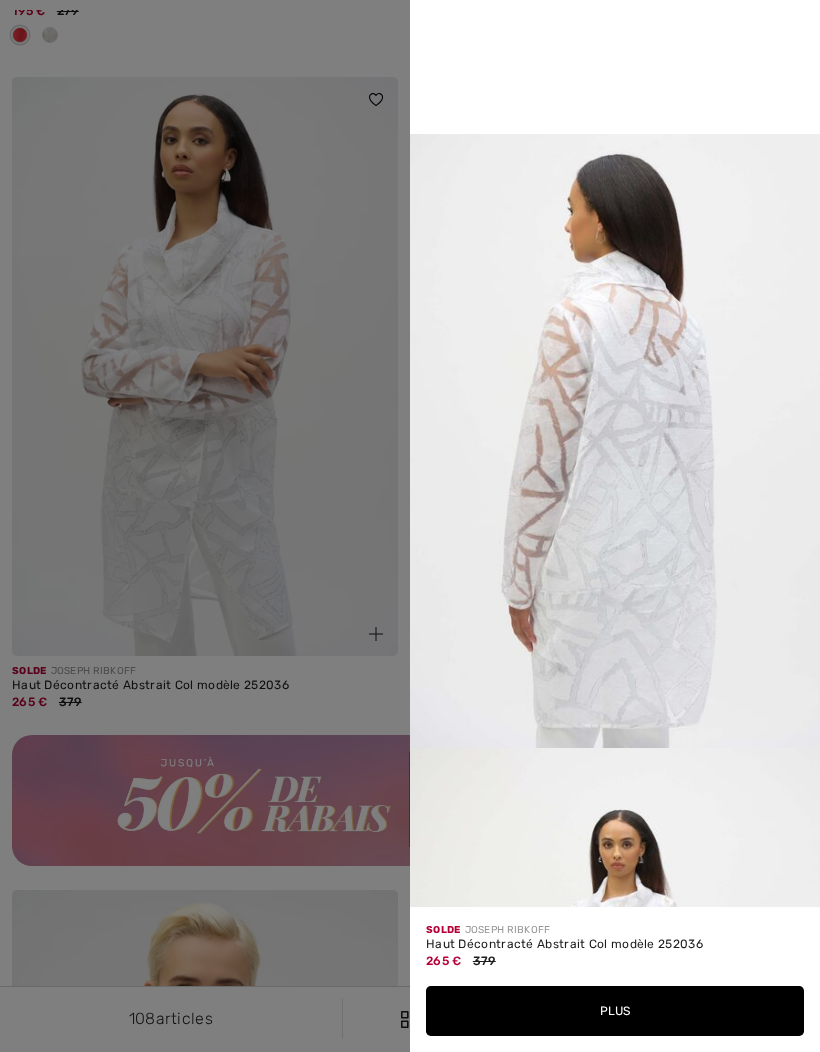 click at bounding box center (410, 526) 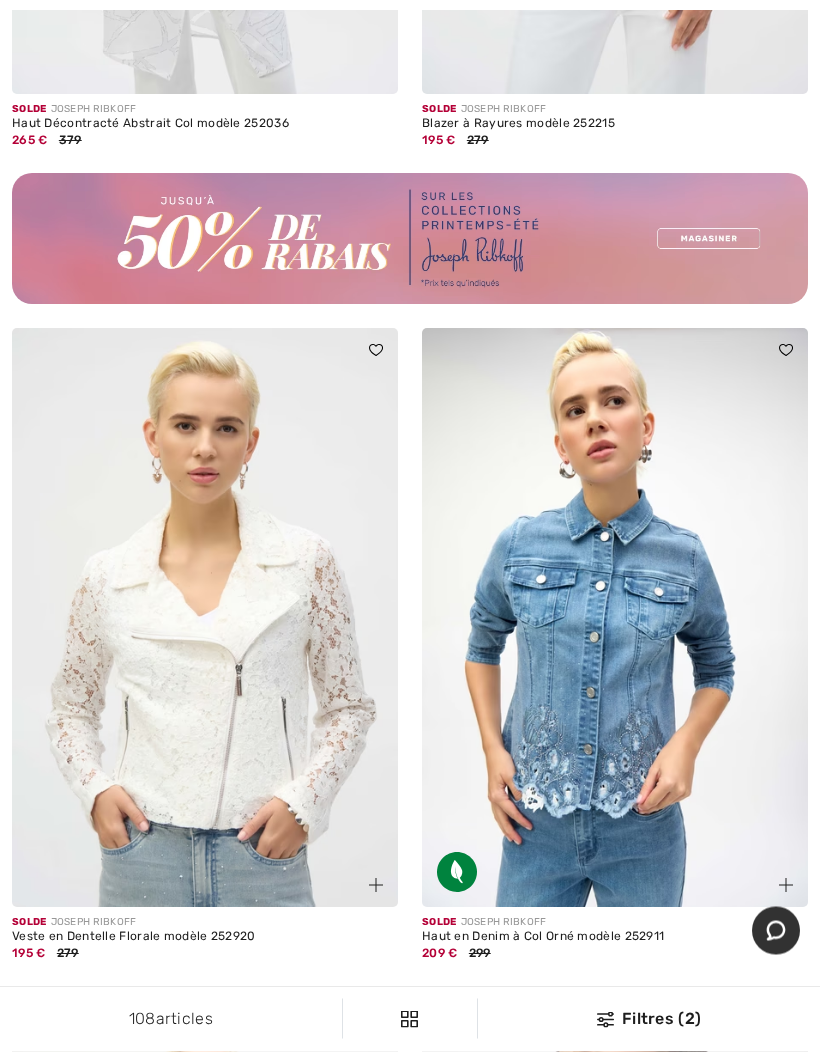 scroll, scrollTop: 8452, scrollLeft: 0, axis: vertical 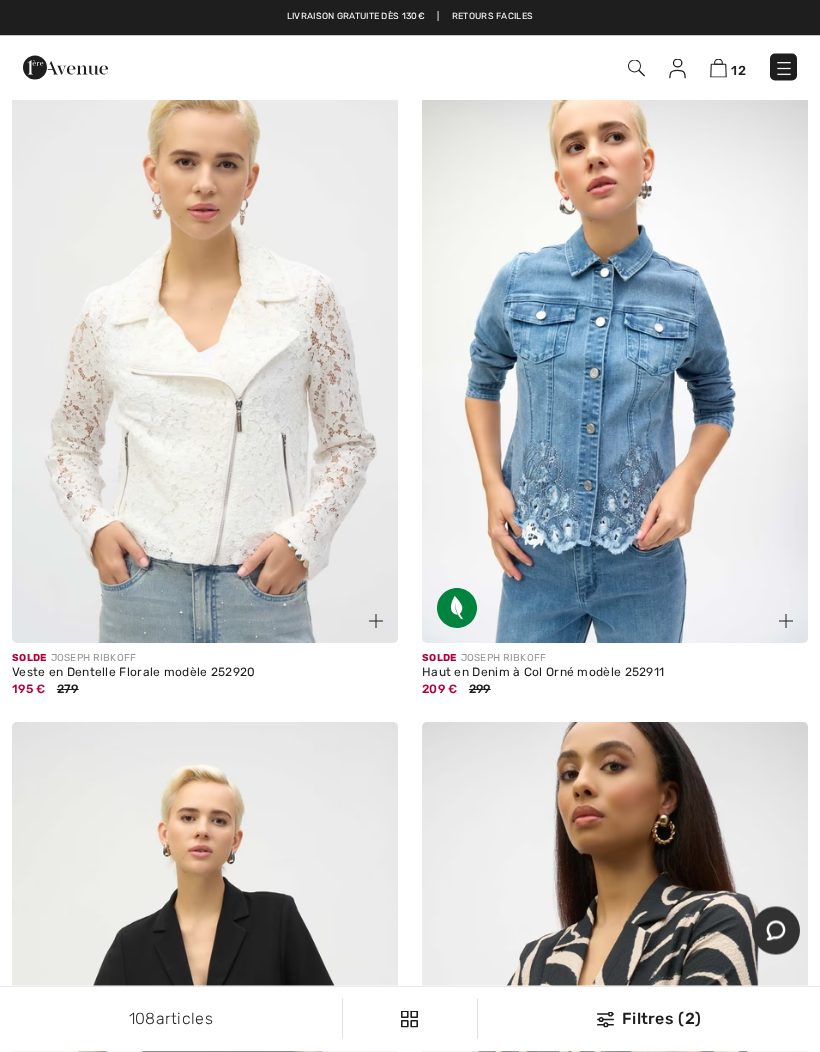 click at bounding box center (786, 622) 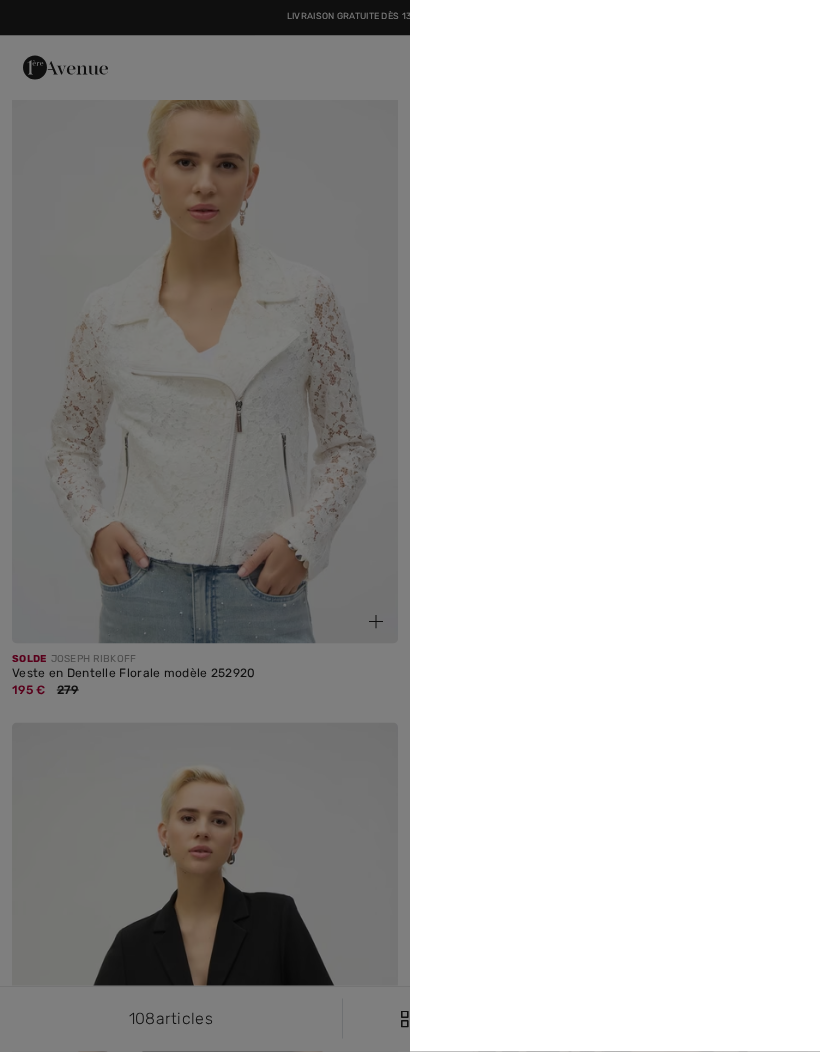 scroll, scrollTop: 8716, scrollLeft: 0, axis: vertical 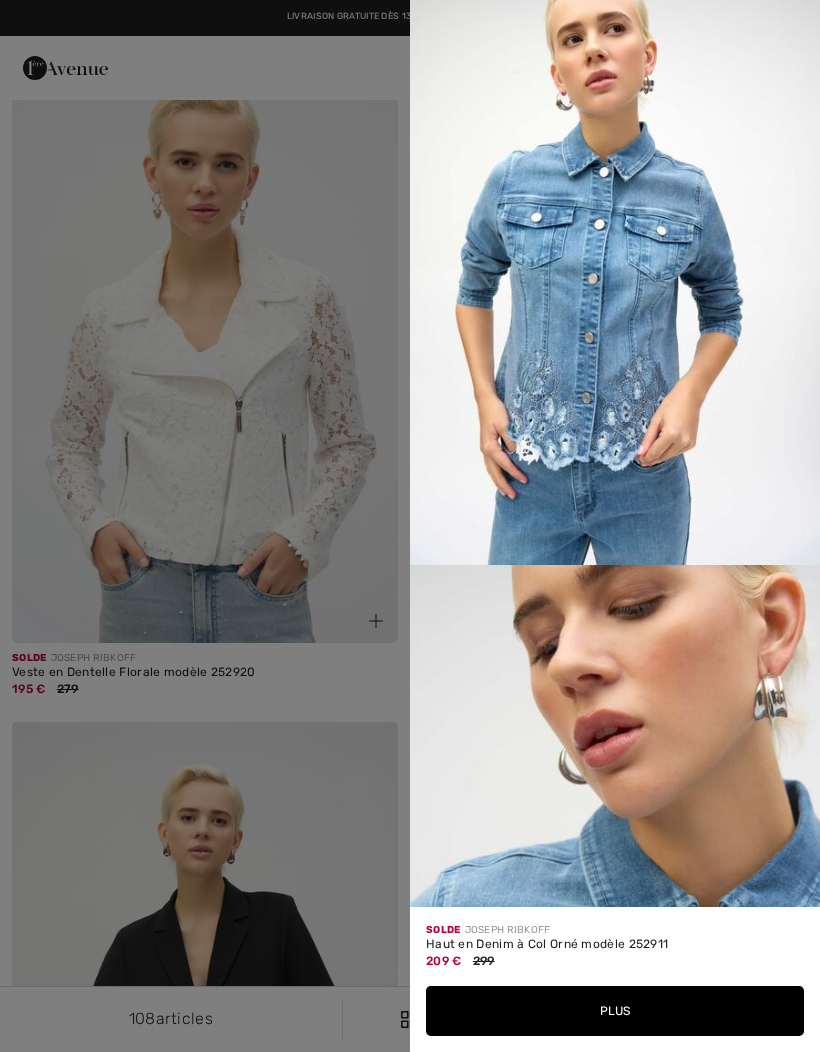 click at bounding box center [410, 526] 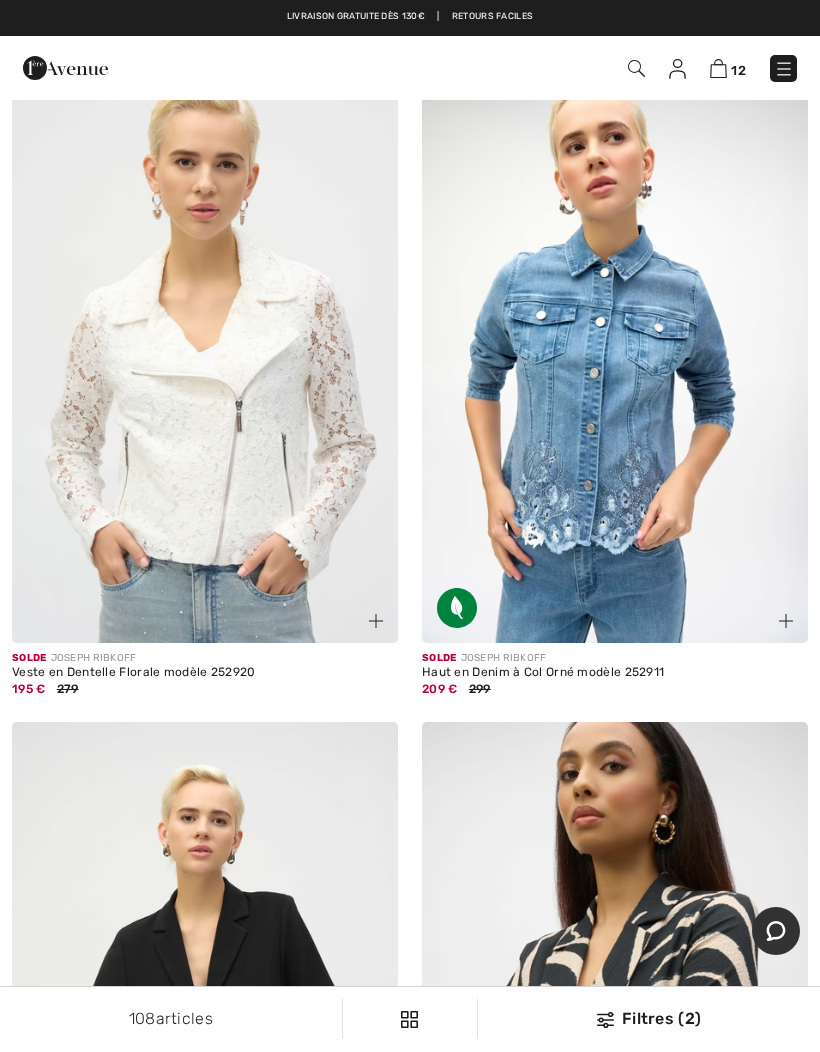 scroll, scrollTop: 0, scrollLeft: 0, axis: both 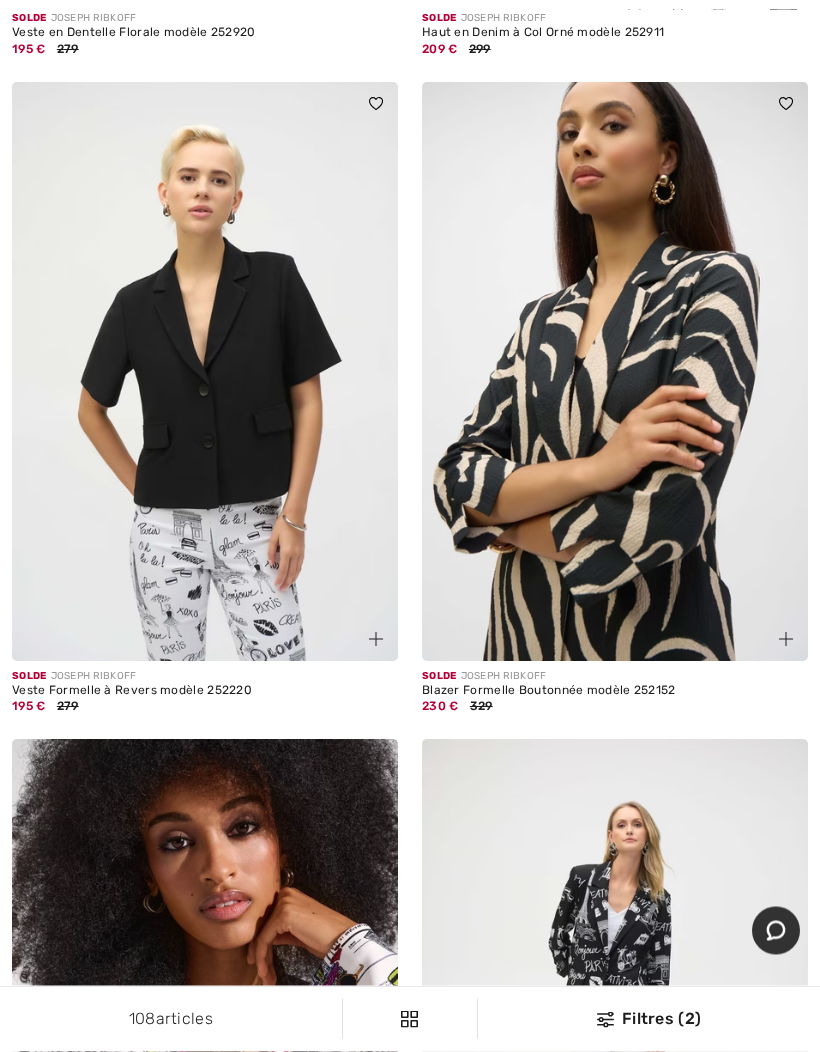 click at bounding box center [786, 640] 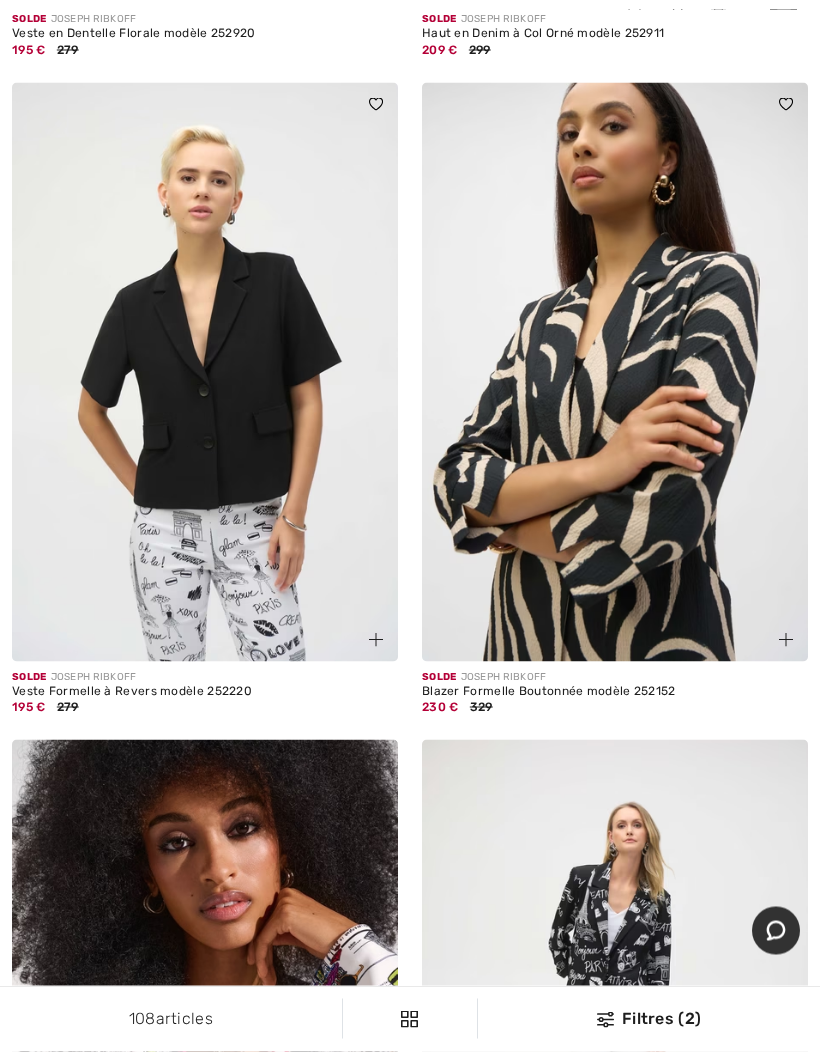 scroll, scrollTop: 9356, scrollLeft: 0, axis: vertical 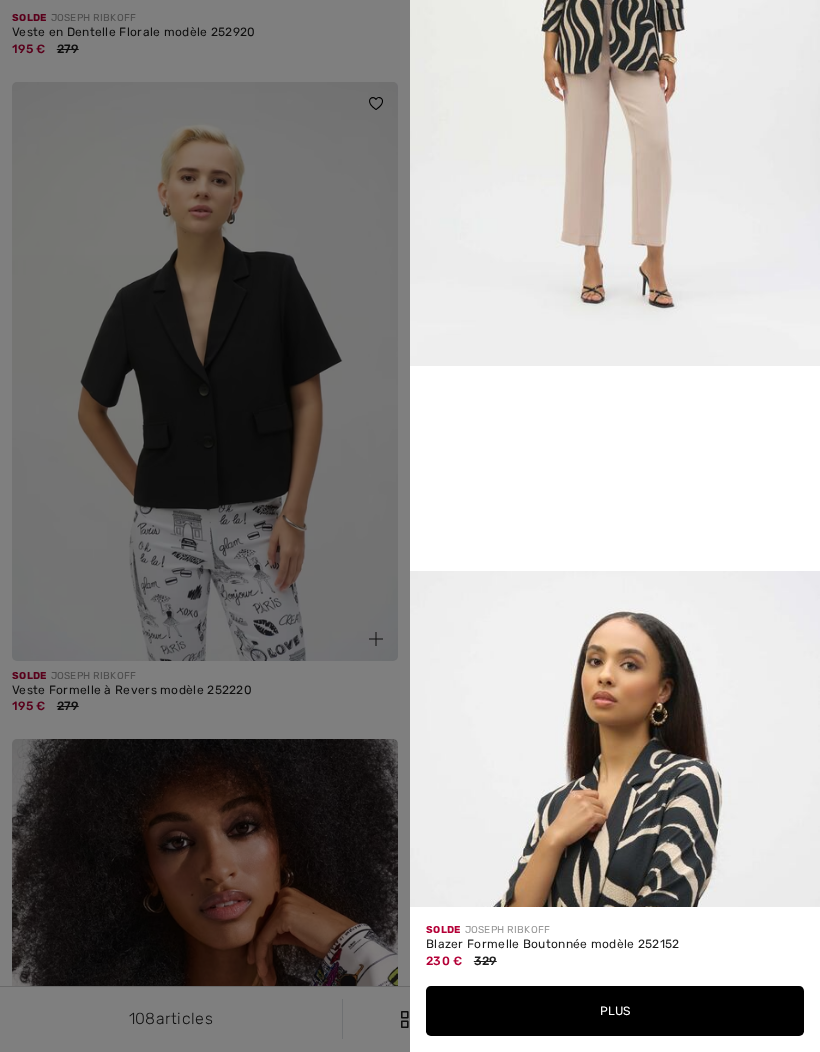 click at bounding box center [410, 526] 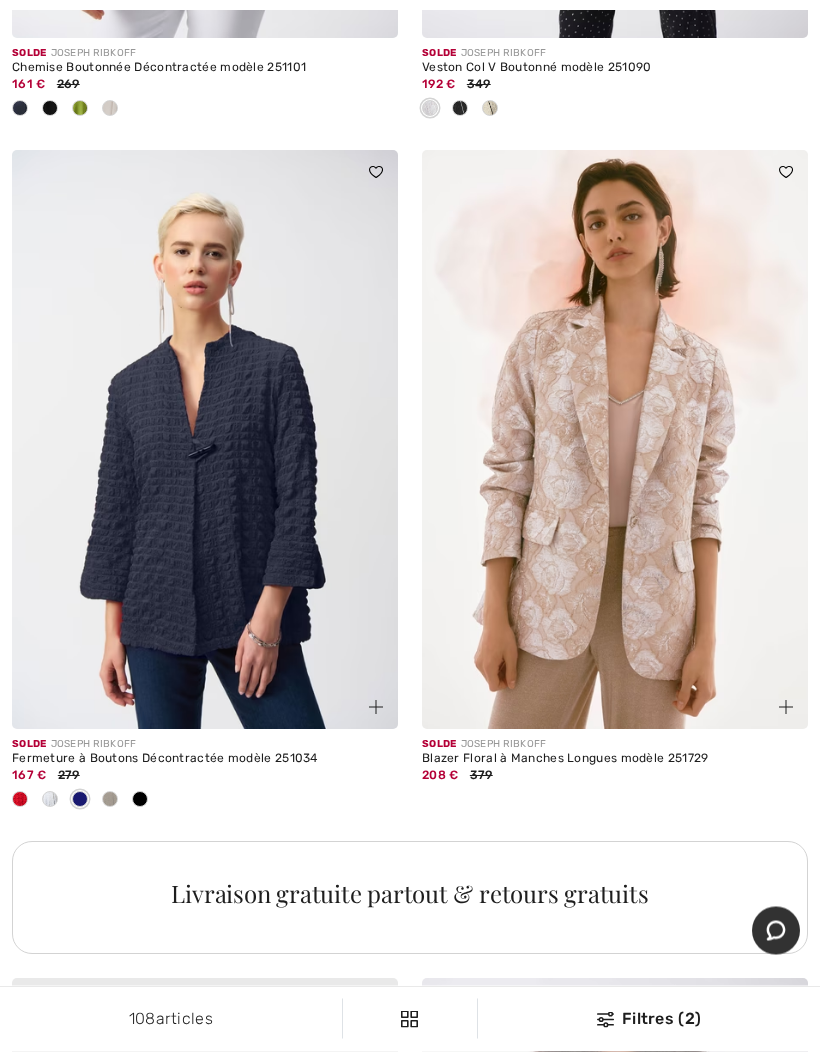 scroll, scrollTop: 12018, scrollLeft: 0, axis: vertical 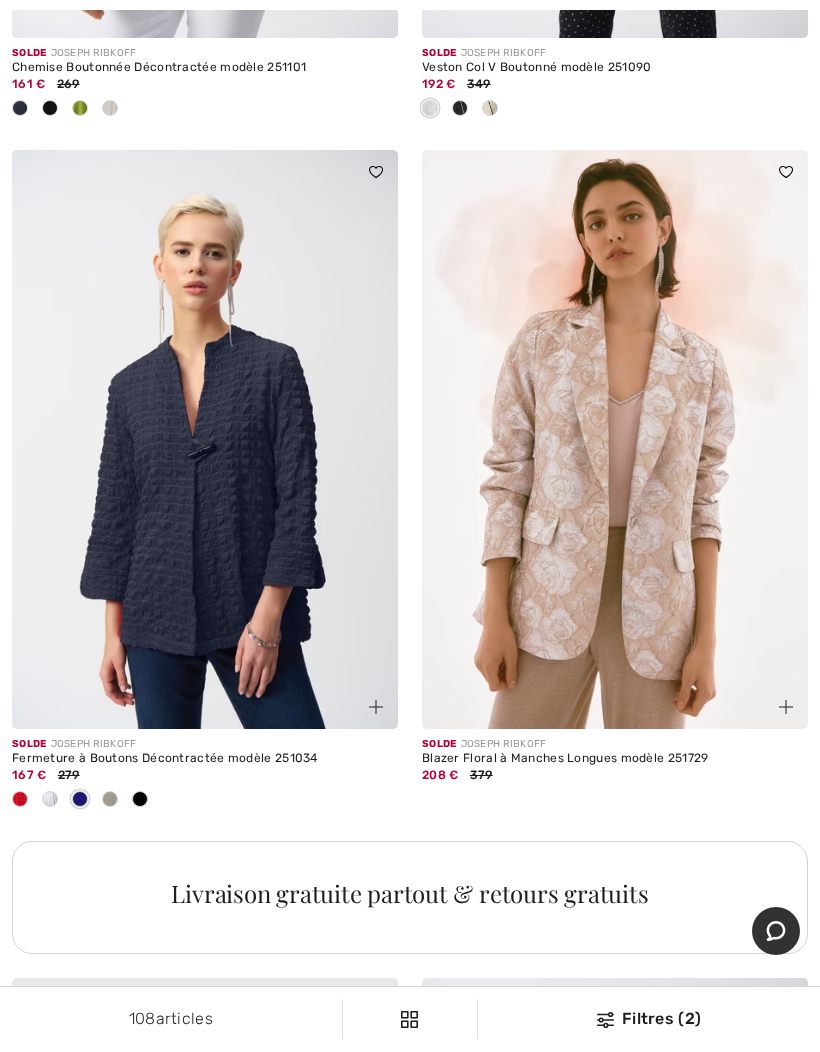 click at bounding box center [376, 707] 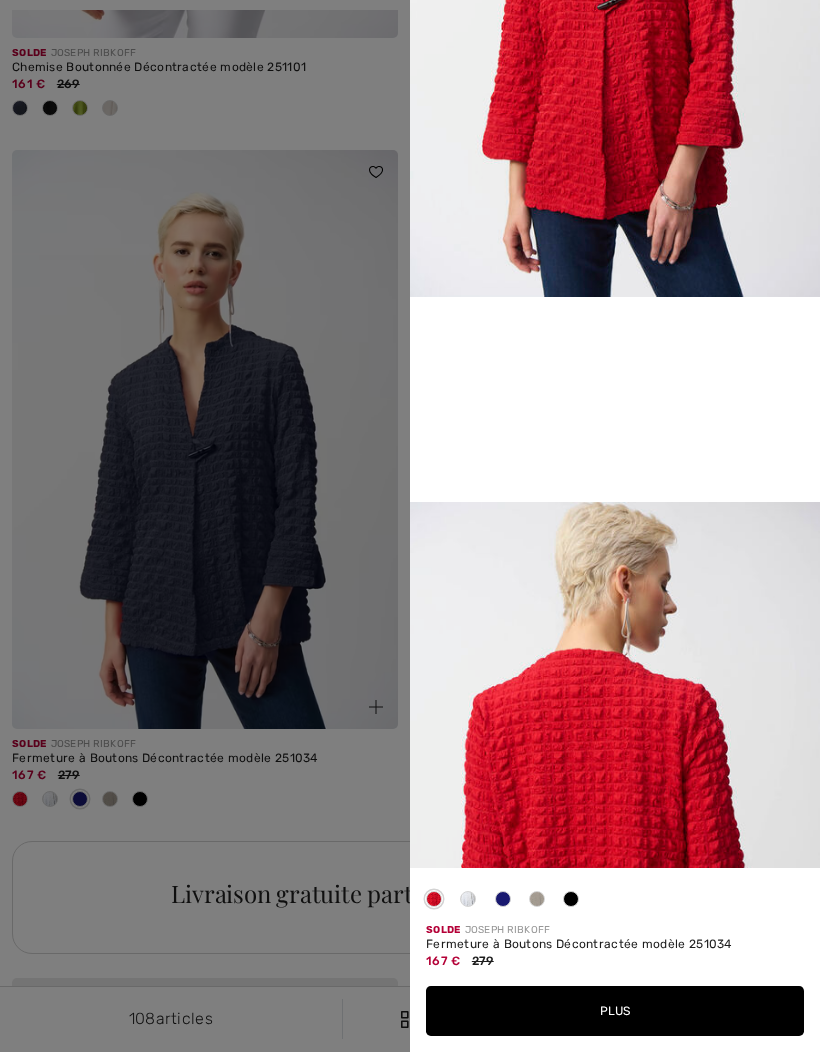 scroll, scrollTop: 933, scrollLeft: 0, axis: vertical 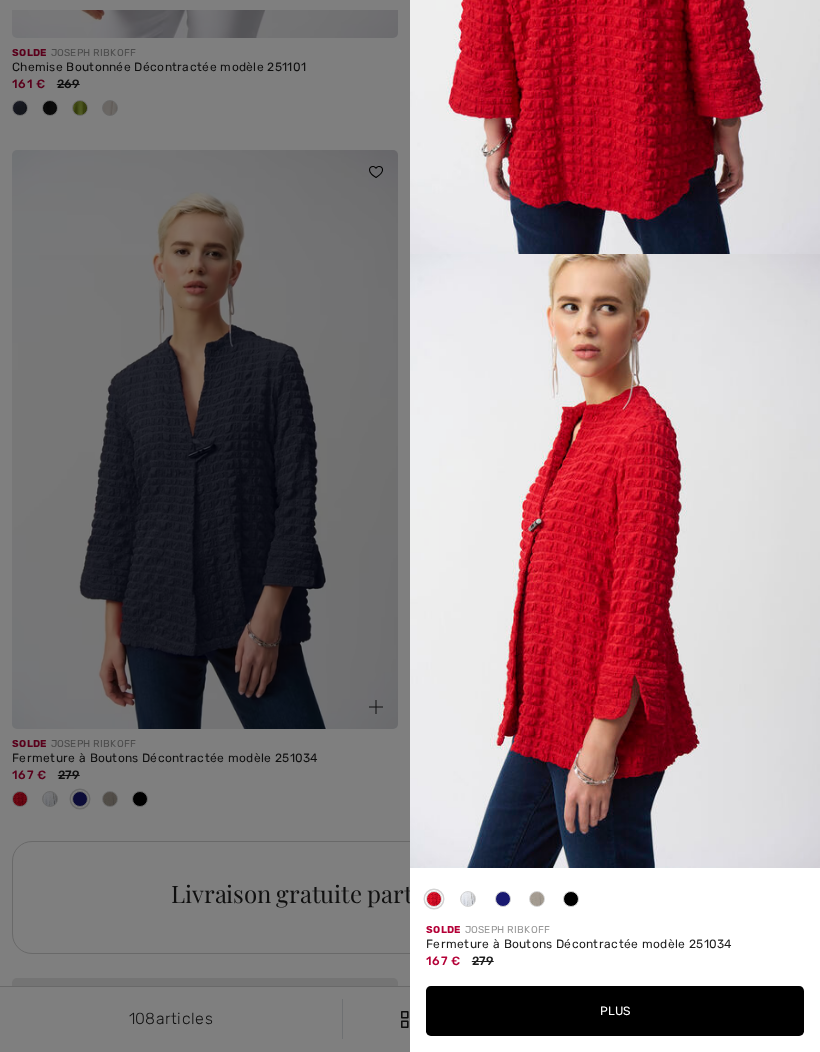 click at bounding box center (410, 526) 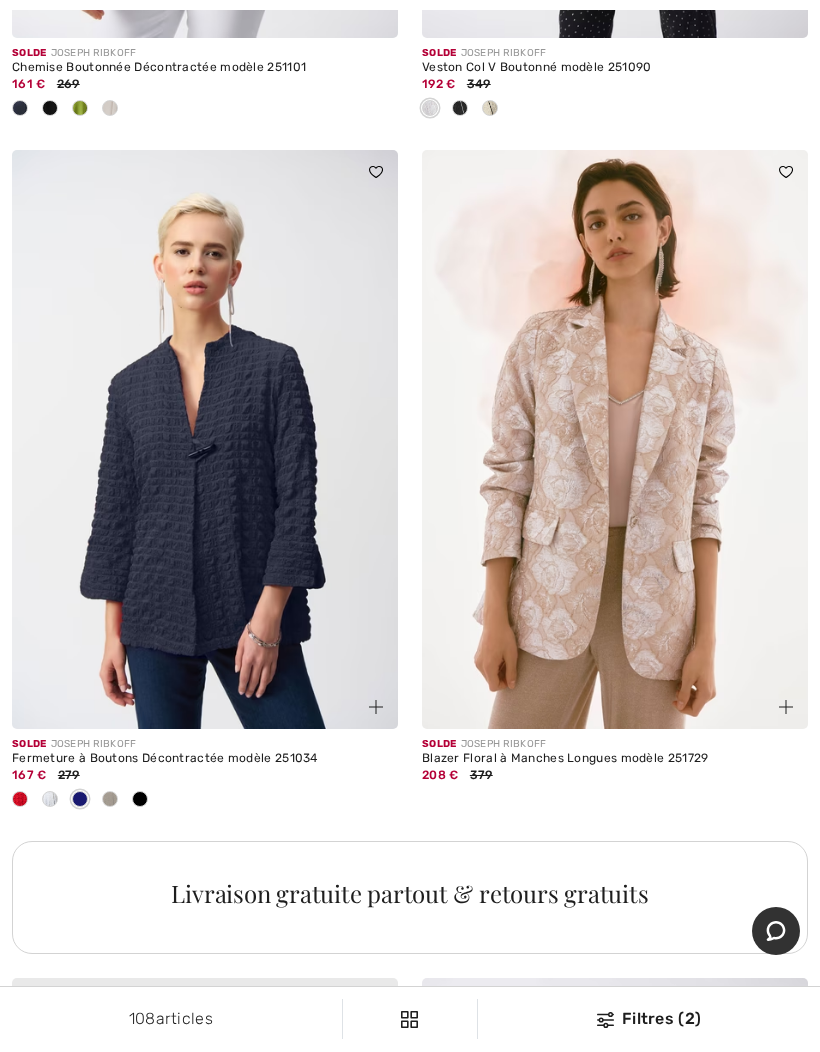 scroll, scrollTop: 0, scrollLeft: 0, axis: both 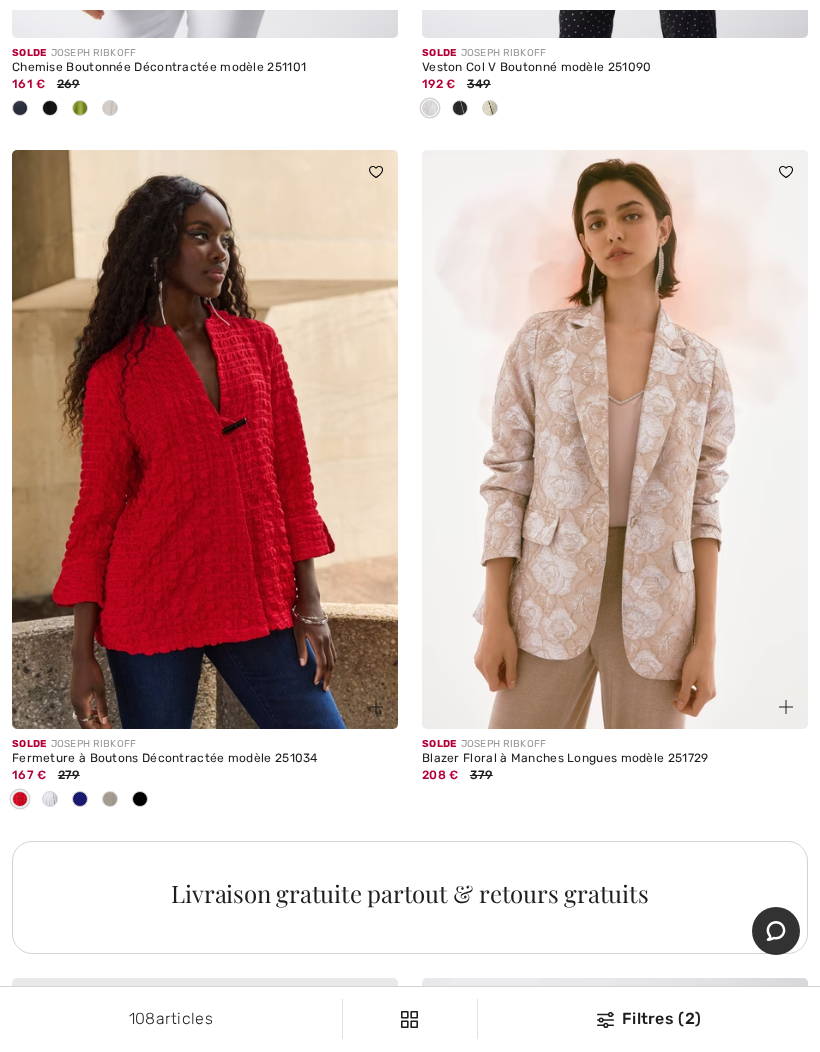 click at bounding box center [80, 800] 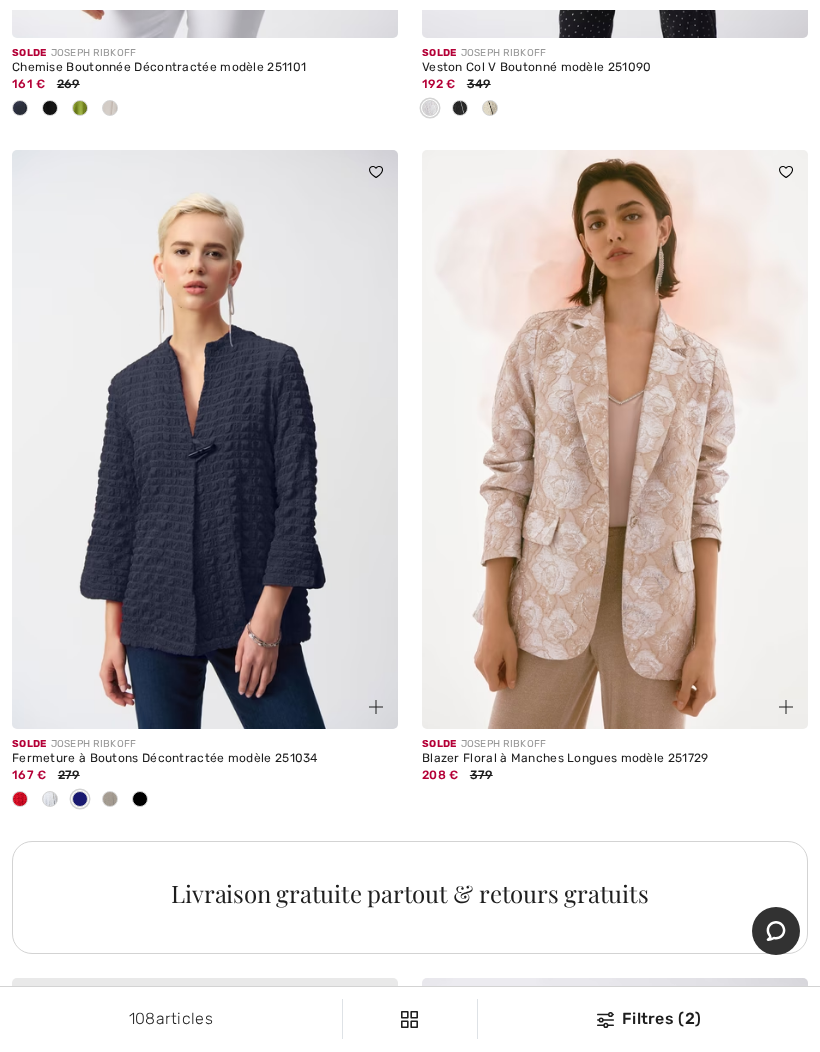 click at bounding box center (50, 799) 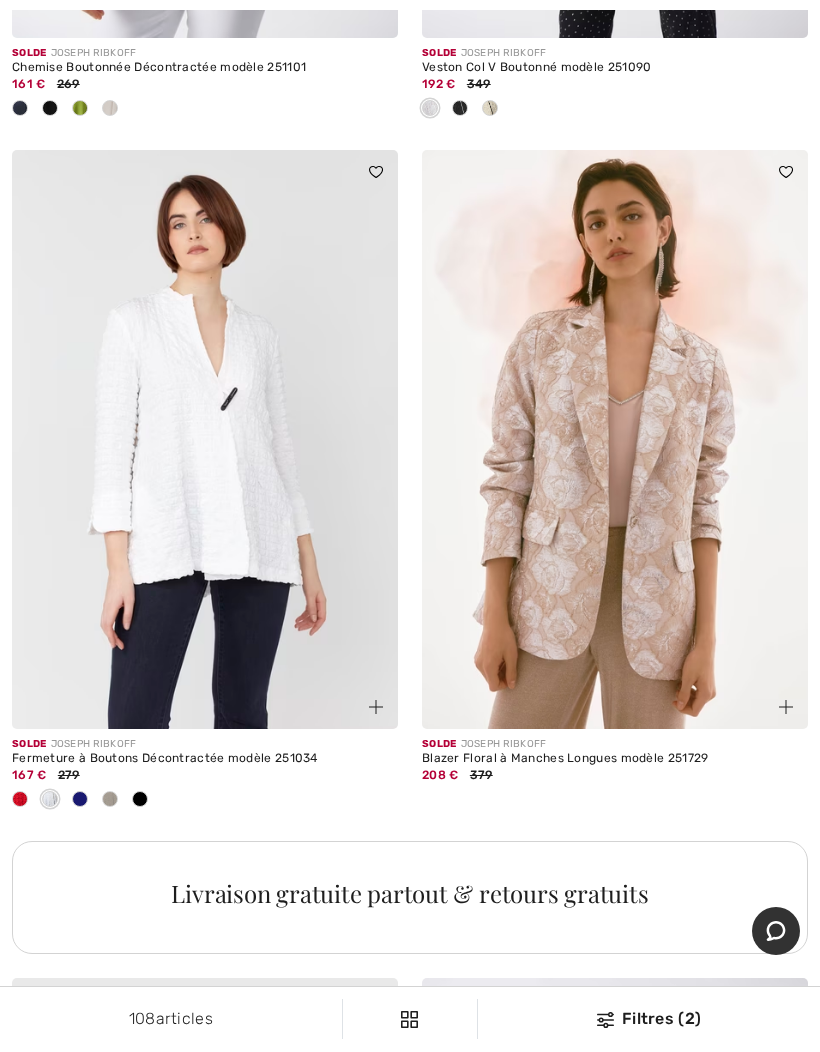 click at bounding box center [110, 800] 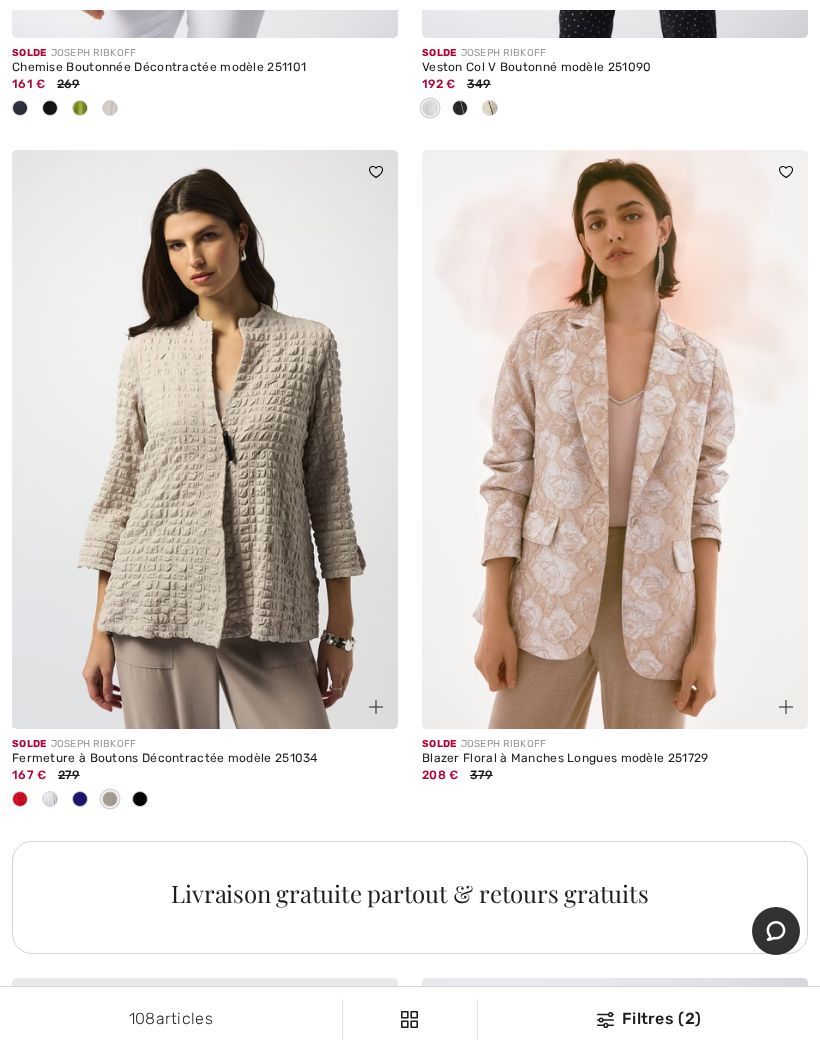 click at bounding box center (205, 800) 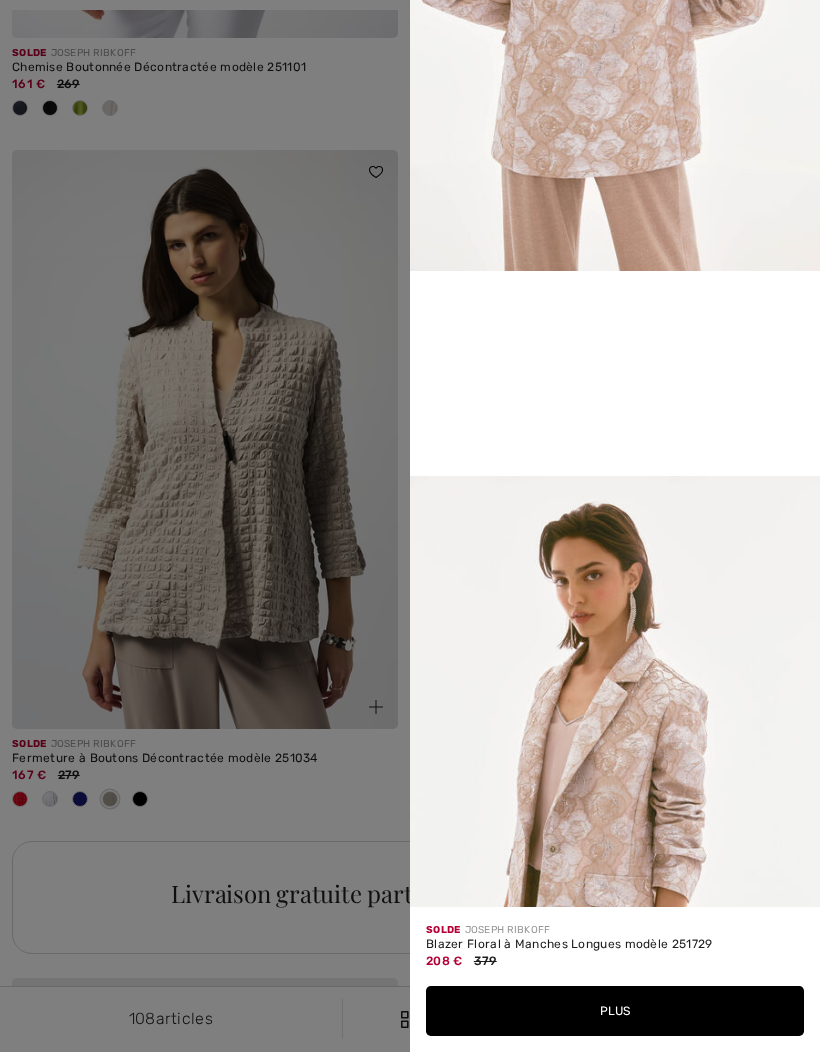 scroll, scrollTop: 939, scrollLeft: 0, axis: vertical 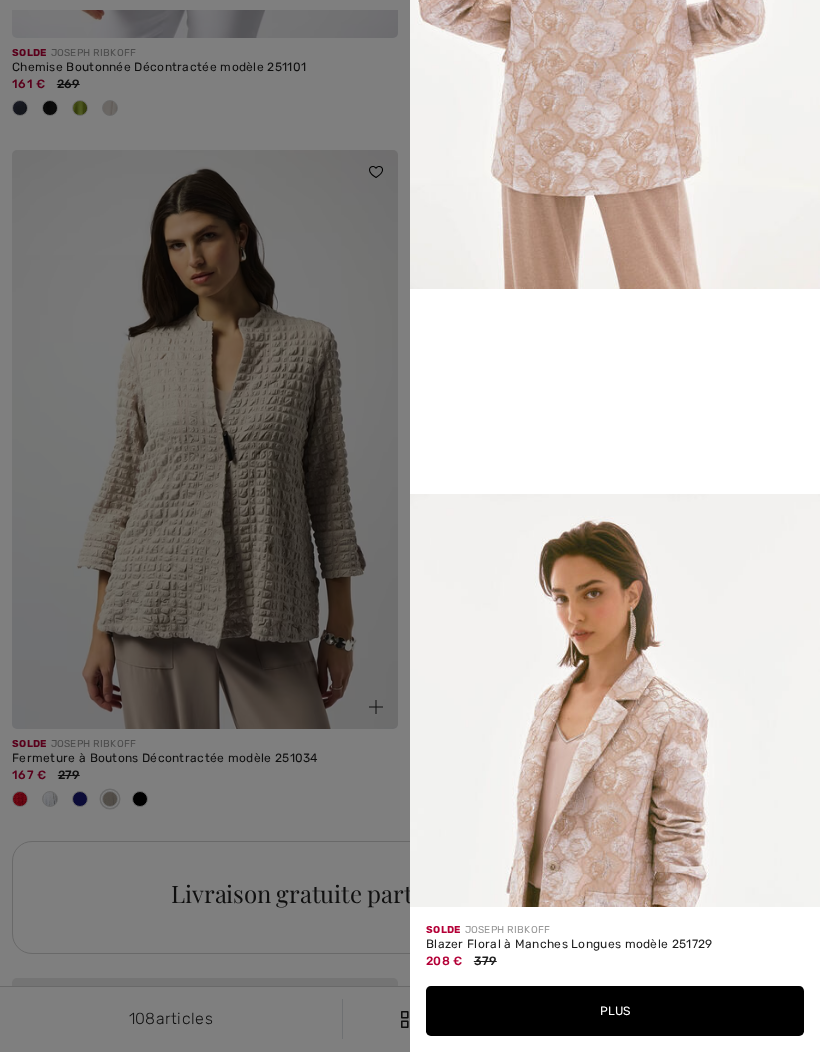 click at bounding box center [410, 526] 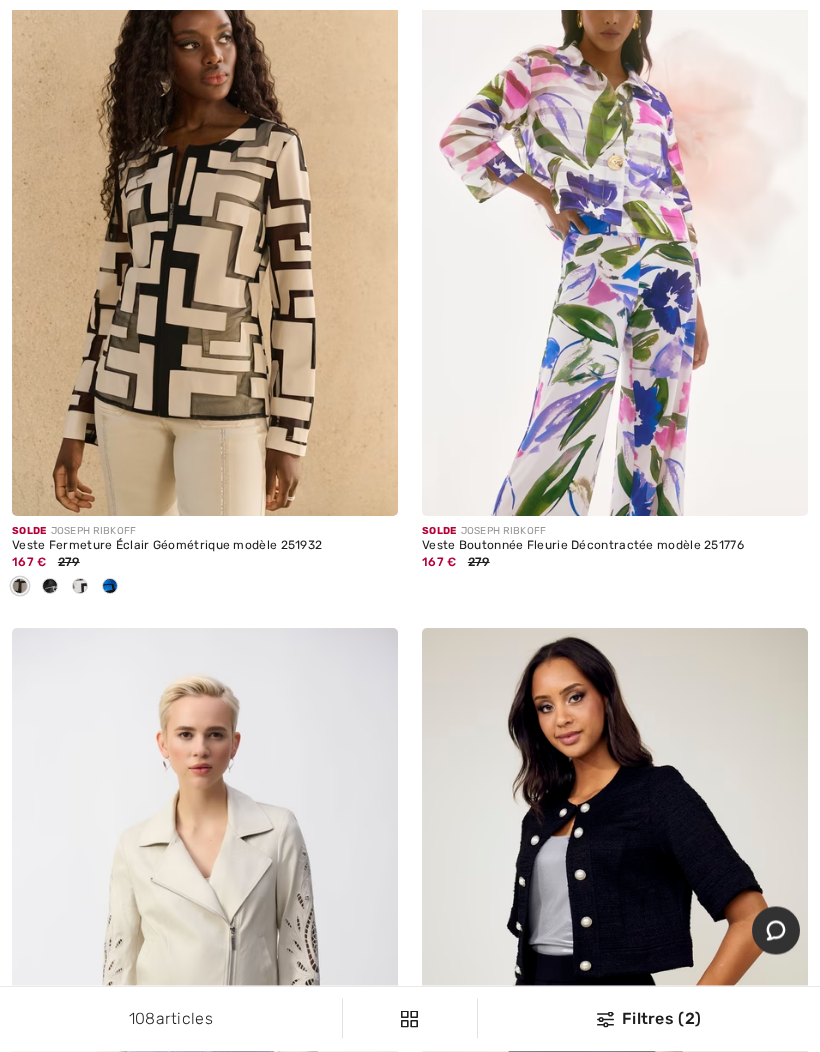 scroll, scrollTop: 15098, scrollLeft: 0, axis: vertical 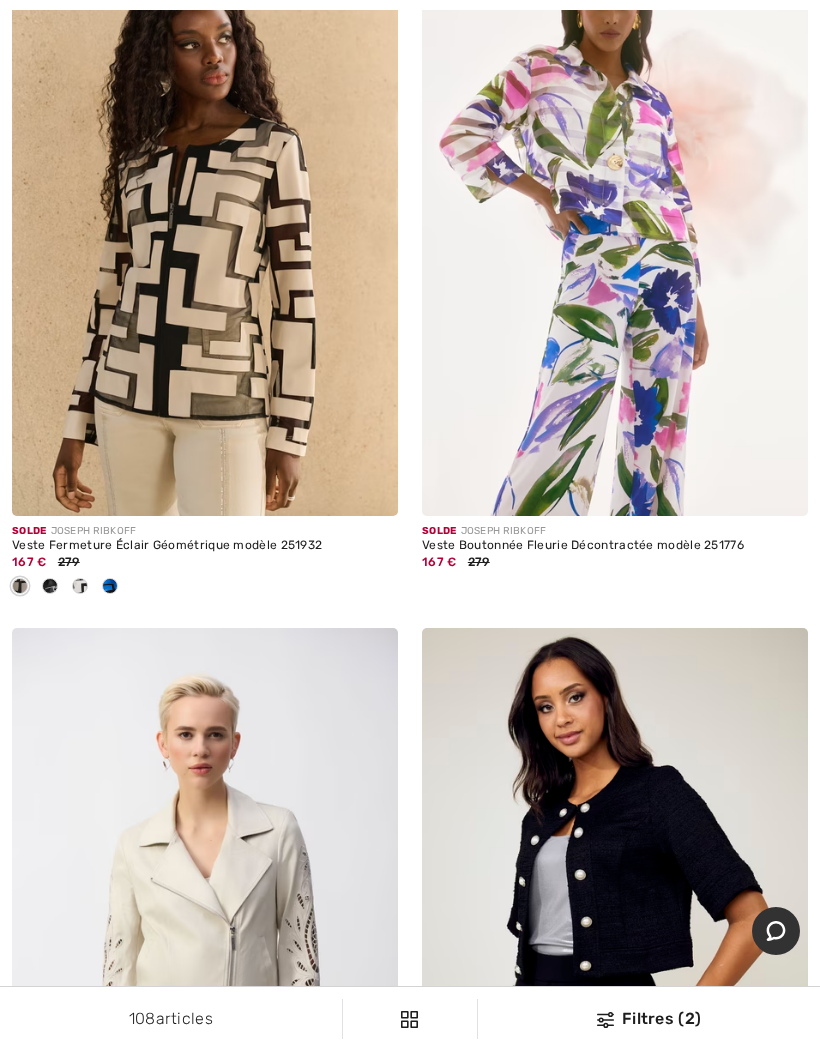 click at bounding box center [50, 586] 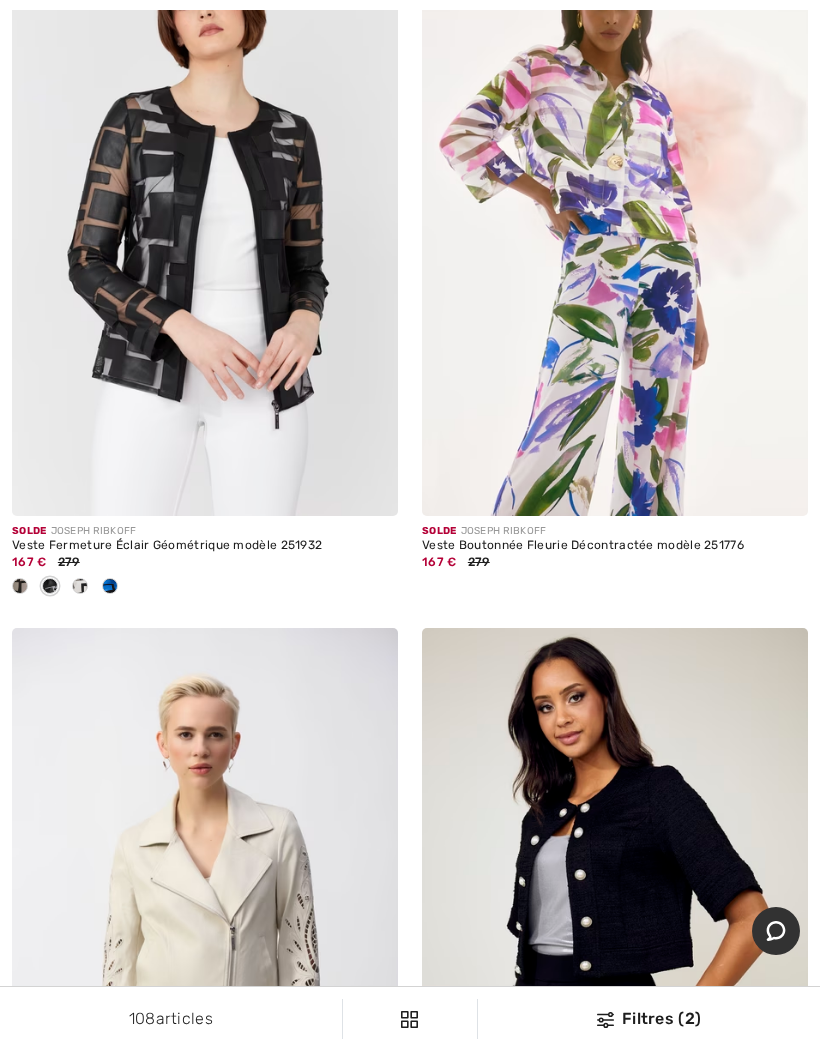 click at bounding box center (80, 586) 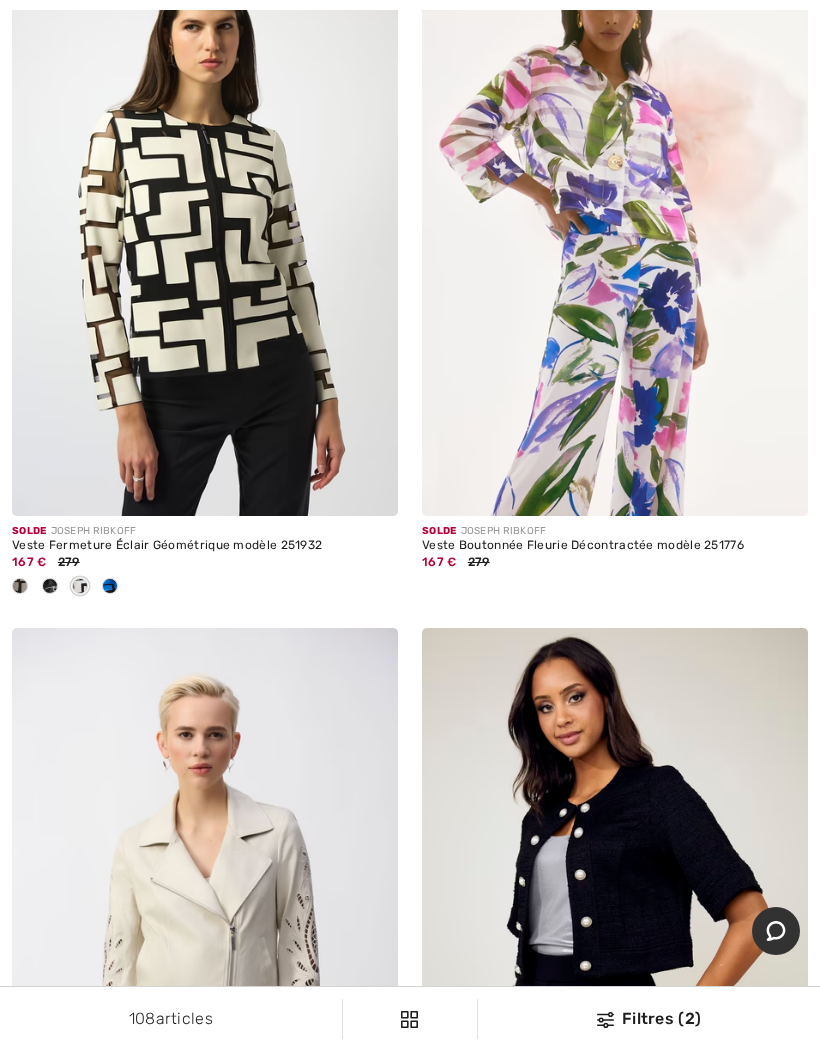 click at bounding box center (110, 586) 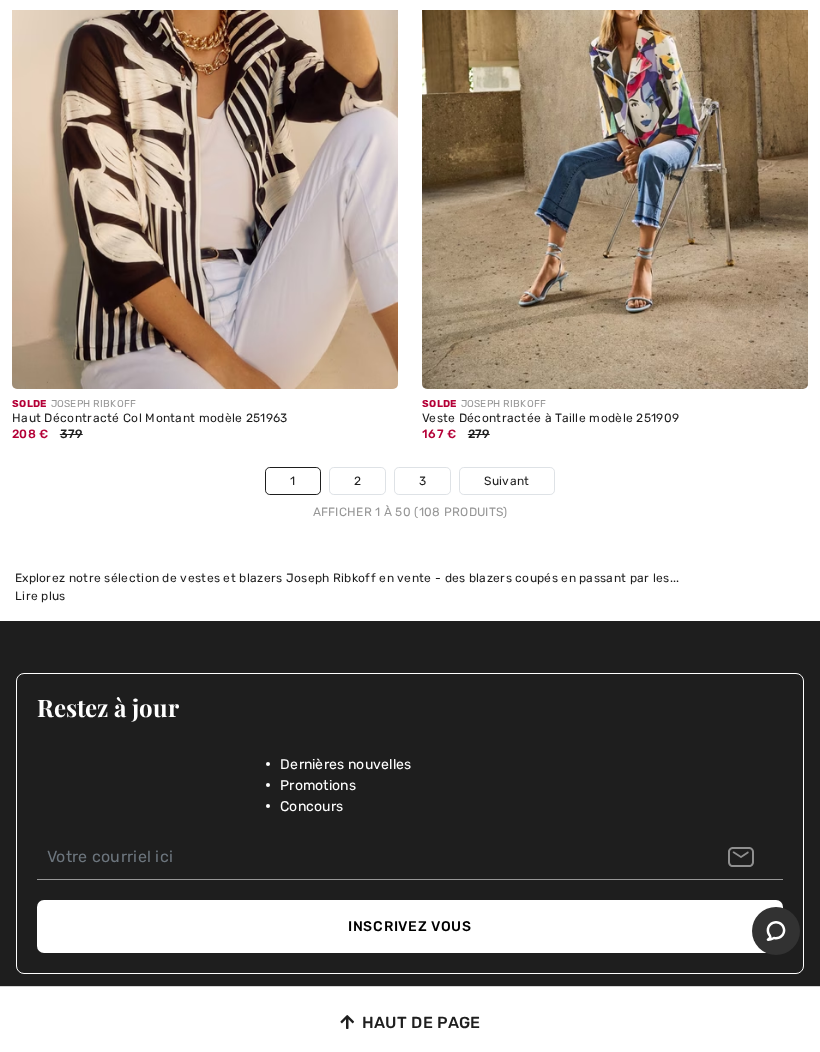 scroll, scrollTop: 17422, scrollLeft: 0, axis: vertical 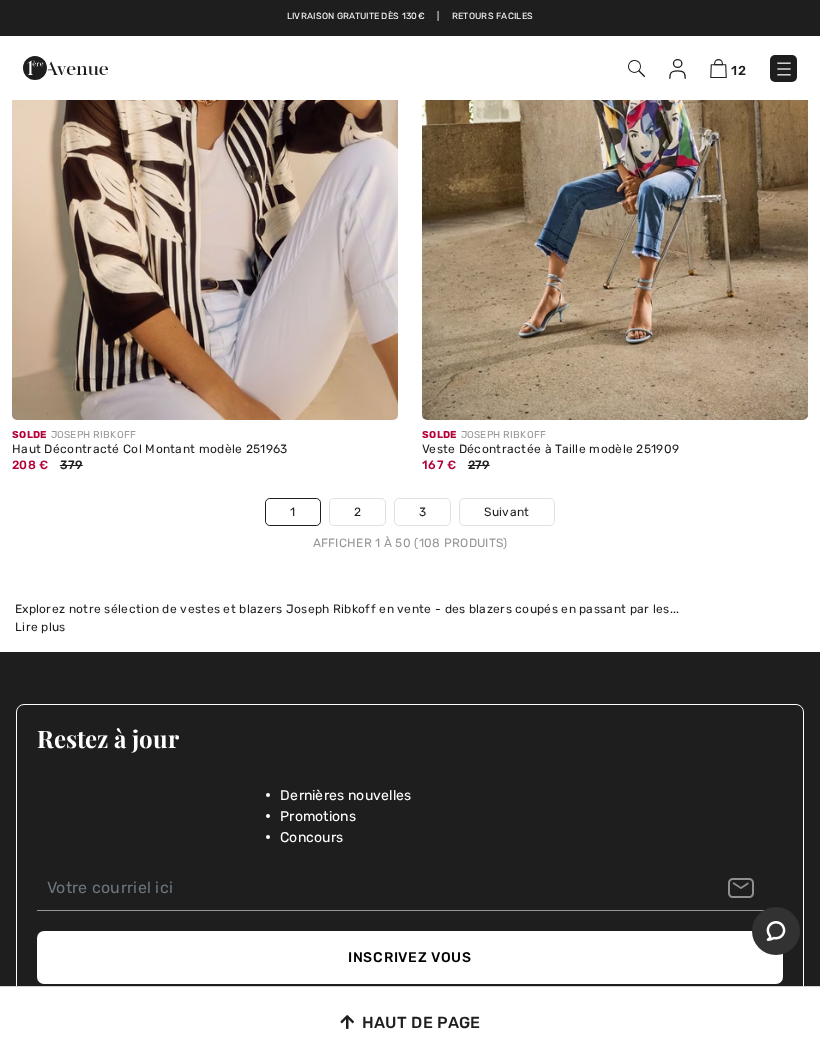 click on "2" at bounding box center (357, 512) 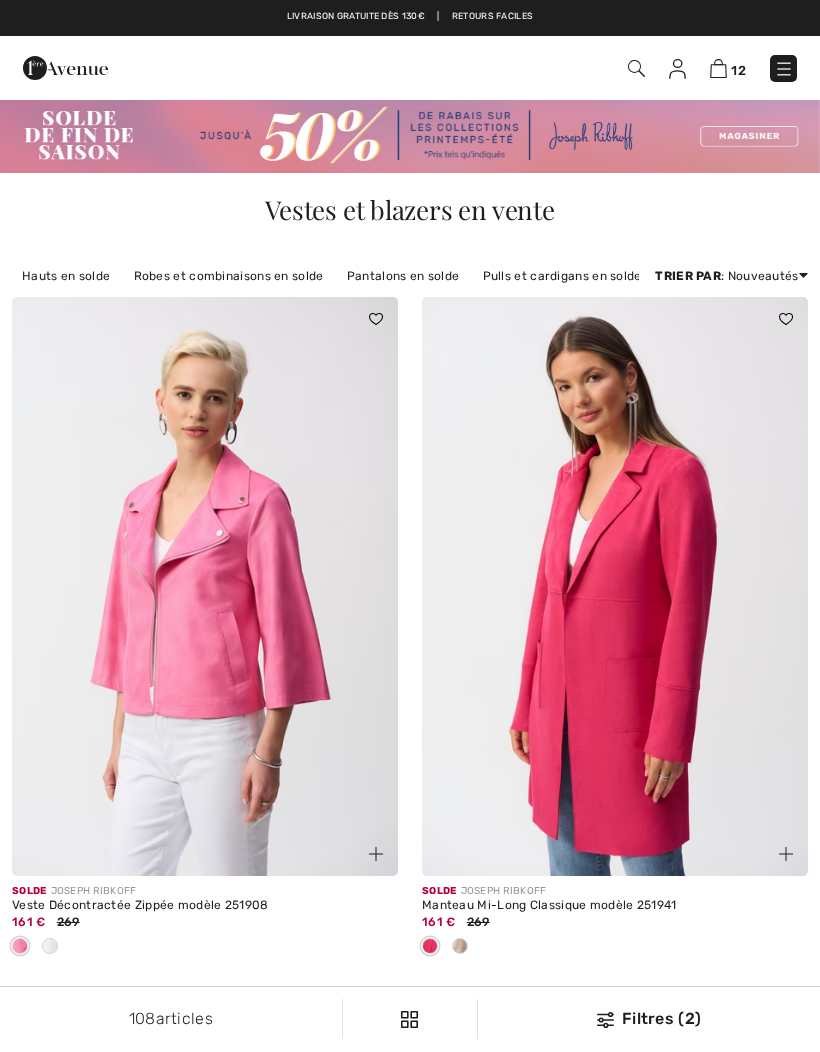 scroll, scrollTop: 0, scrollLeft: 0, axis: both 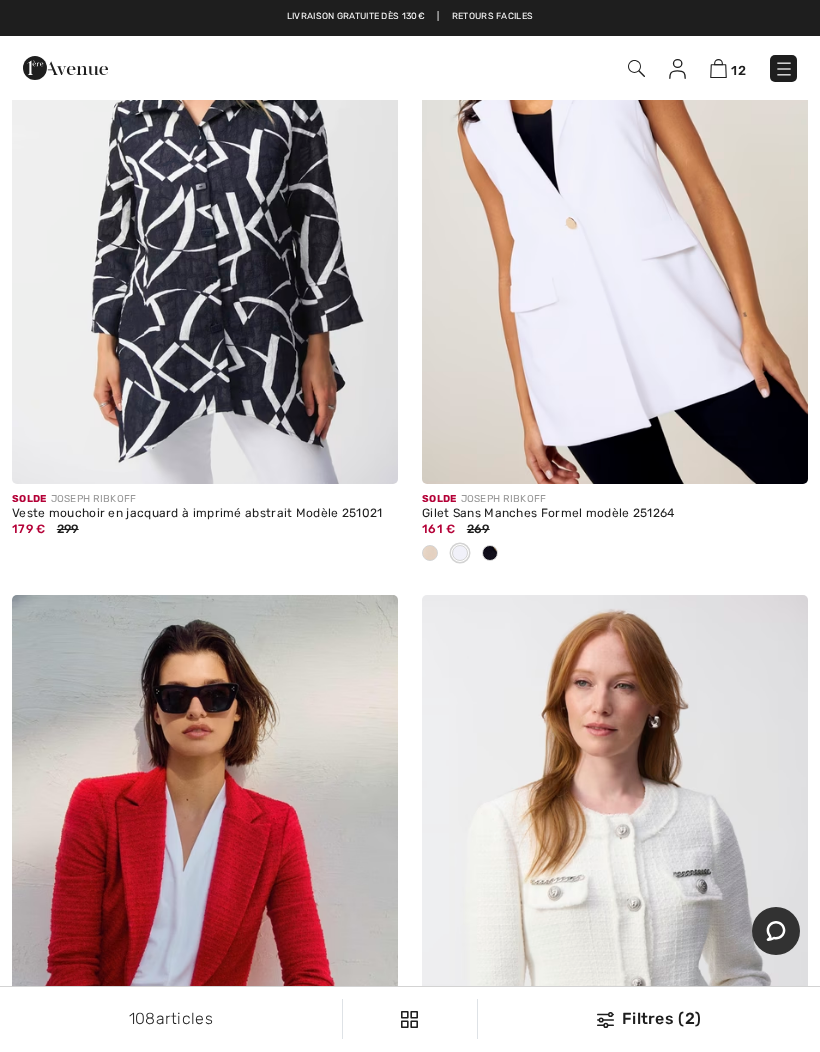 click at bounding box center [490, 553] 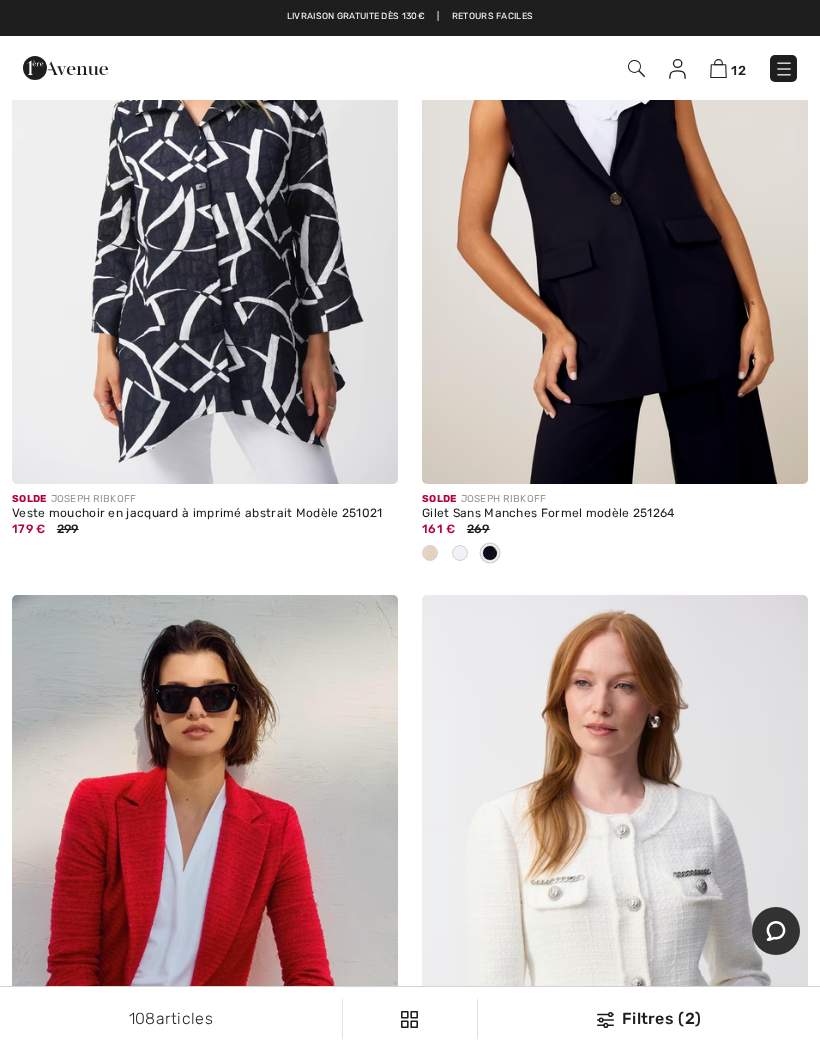 click at bounding box center [786, 462] 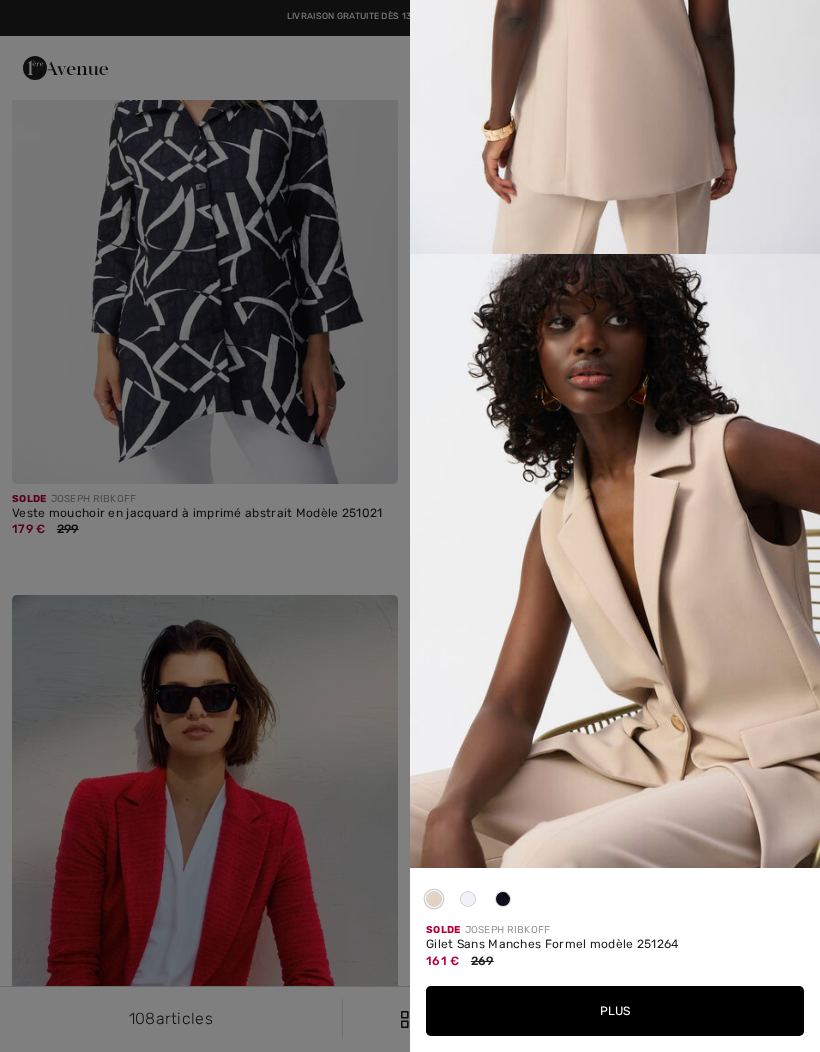 scroll, scrollTop: 2236, scrollLeft: 0, axis: vertical 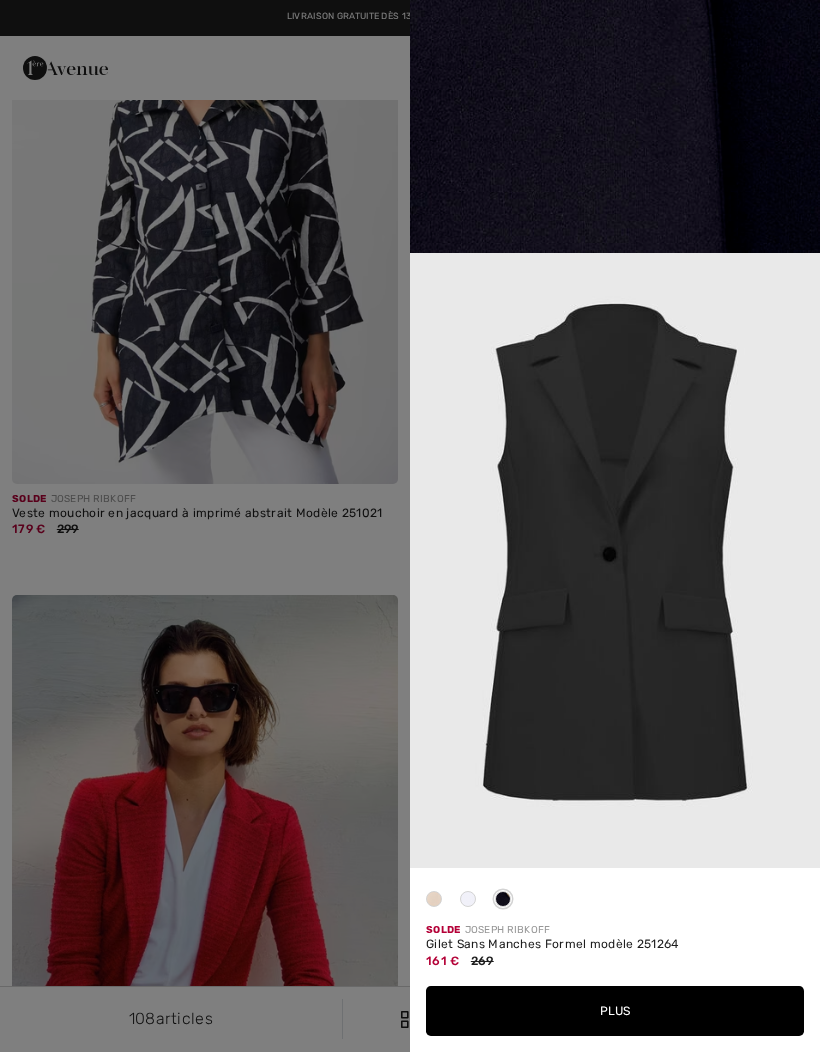 click at bounding box center [410, 526] 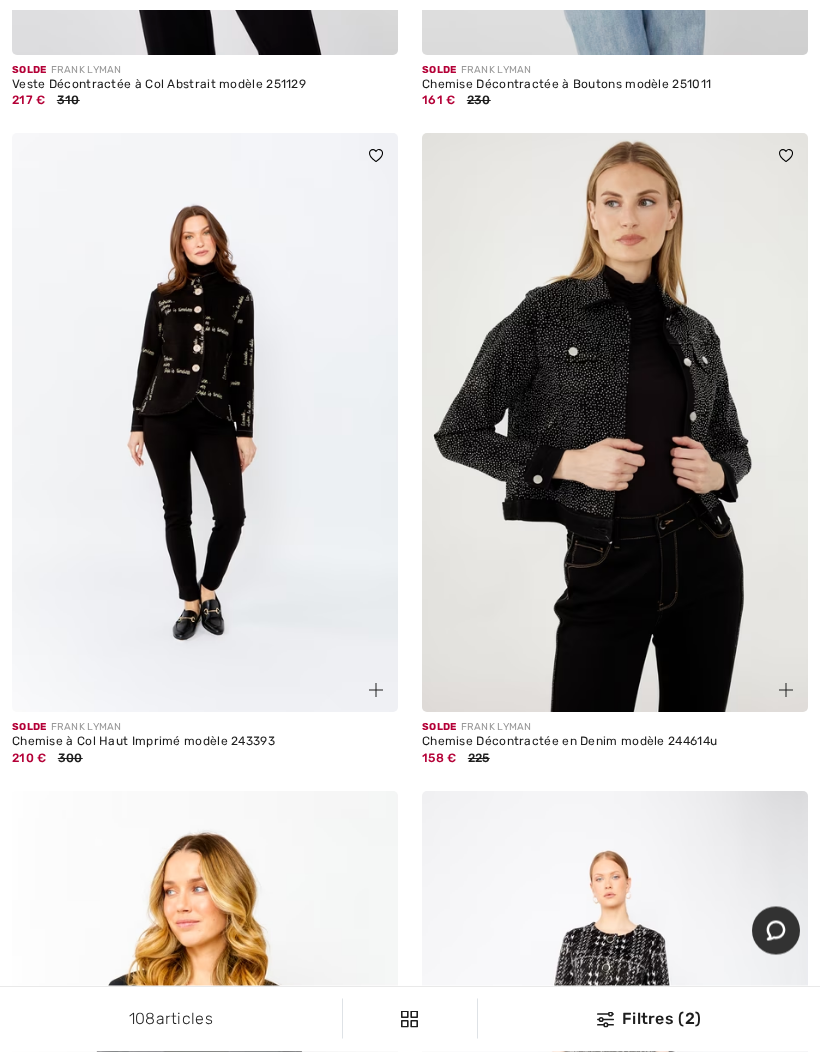 scroll, scrollTop: 9897, scrollLeft: 0, axis: vertical 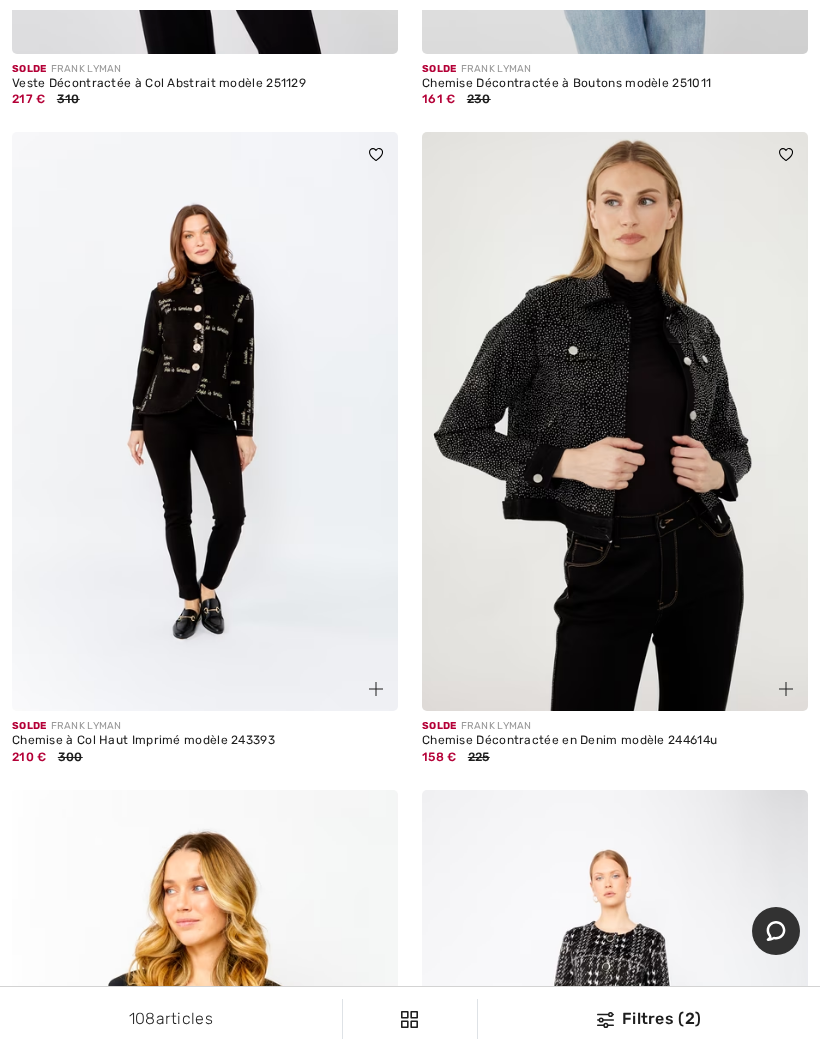 click at bounding box center (364, 677) 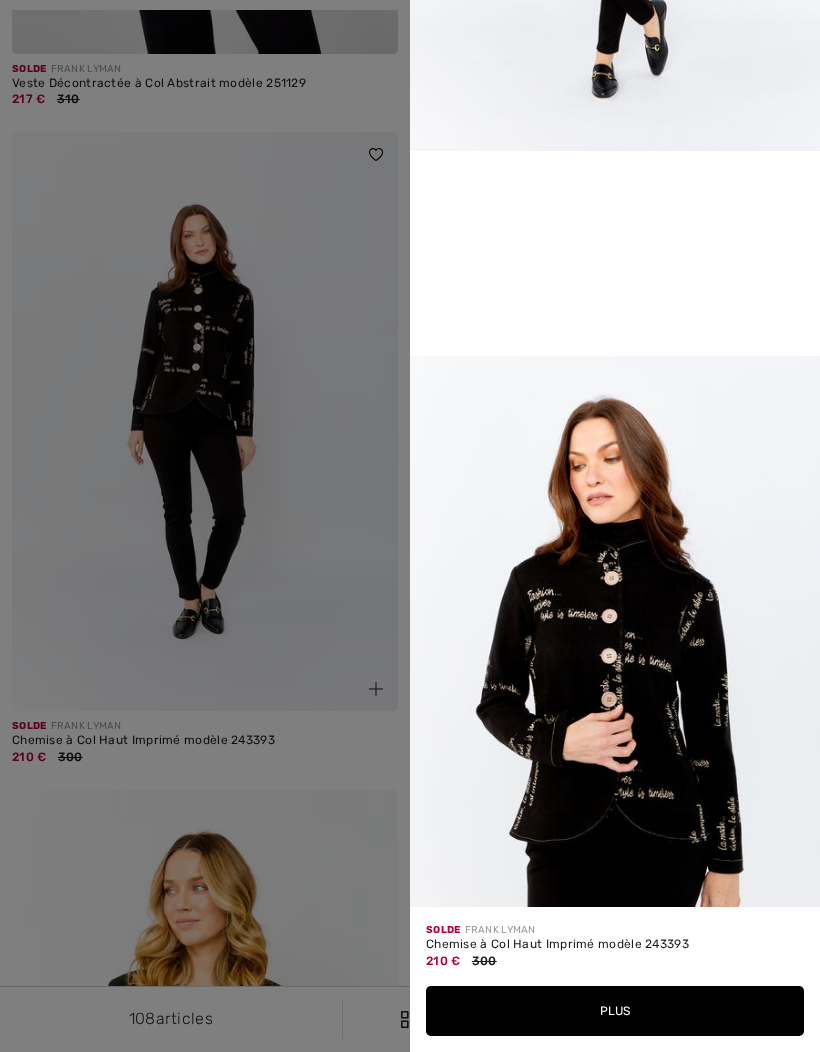 scroll, scrollTop: 1080, scrollLeft: 0, axis: vertical 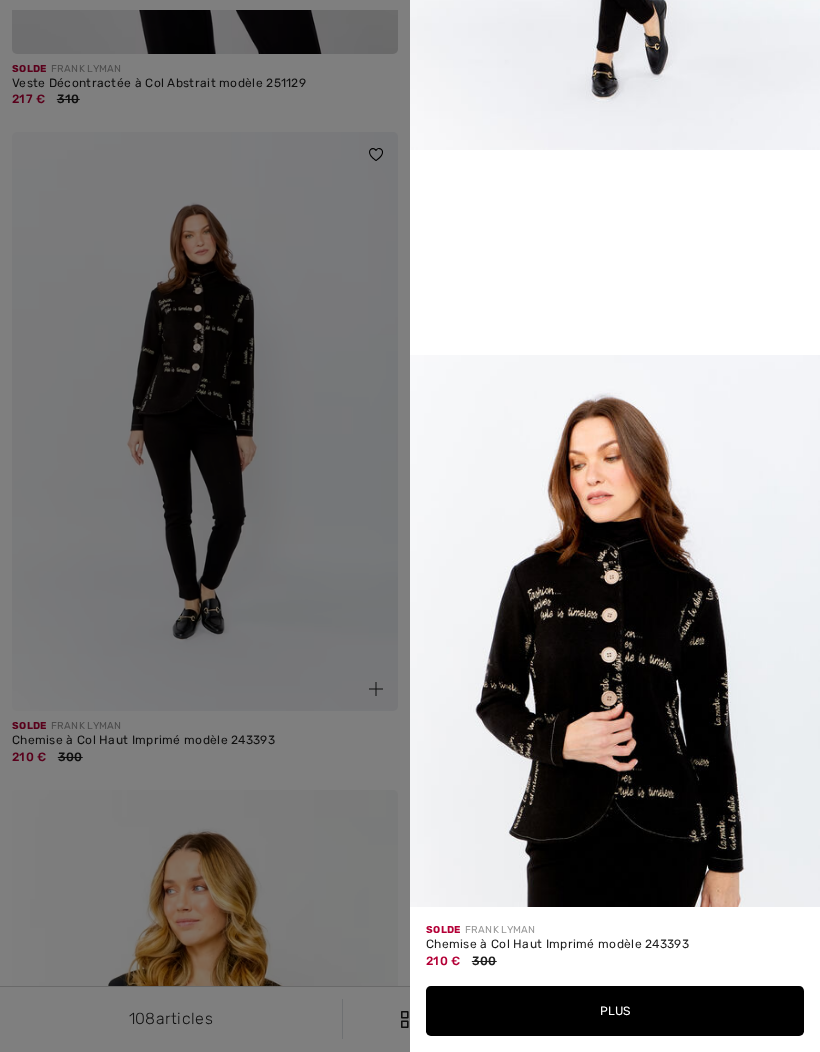 click at bounding box center (410, 526) 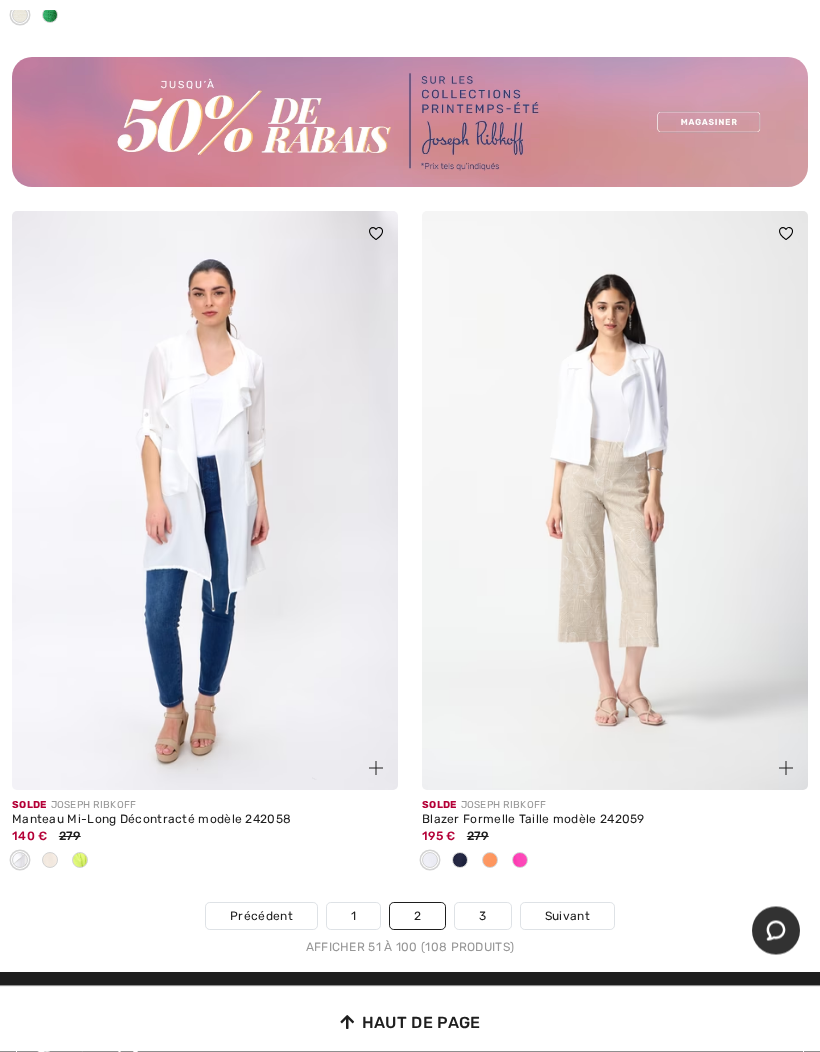 scroll, scrollTop: 16834, scrollLeft: 0, axis: vertical 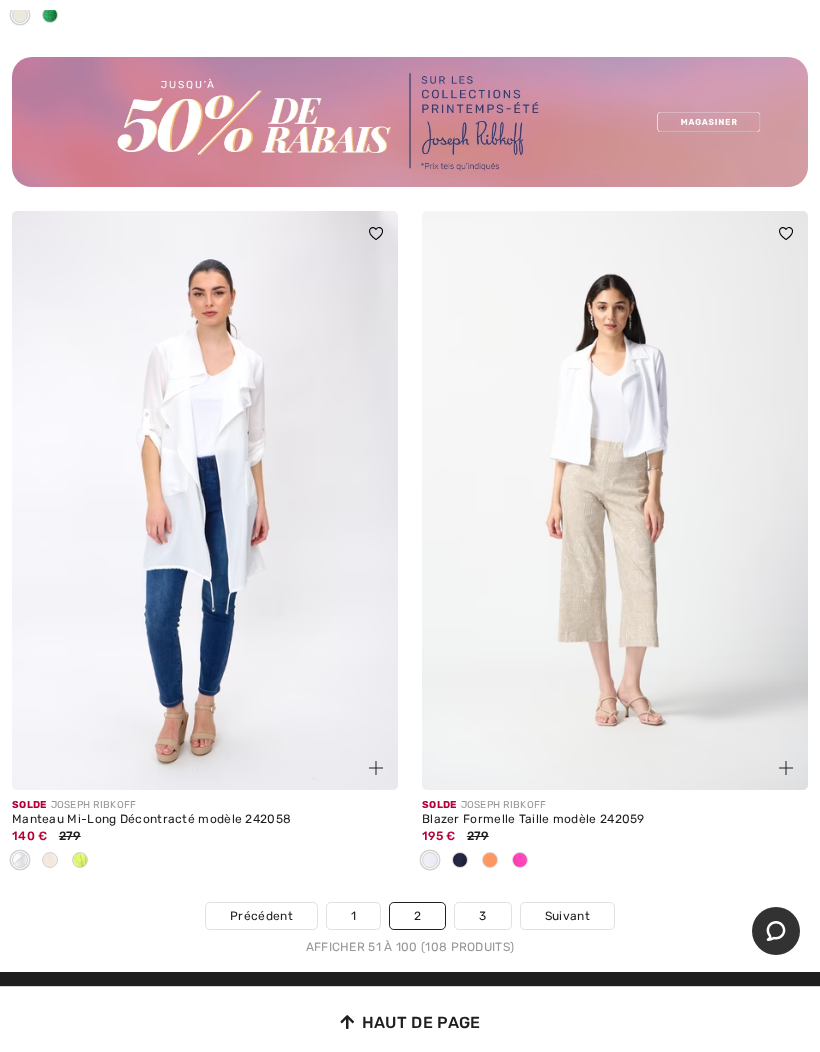 click at bounding box center (50, 860) 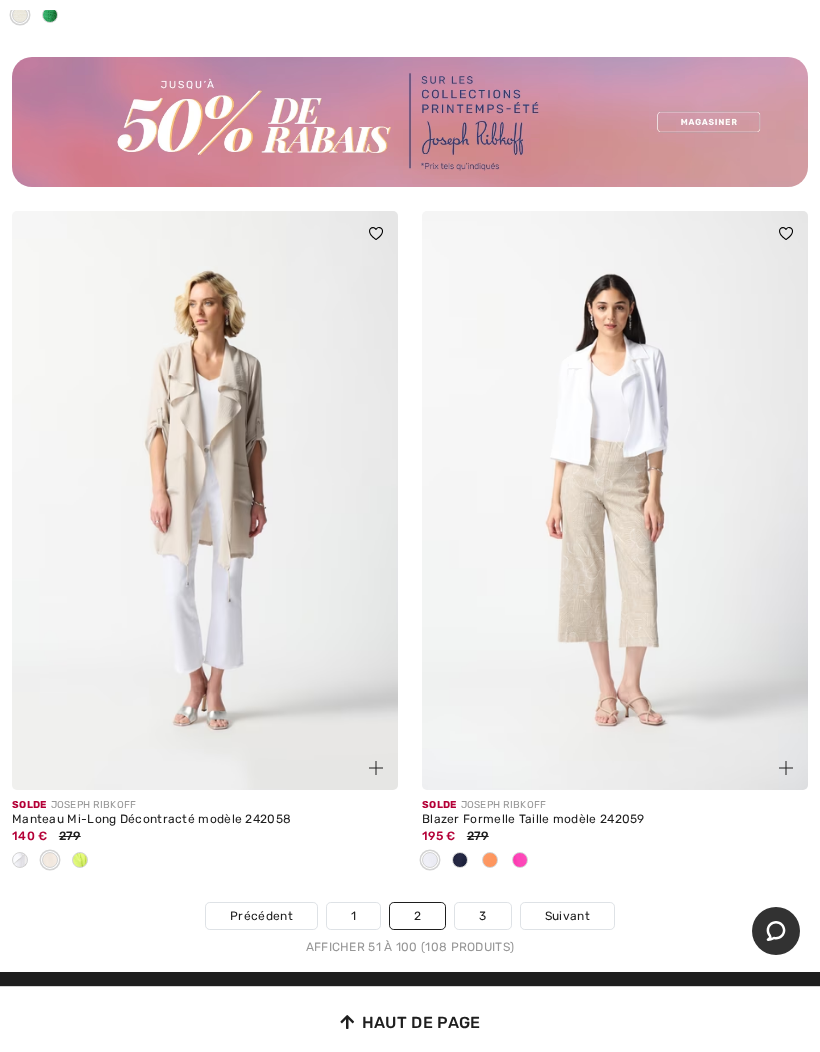click at bounding box center [80, 861] 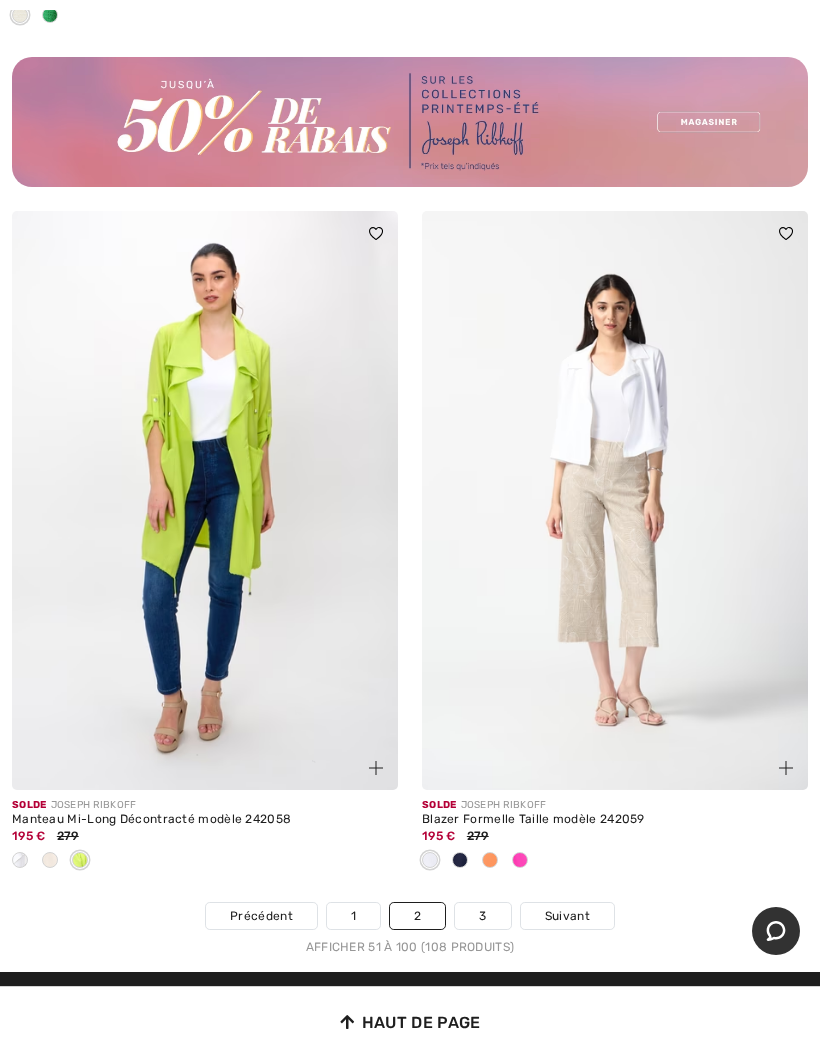 click at bounding box center [376, 768] 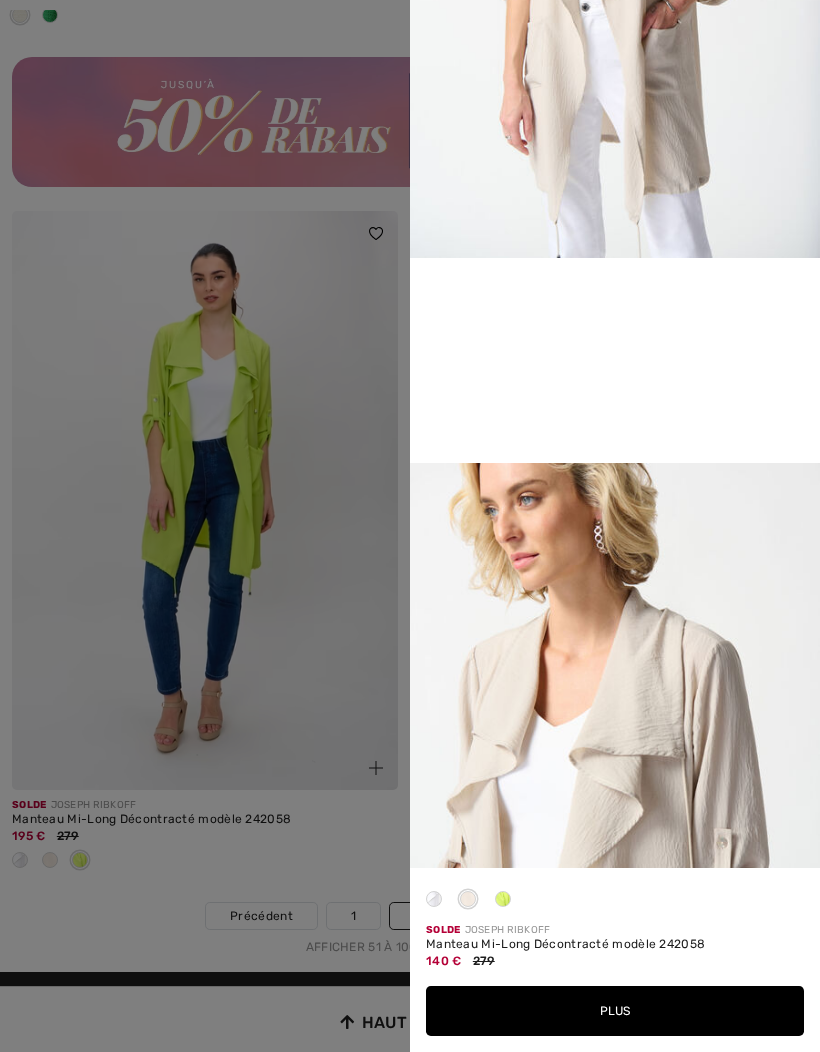 scroll, scrollTop: 995, scrollLeft: 0, axis: vertical 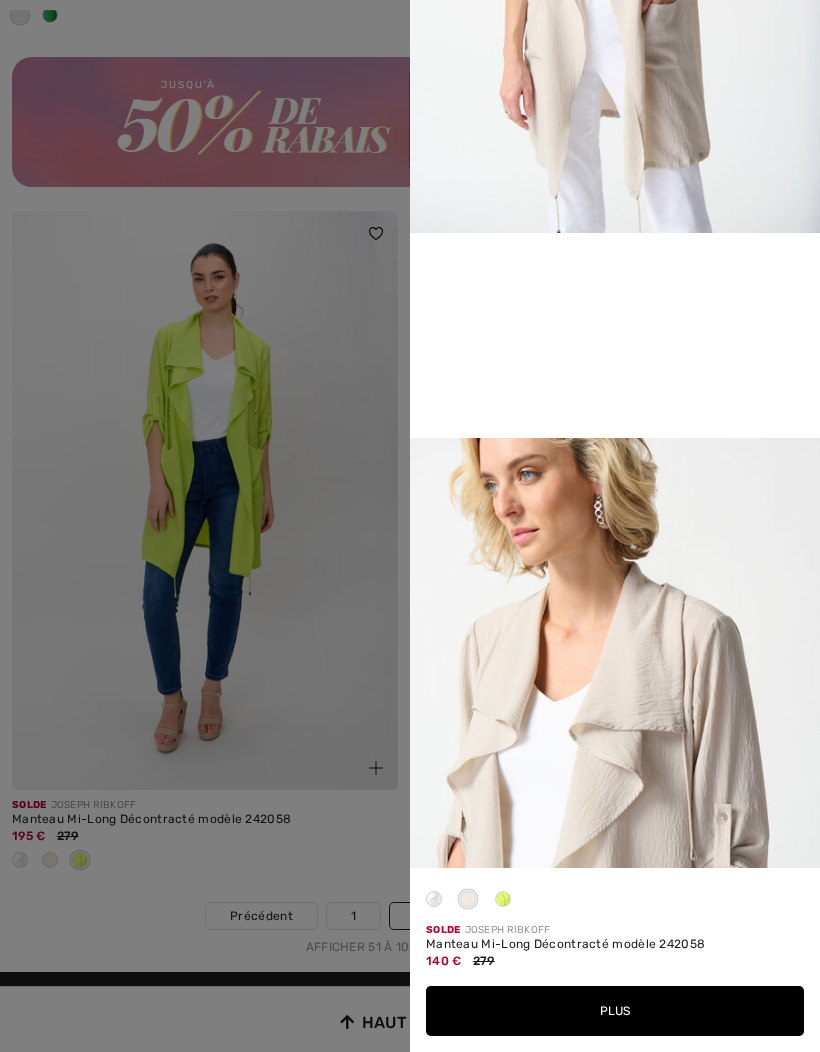 click at bounding box center (410, 526) 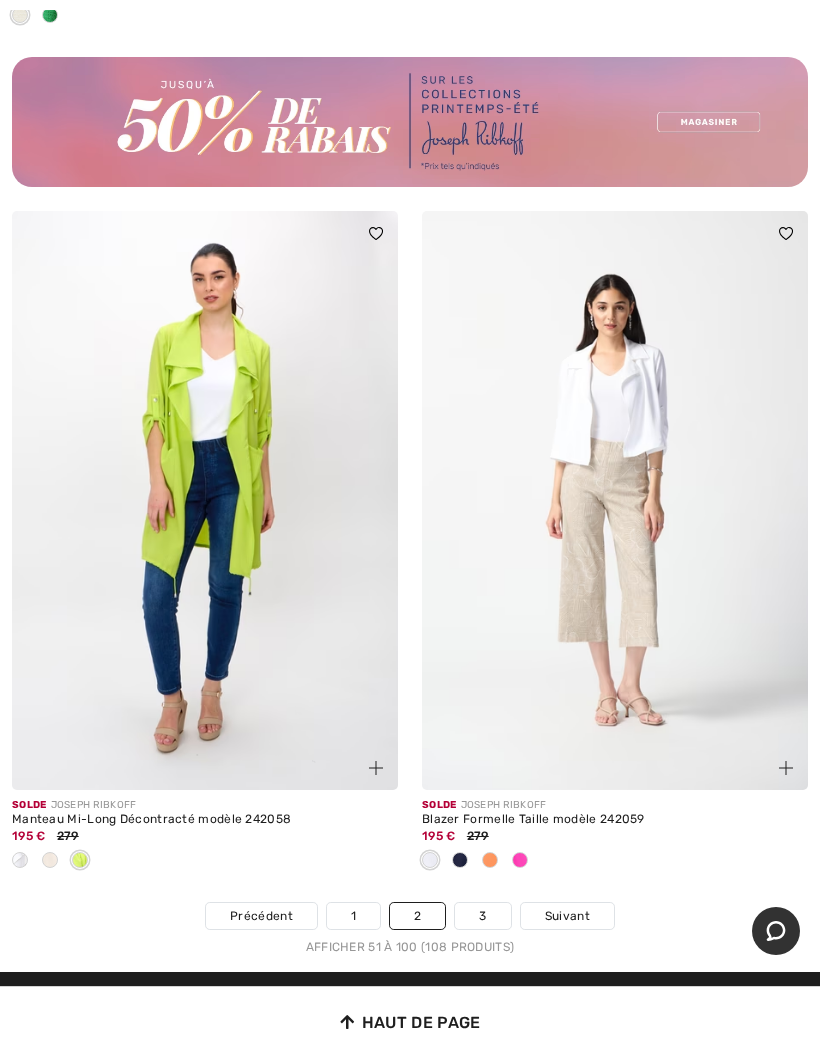click at bounding box center [376, 768] 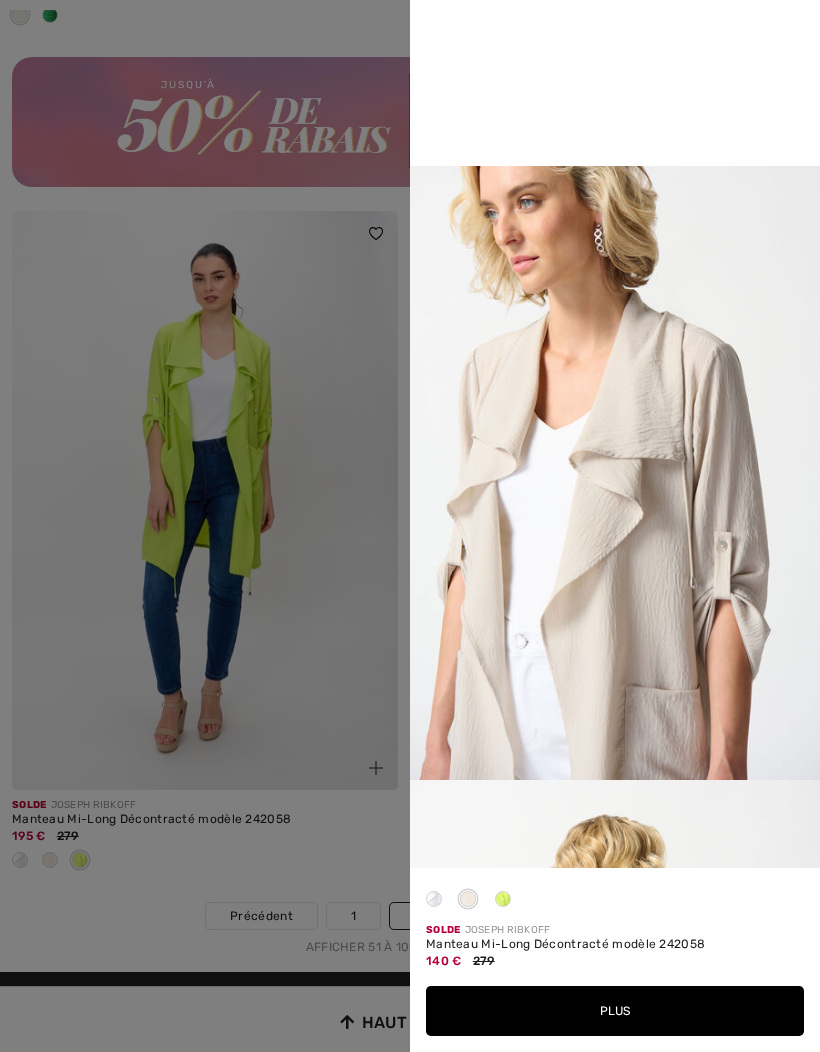scroll, scrollTop: 1268, scrollLeft: 0, axis: vertical 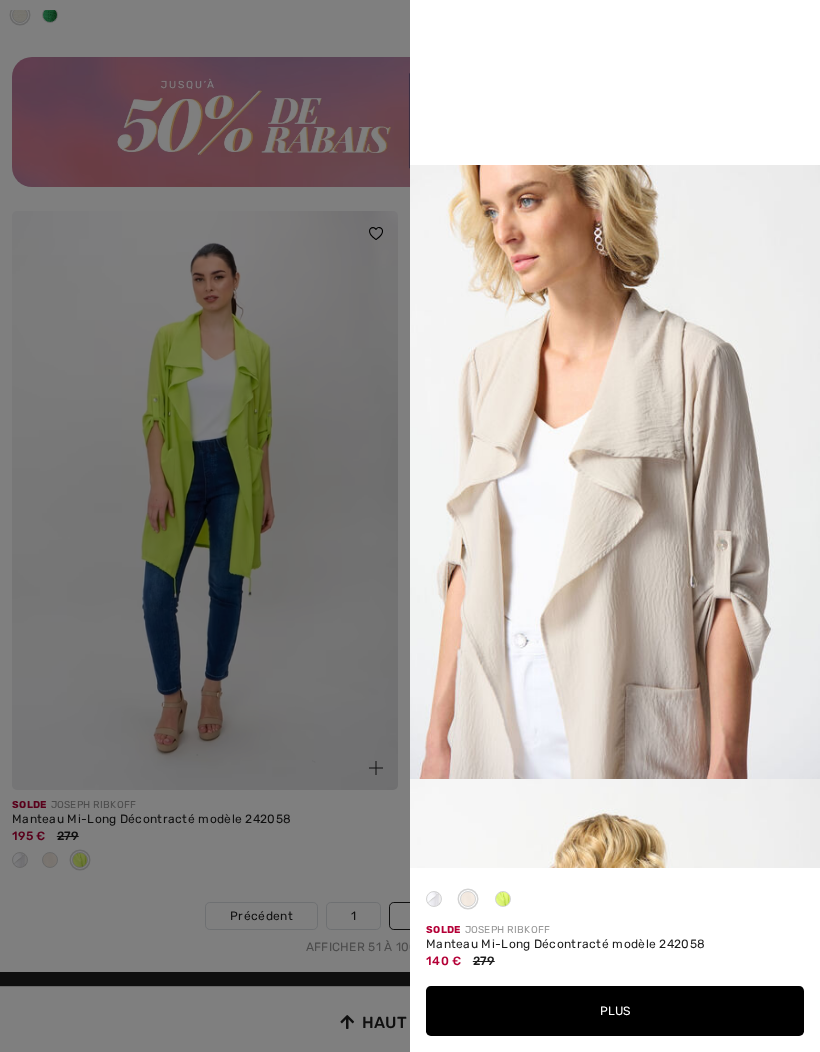click at bounding box center (410, 526) 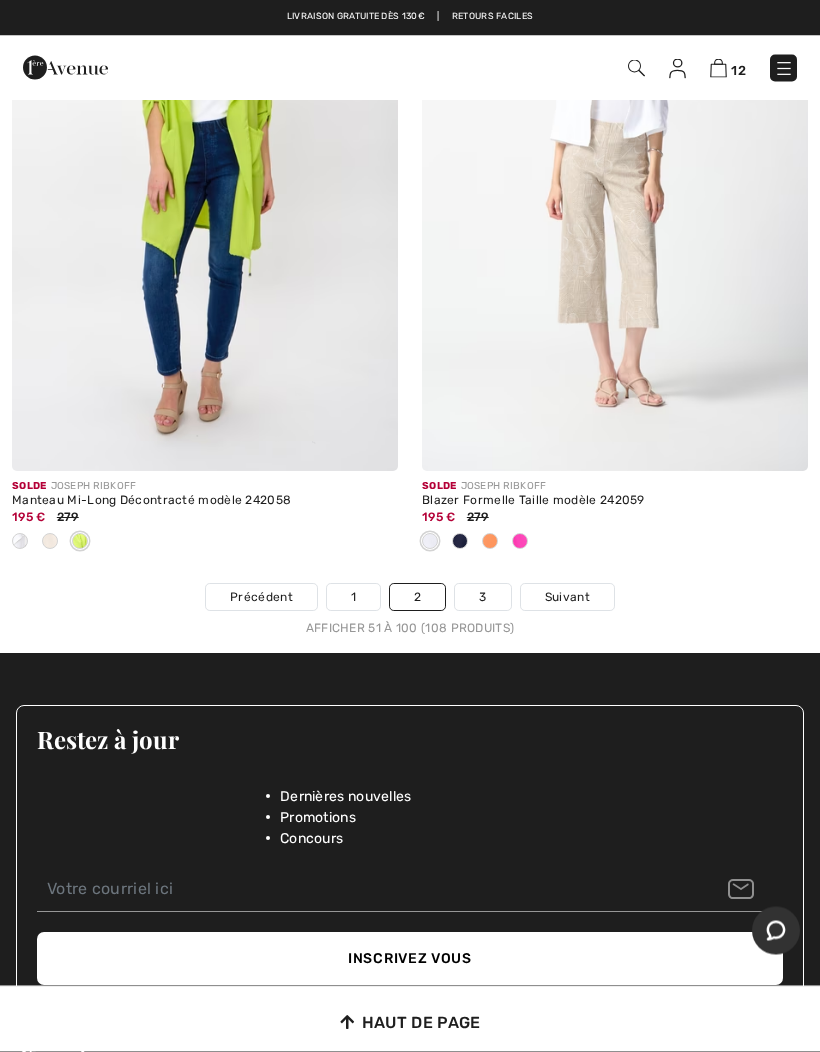 scroll, scrollTop: 17153, scrollLeft: 0, axis: vertical 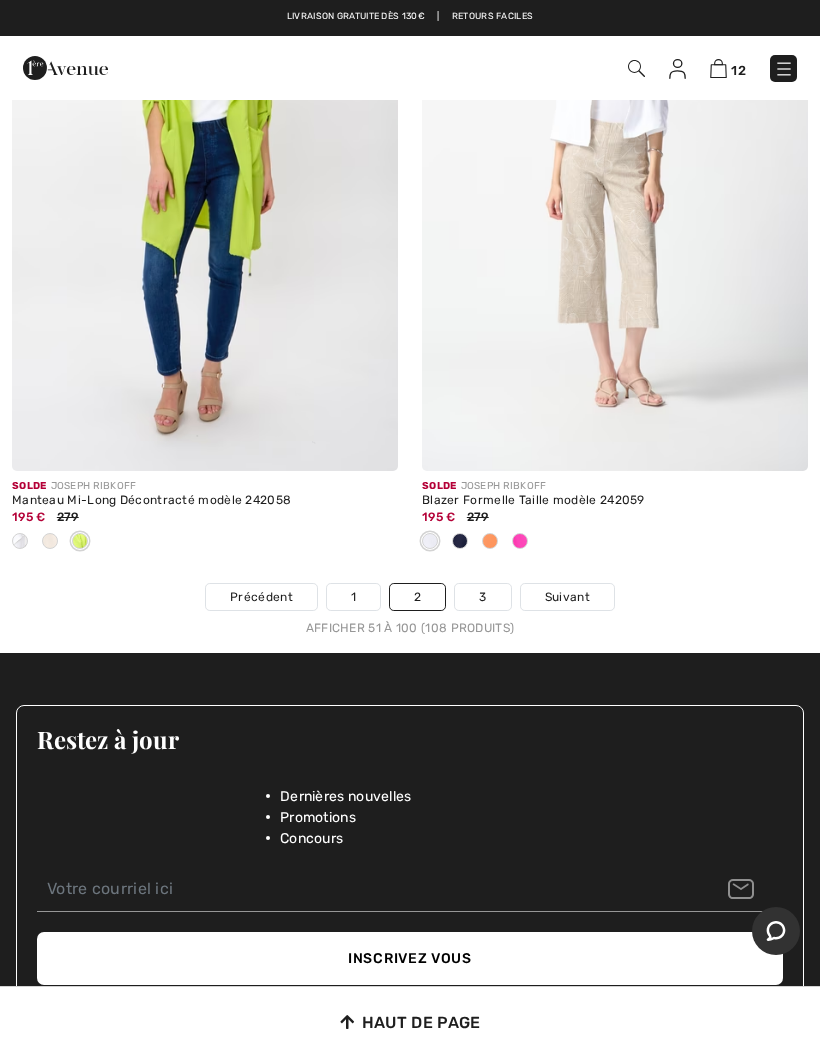 click on "3" at bounding box center [482, 597] 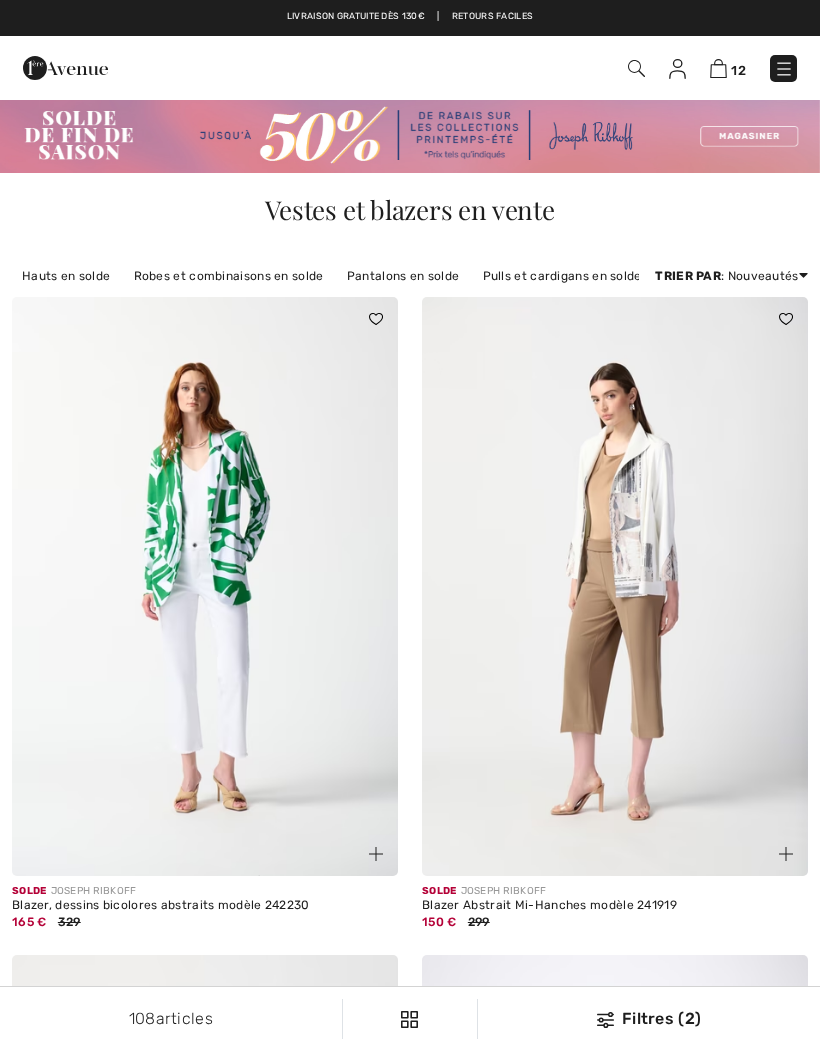 scroll, scrollTop: 0, scrollLeft: 0, axis: both 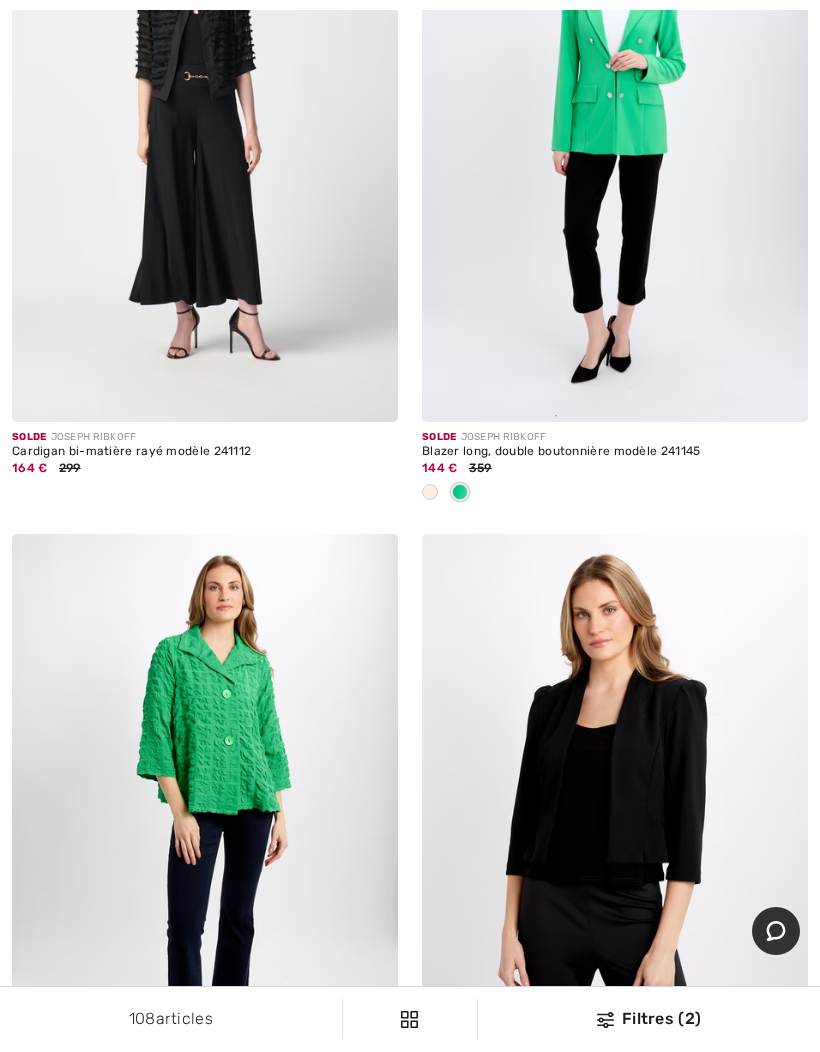 click at bounding box center (430, 493) 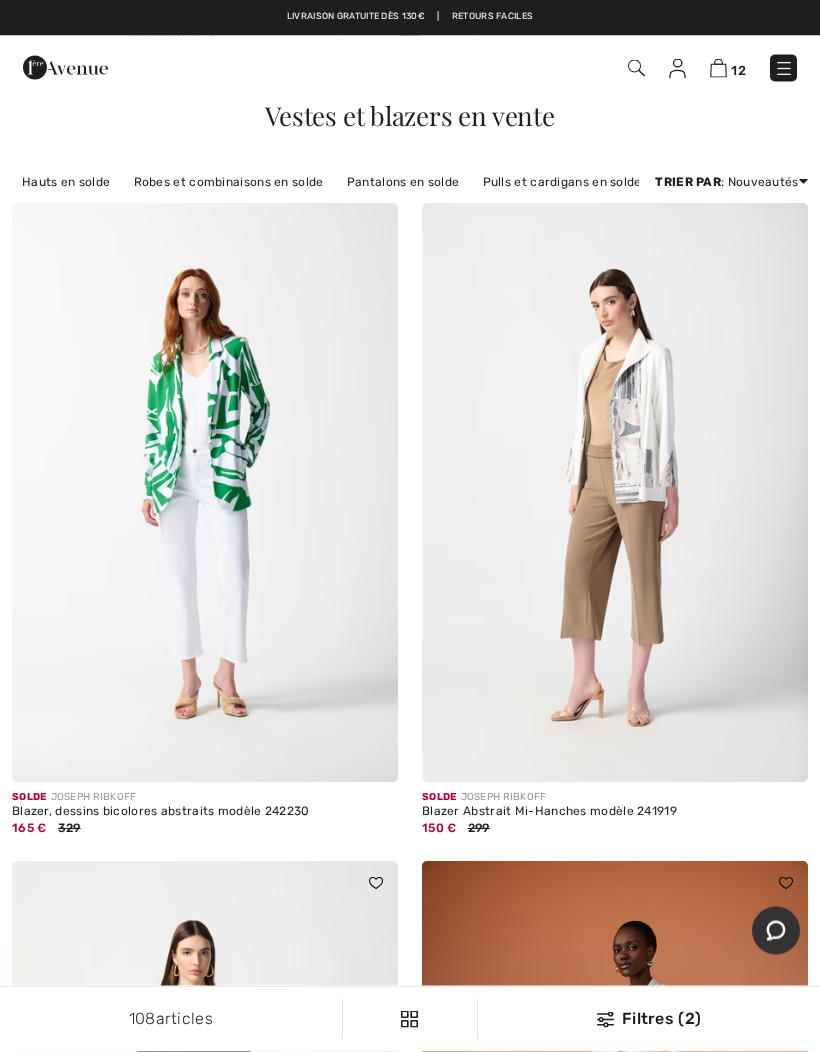 scroll, scrollTop: 0, scrollLeft: 0, axis: both 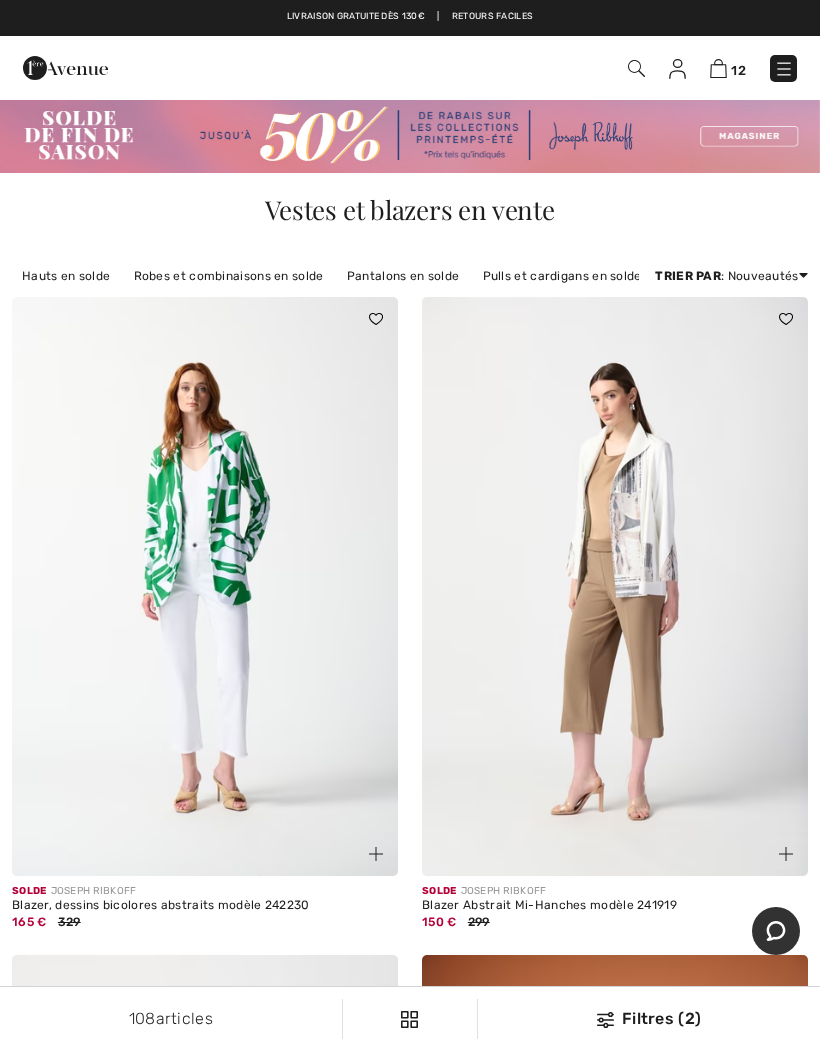 click on "Robes et combinaisons en solde" at bounding box center (229, 276) 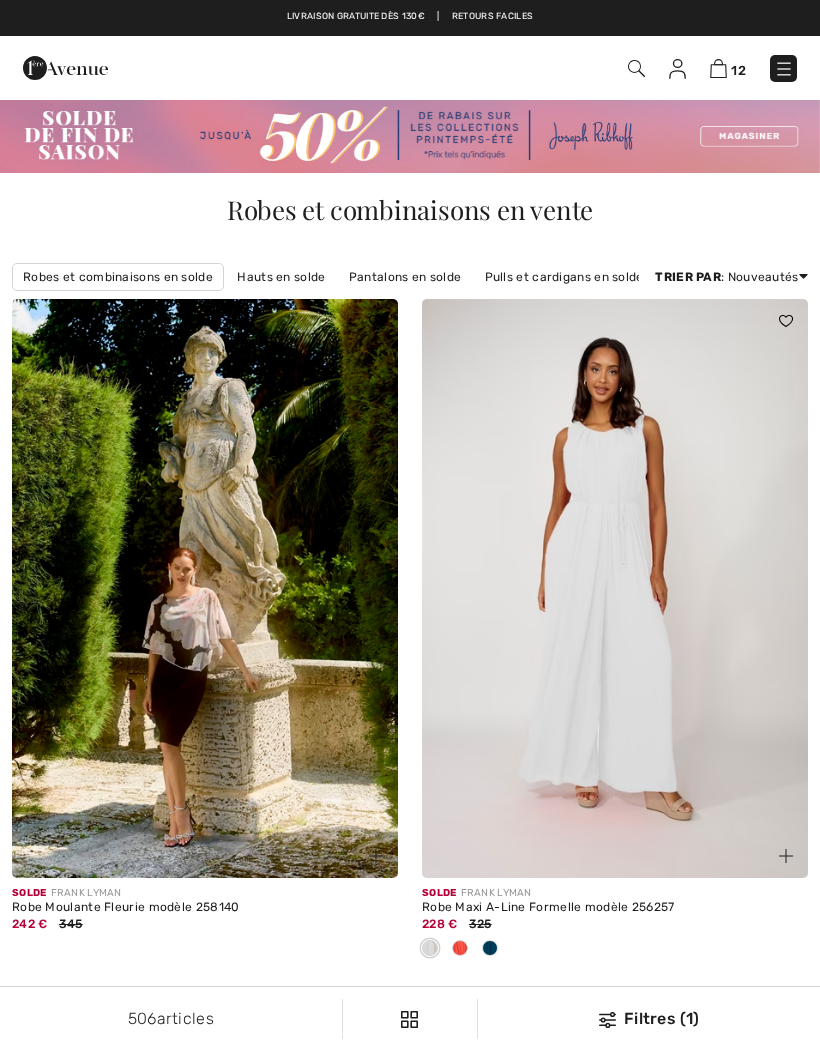 scroll, scrollTop: 0, scrollLeft: 0, axis: both 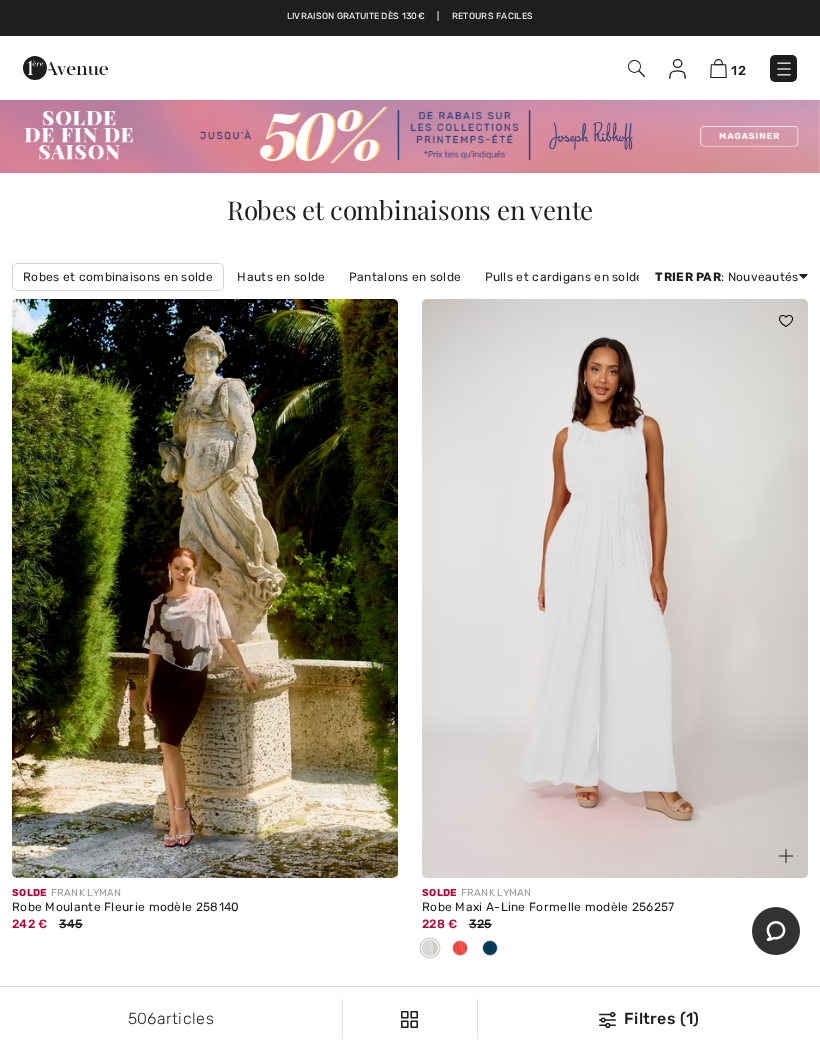 click on "Filtres (1)" at bounding box center (649, 1019) 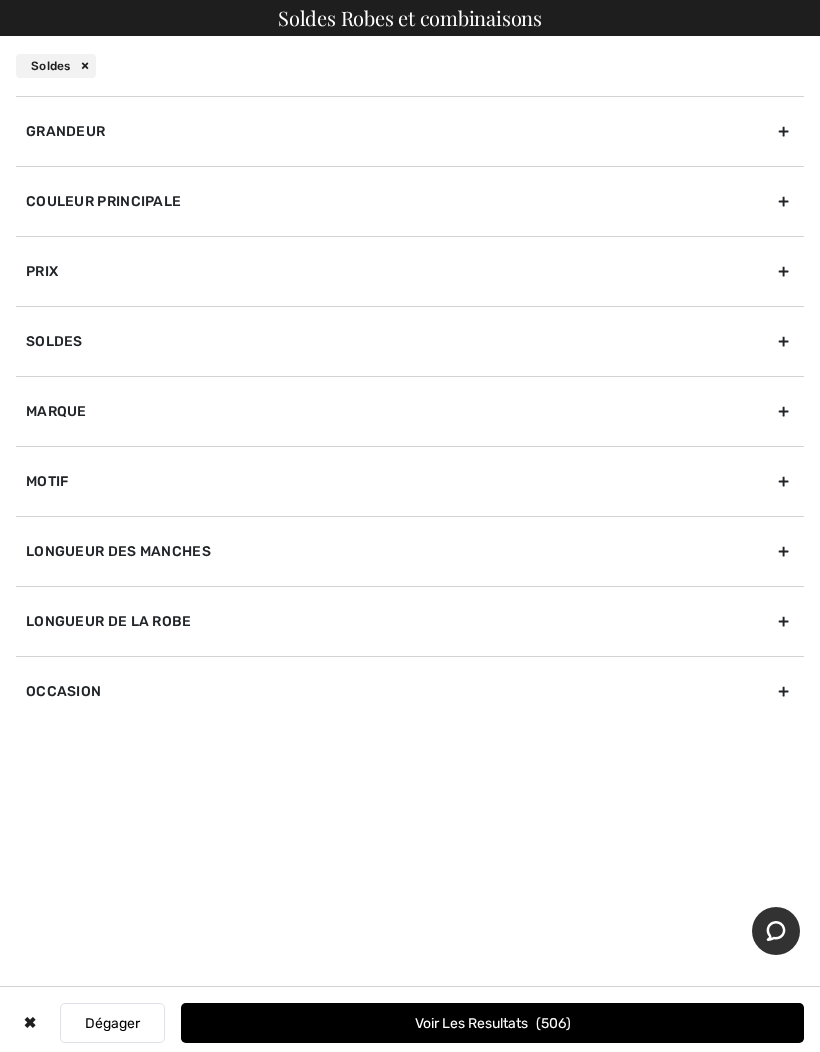click on "Grandeur" at bounding box center [410, 131] 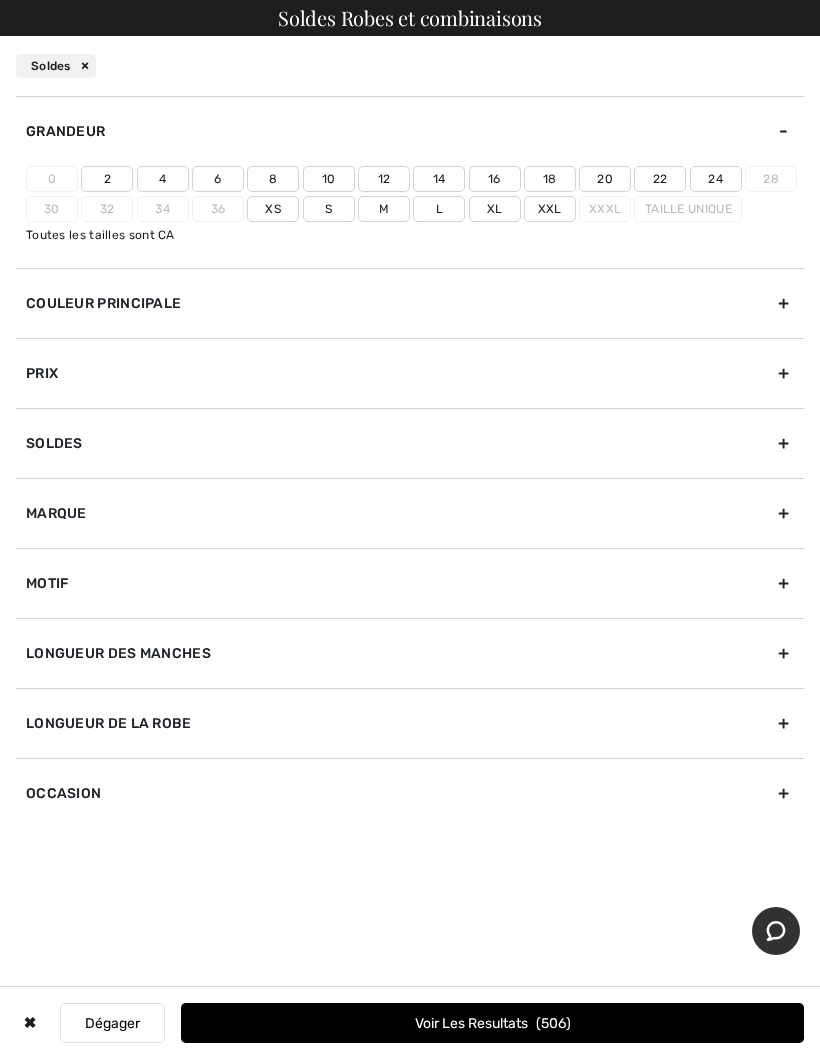 click on "12" at bounding box center (384, 179) 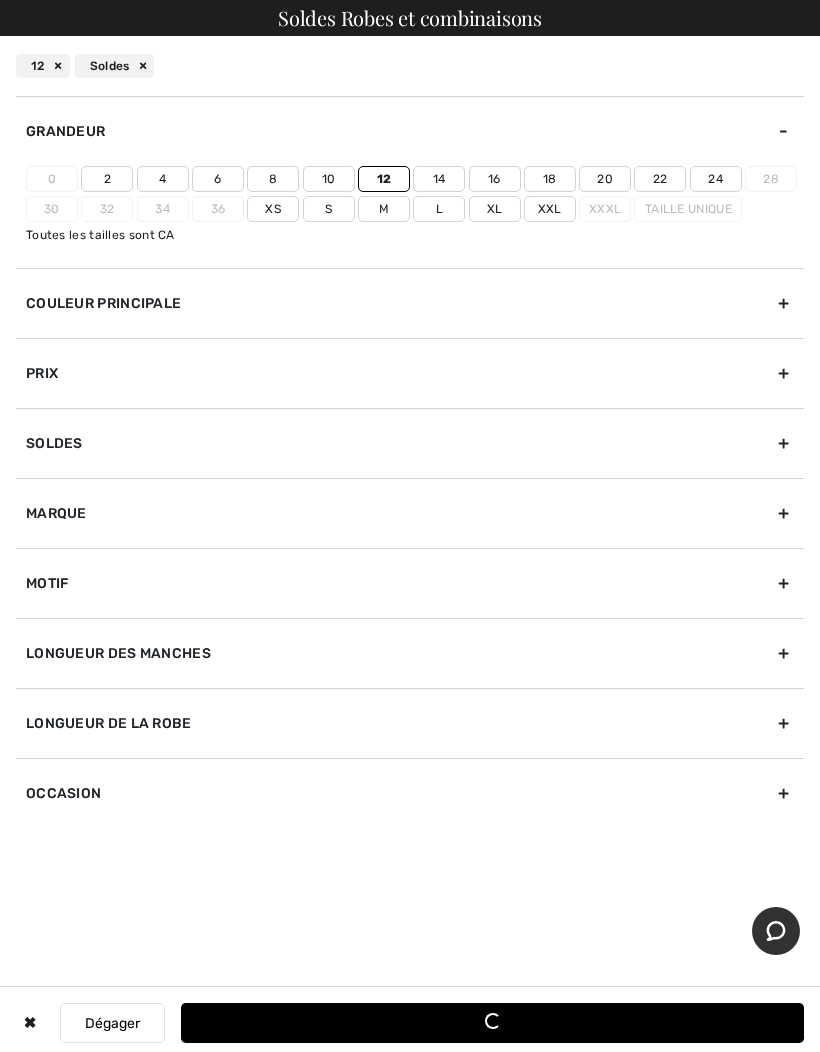 click on "14" at bounding box center [439, 179] 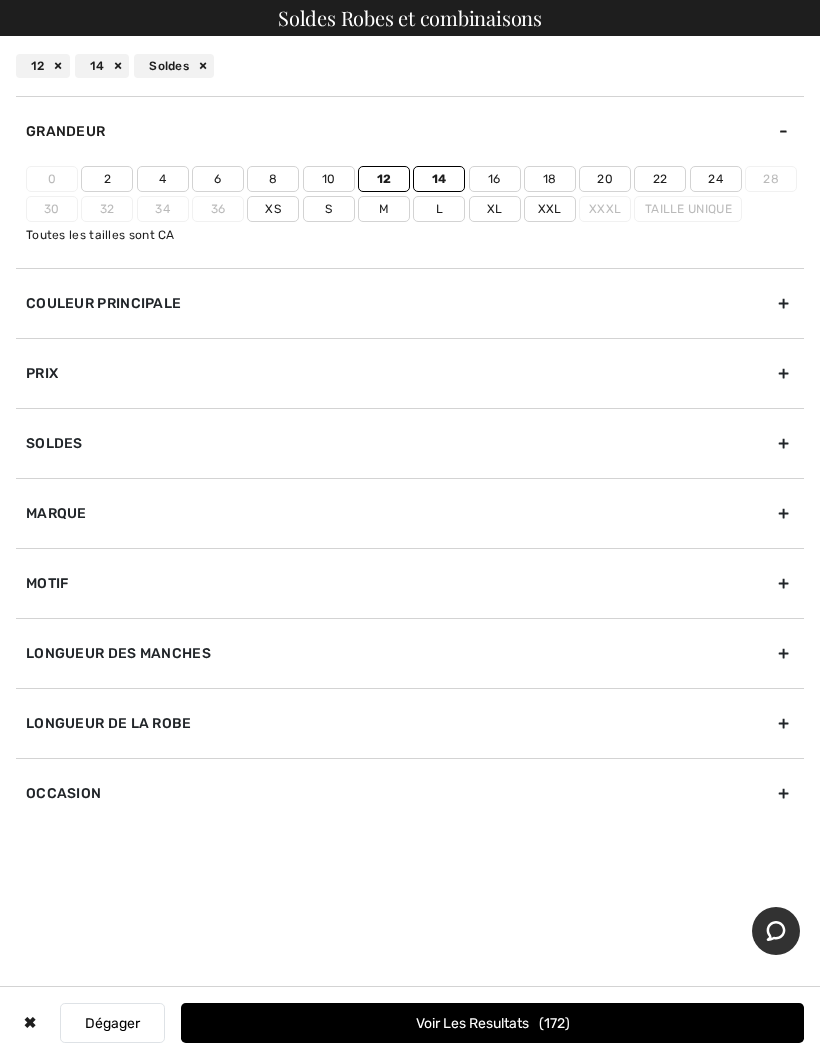 click on "16" at bounding box center [495, 179] 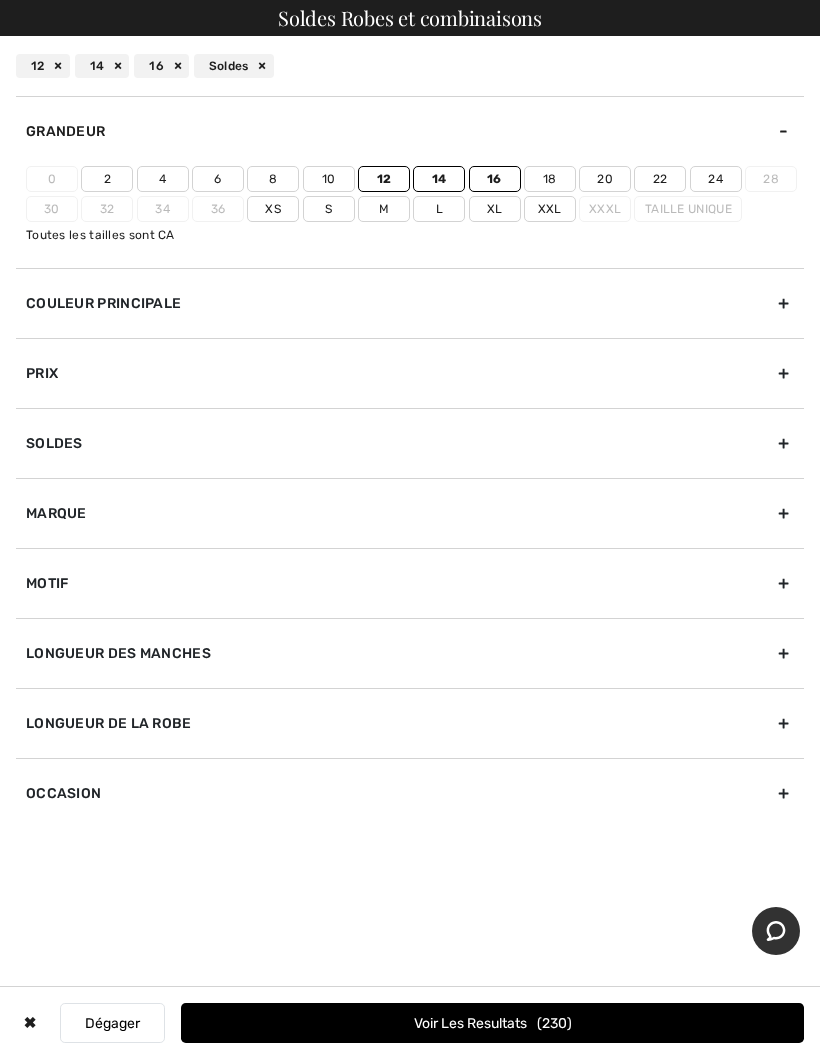 click on "L" at bounding box center (439, 209) 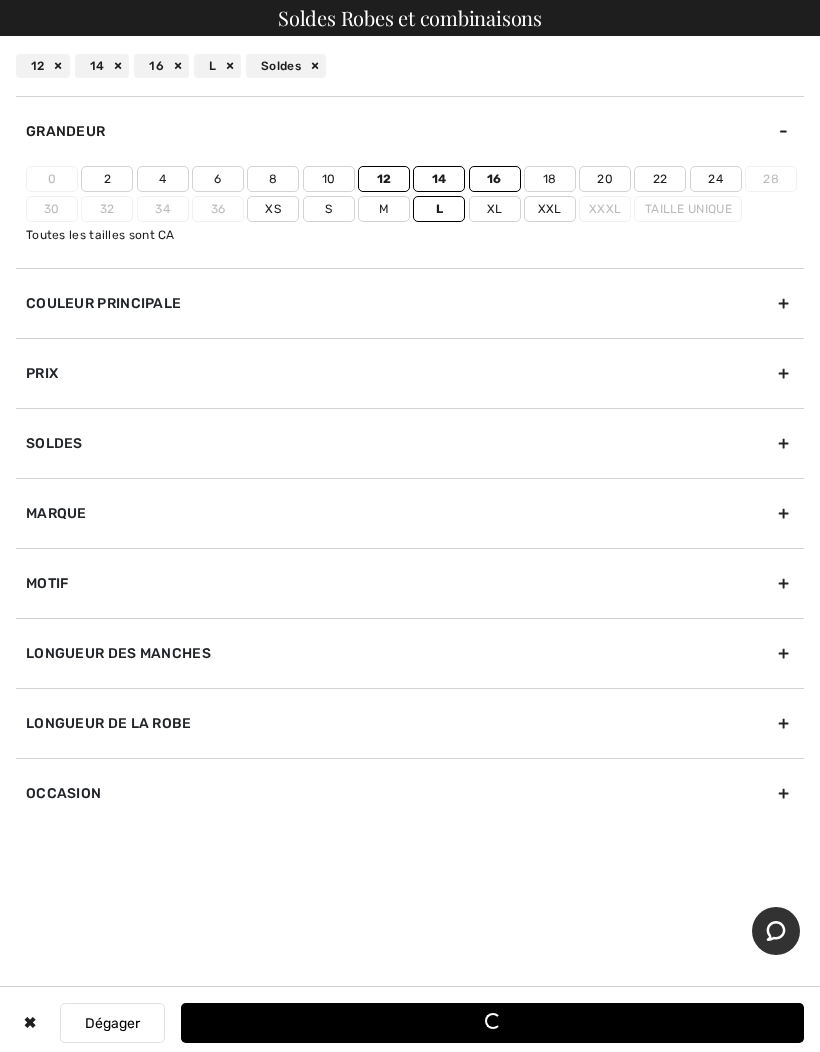 click on "Xl" at bounding box center [495, 209] 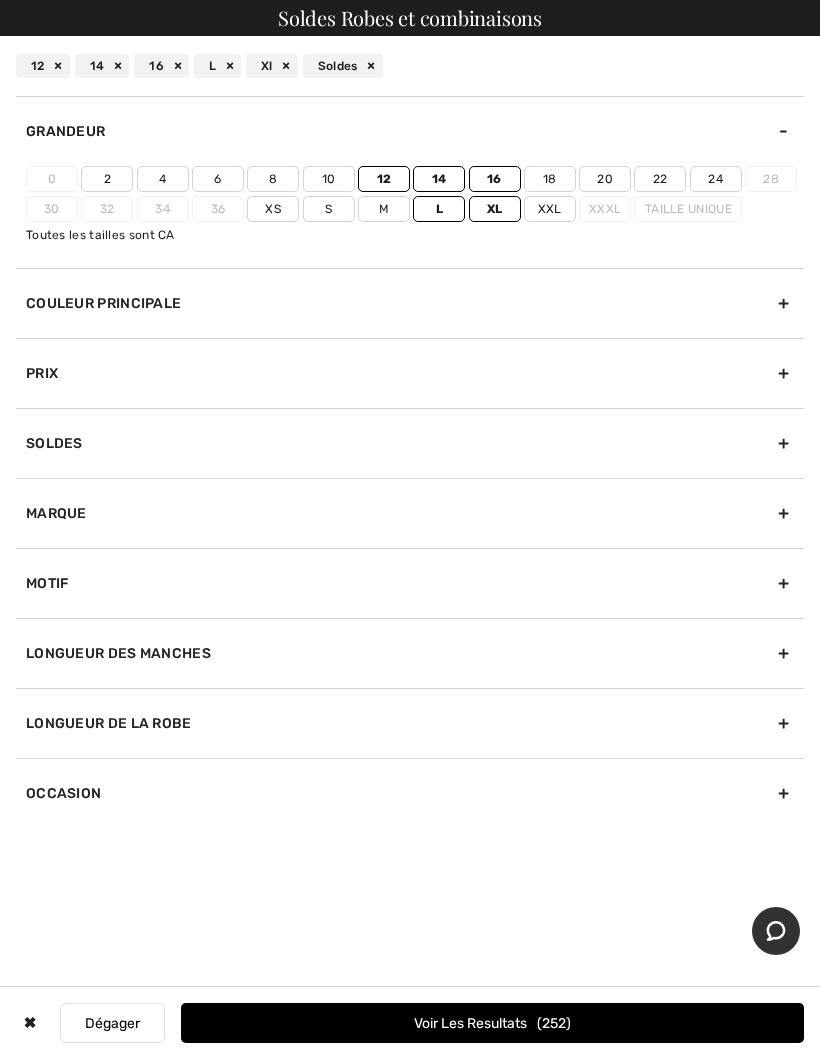 click on "12" at bounding box center (384, 179) 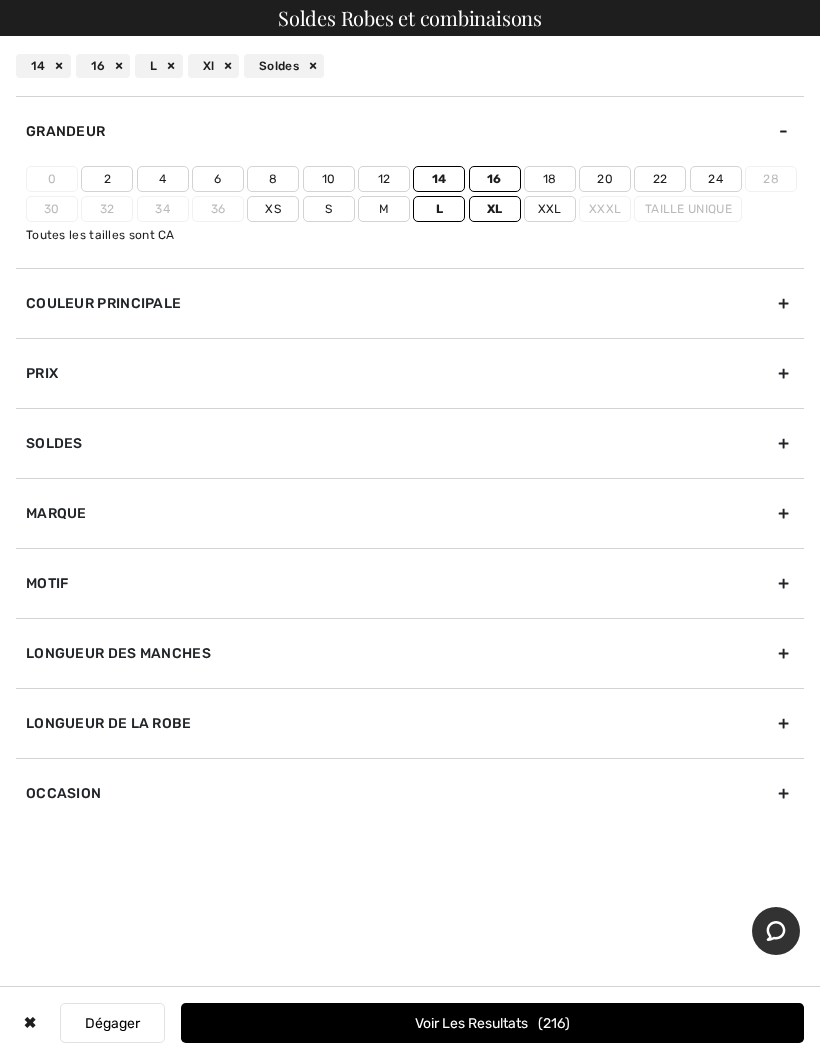 click on "Voir les resultats 216" at bounding box center (492, 1023) 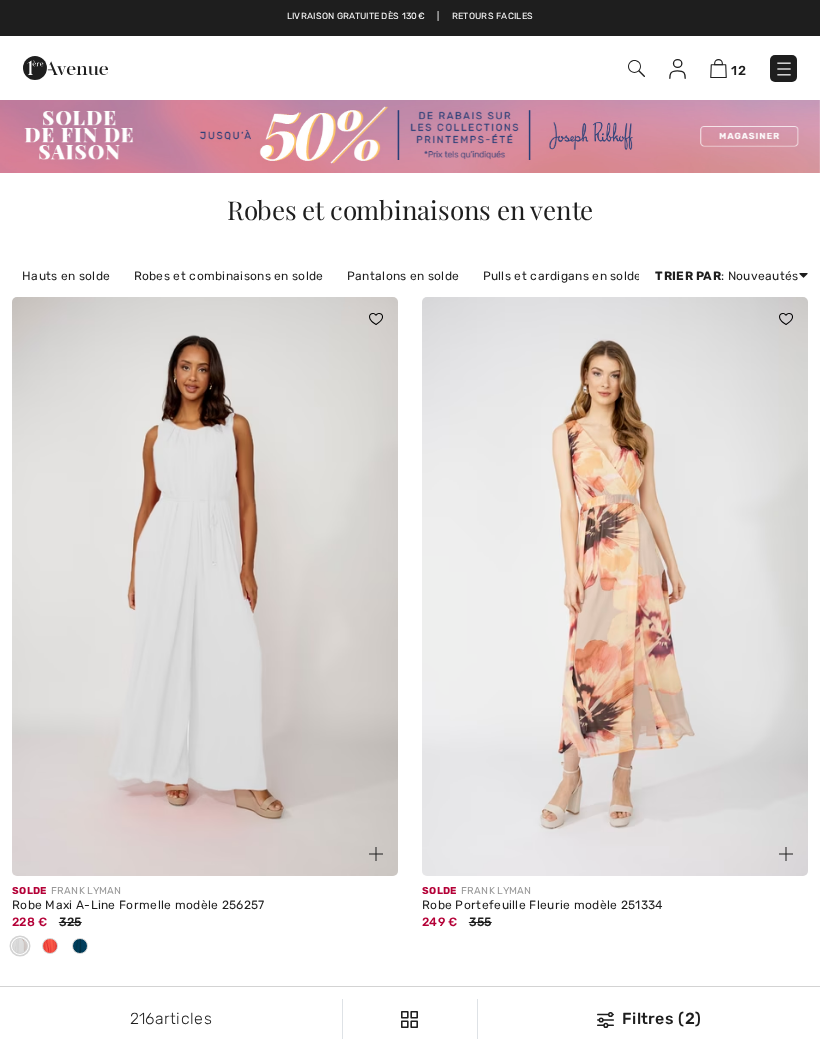 scroll, scrollTop: 0, scrollLeft: 0, axis: both 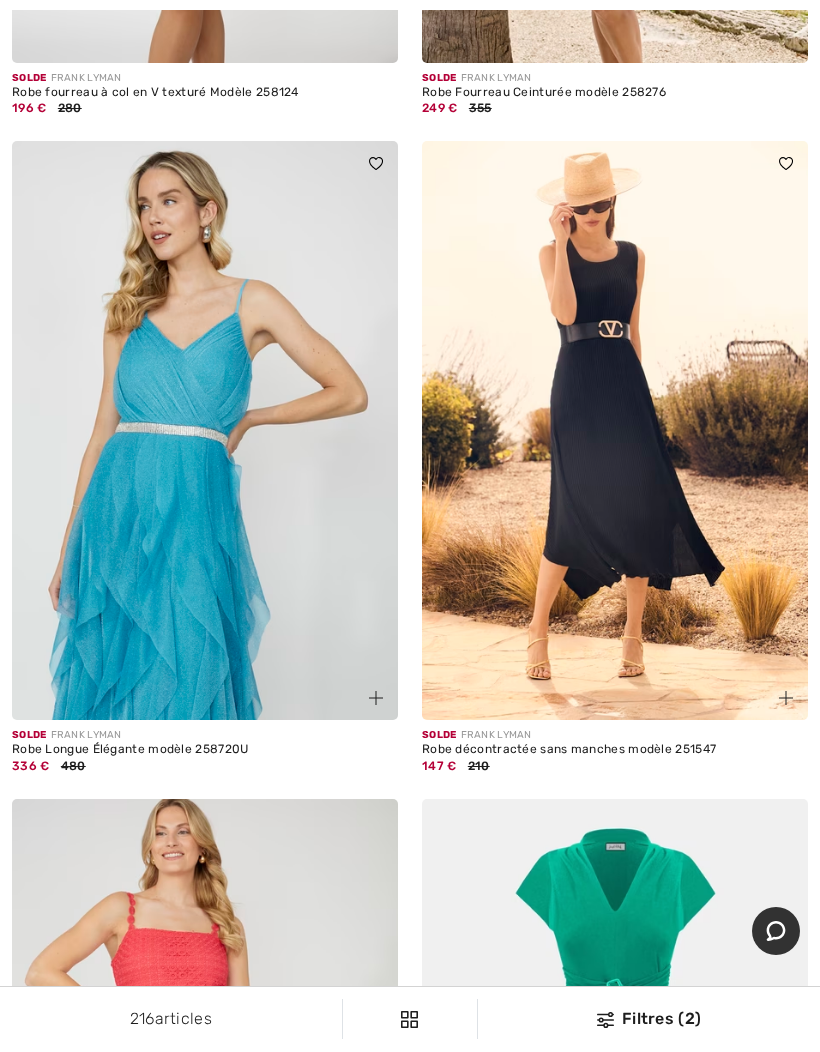 click at bounding box center (786, 698) 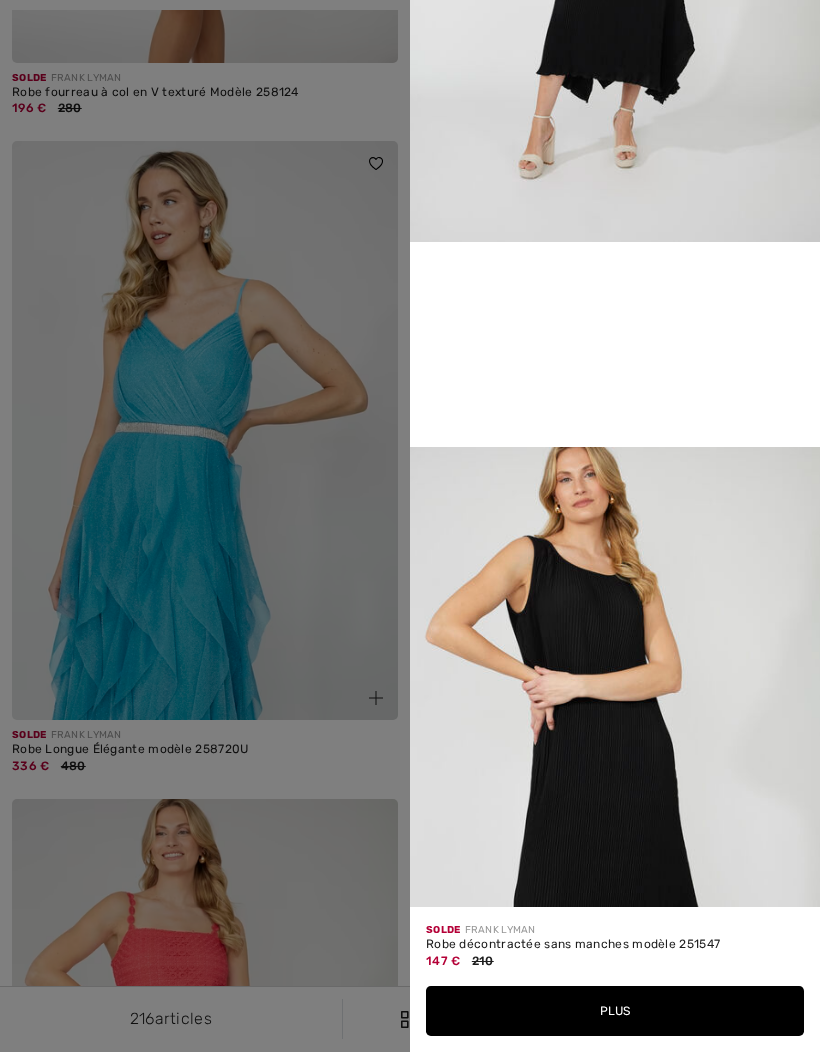 scroll, scrollTop: 991, scrollLeft: 0, axis: vertical 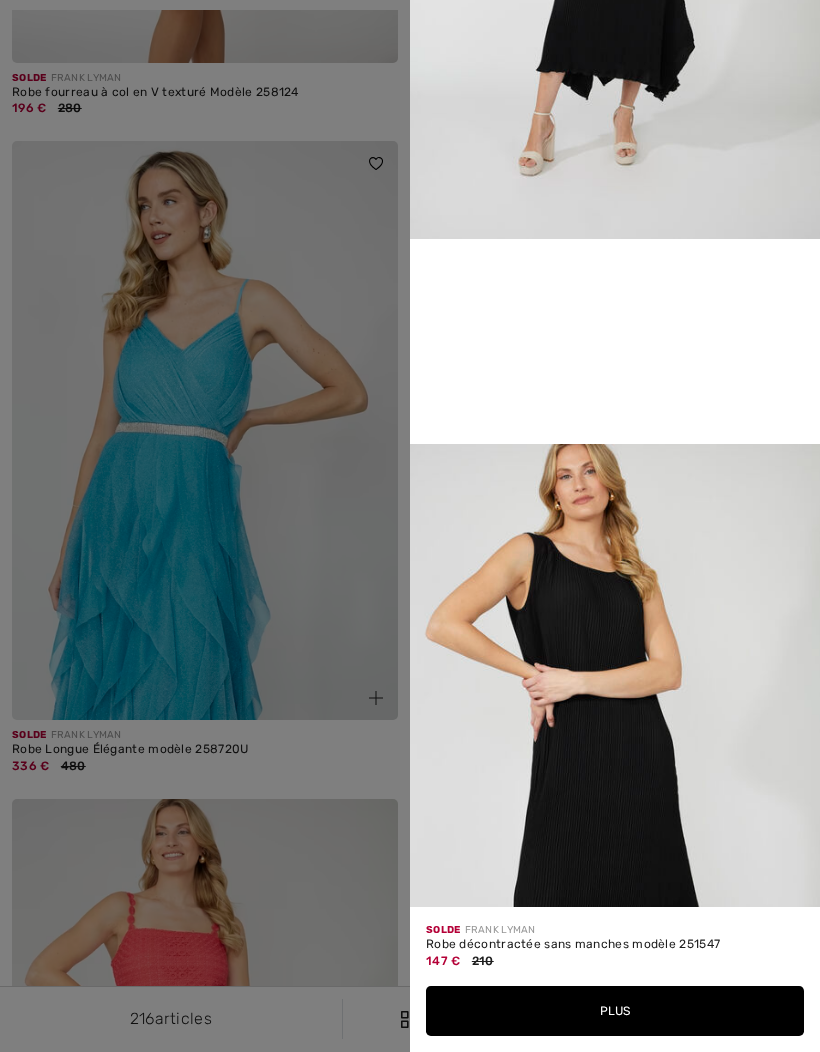 click at bounding box center [410, 526] 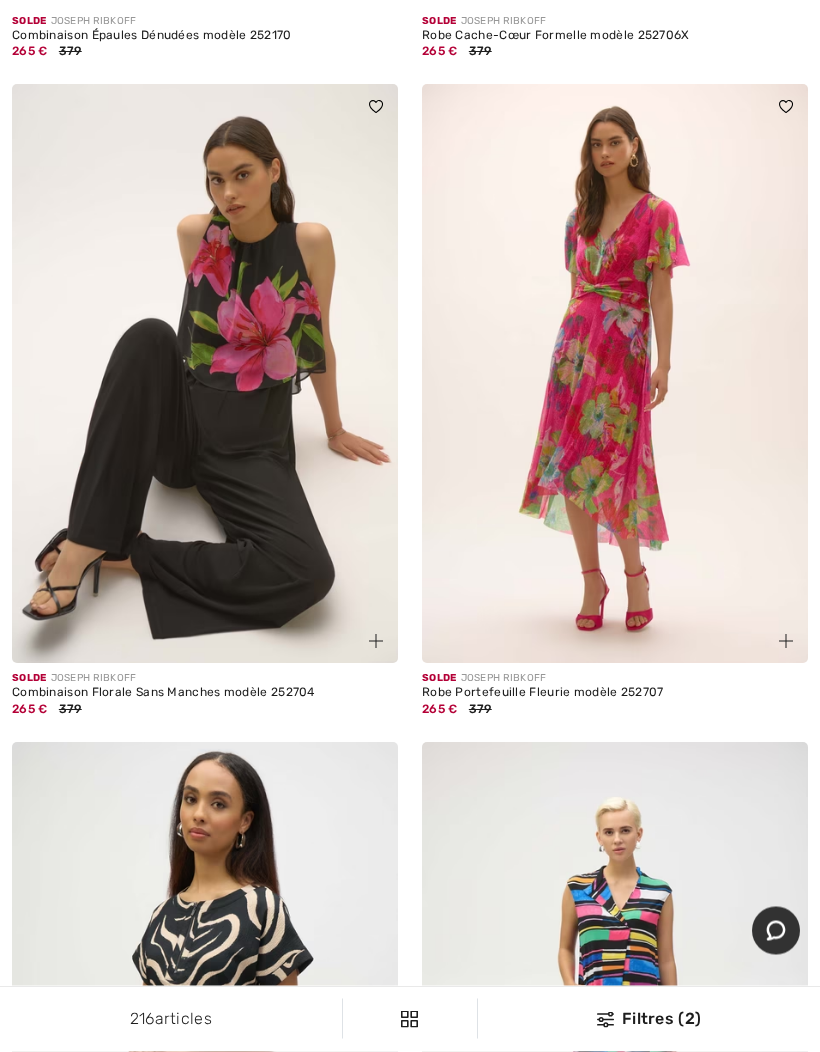 scroll, scrollTop: 14918, scrollLeft: 0, axis: vertical 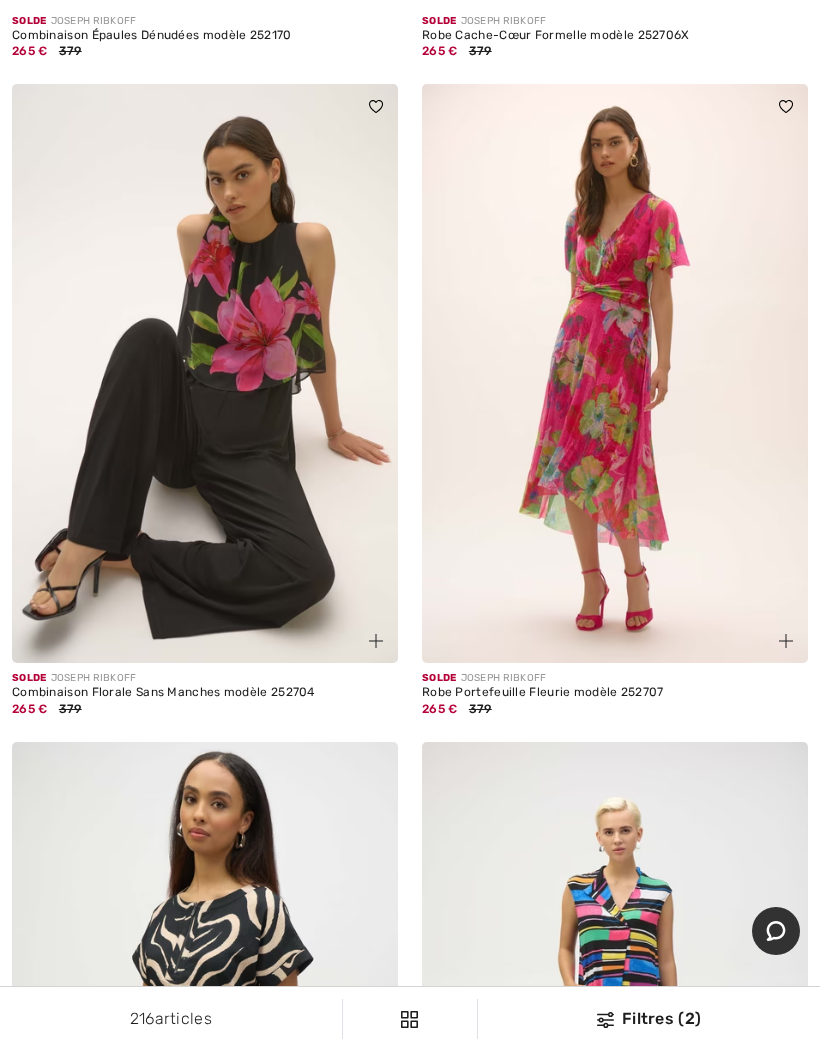 click at bounding box center (376, 641) 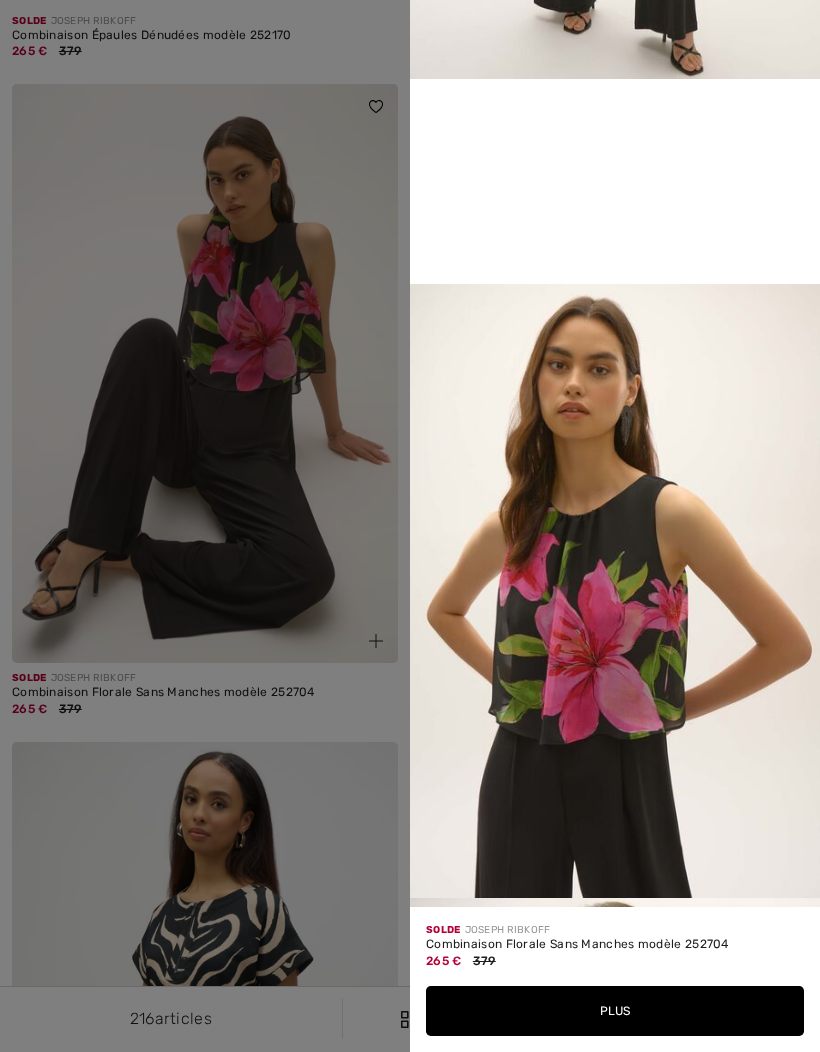 scroll, scrollTop: 1150, scrollLeft: 0, axis: vertical 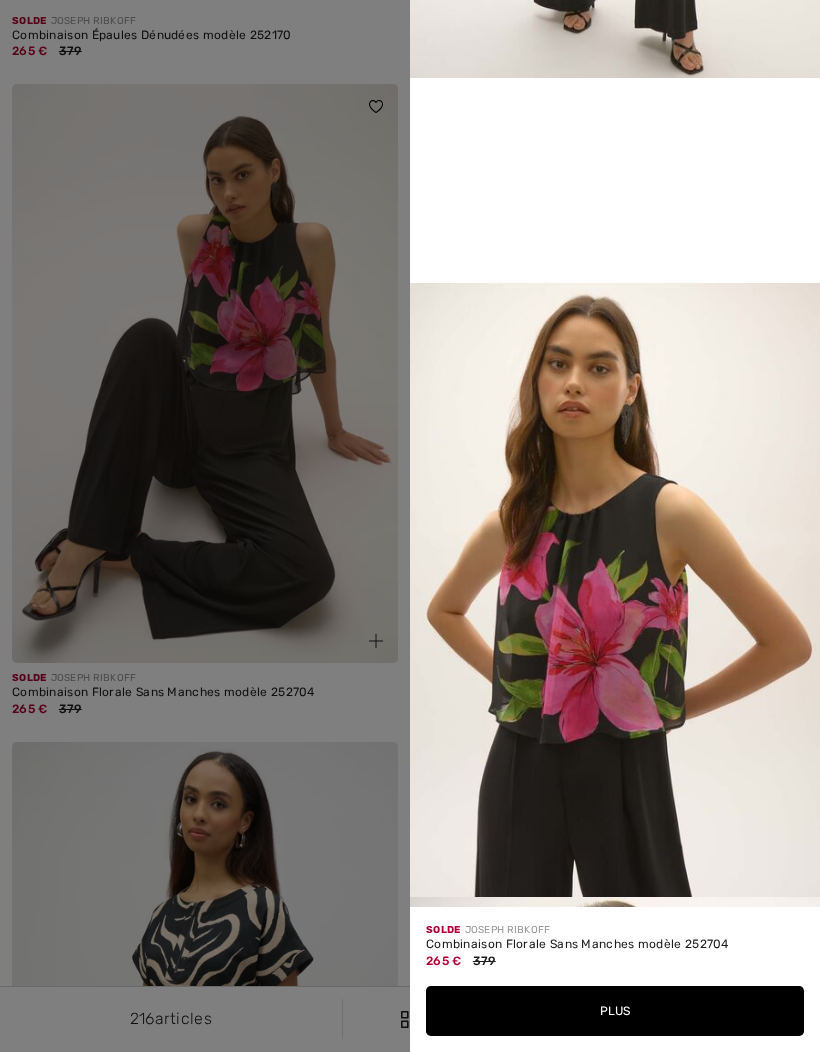 click on "Your browser does not support the video tag." at bounding box center [615, 180] 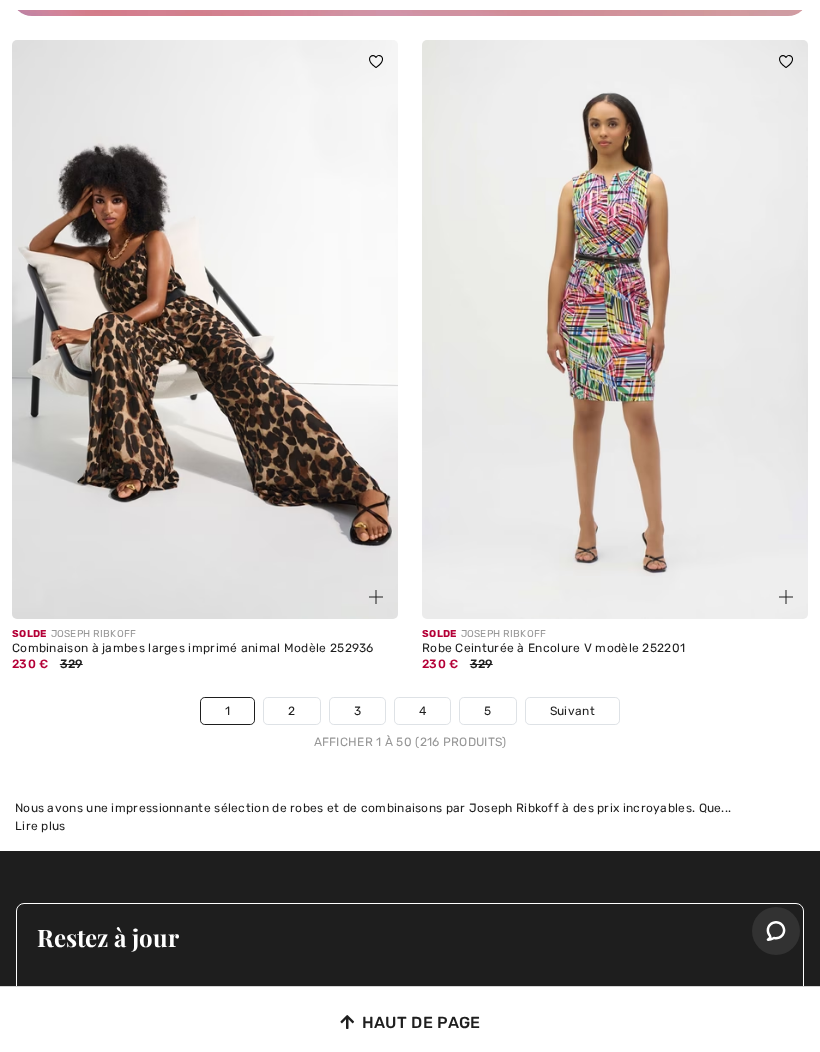 scroll, scrollTop: 17107, scrollLeft: 0, axis: vertical 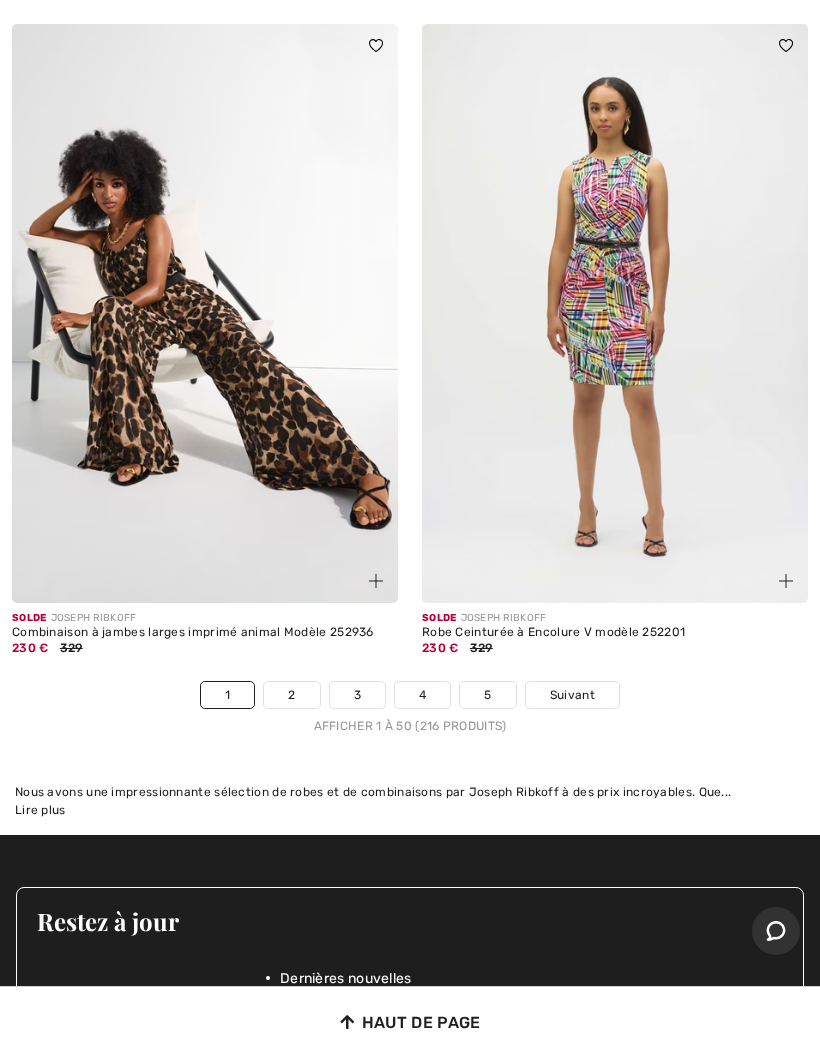 click on "2" at bounding box center (291, 695) 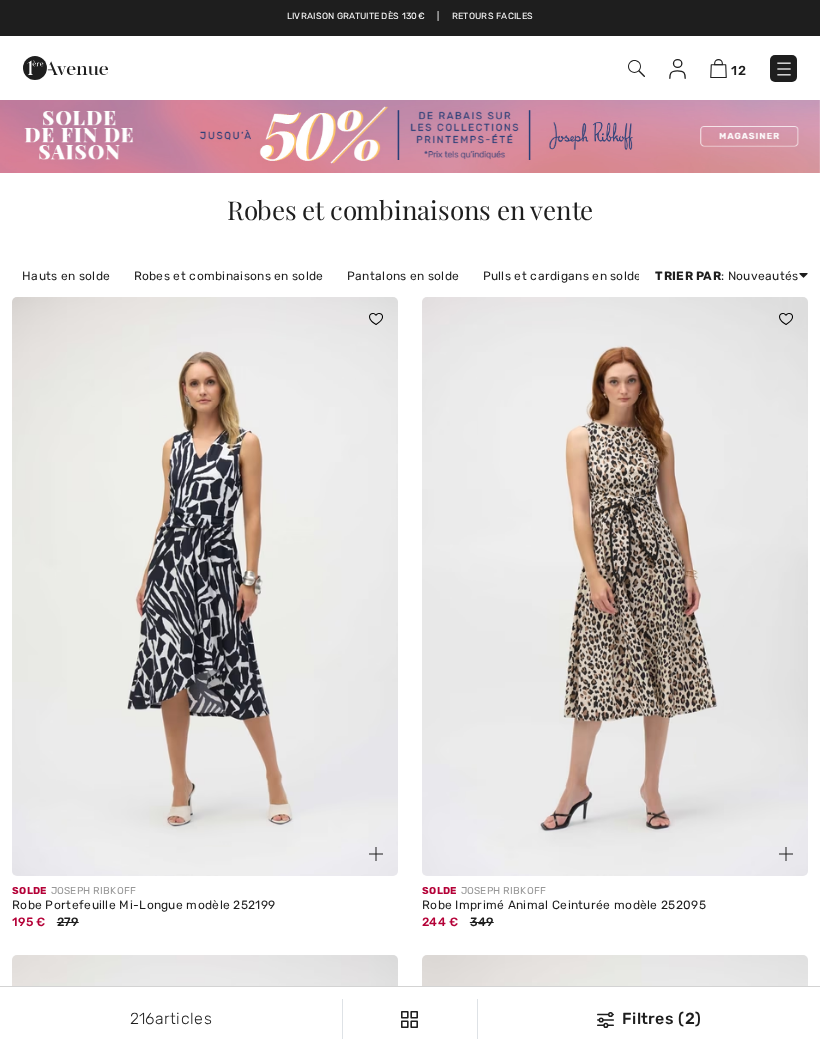 scroll, scrollTop: 0, scrollLeft: 0, axis: both 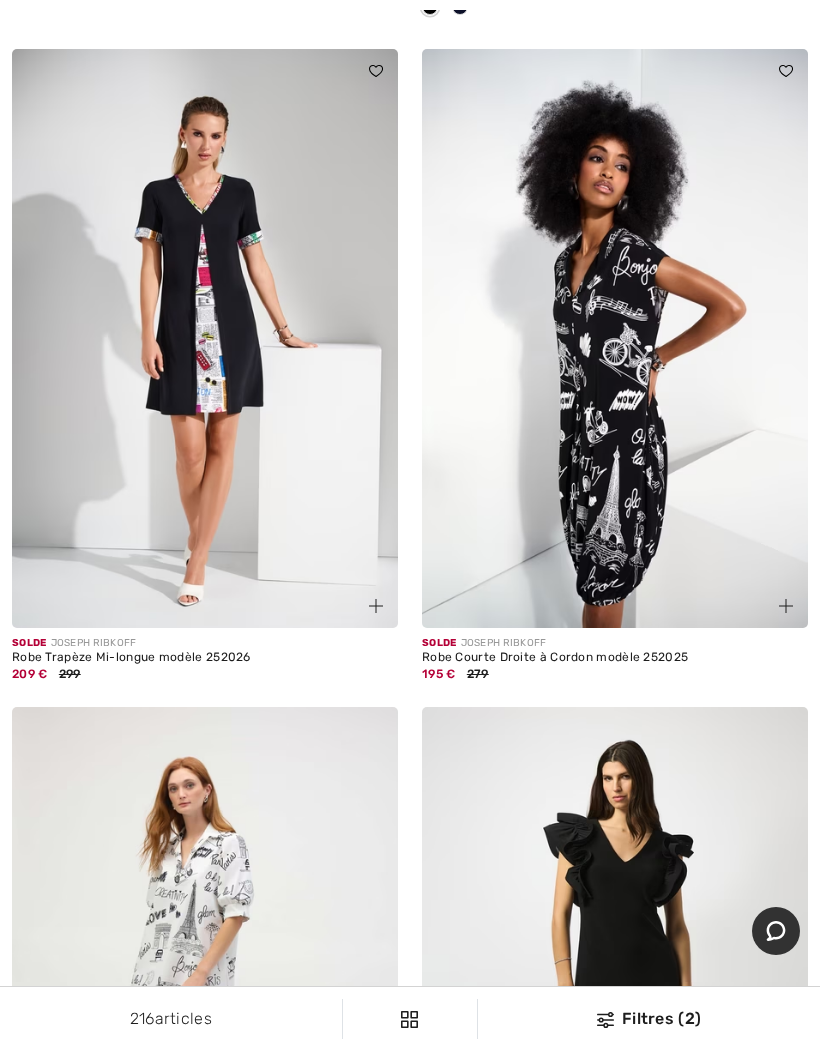 click at bounding box center [786, 606] 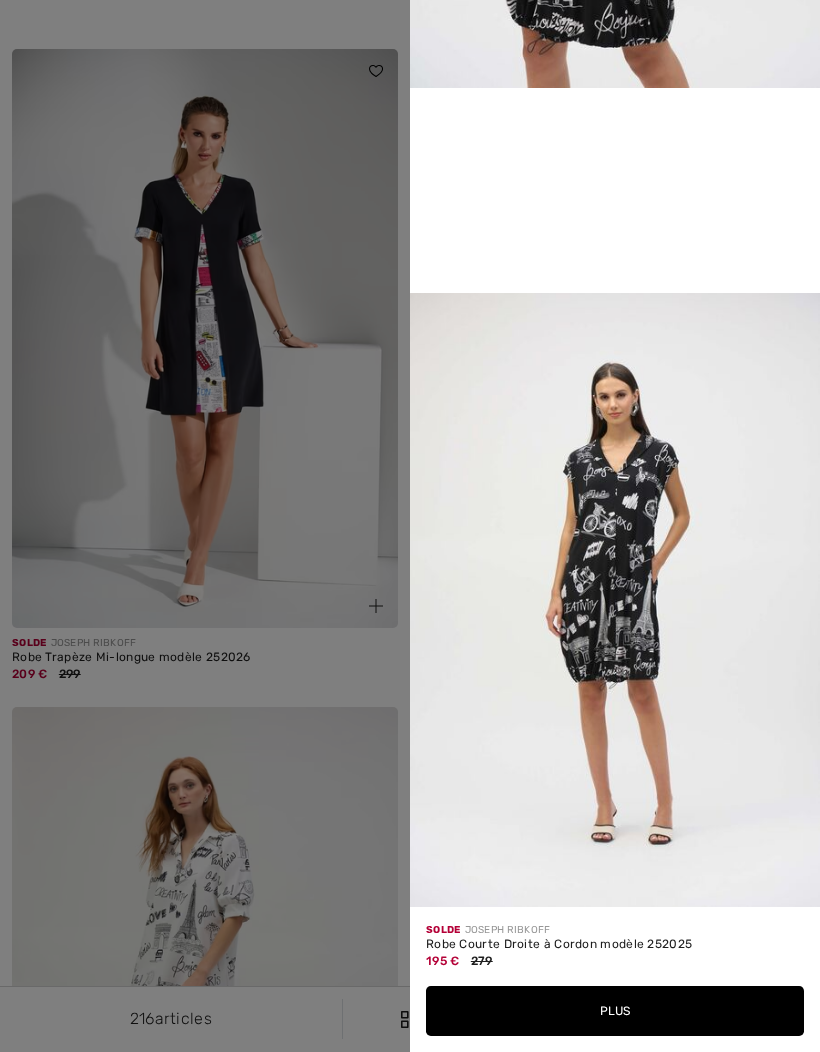 scroll, scrollTop: 1293, scrollLeft: 0, axis: vertical 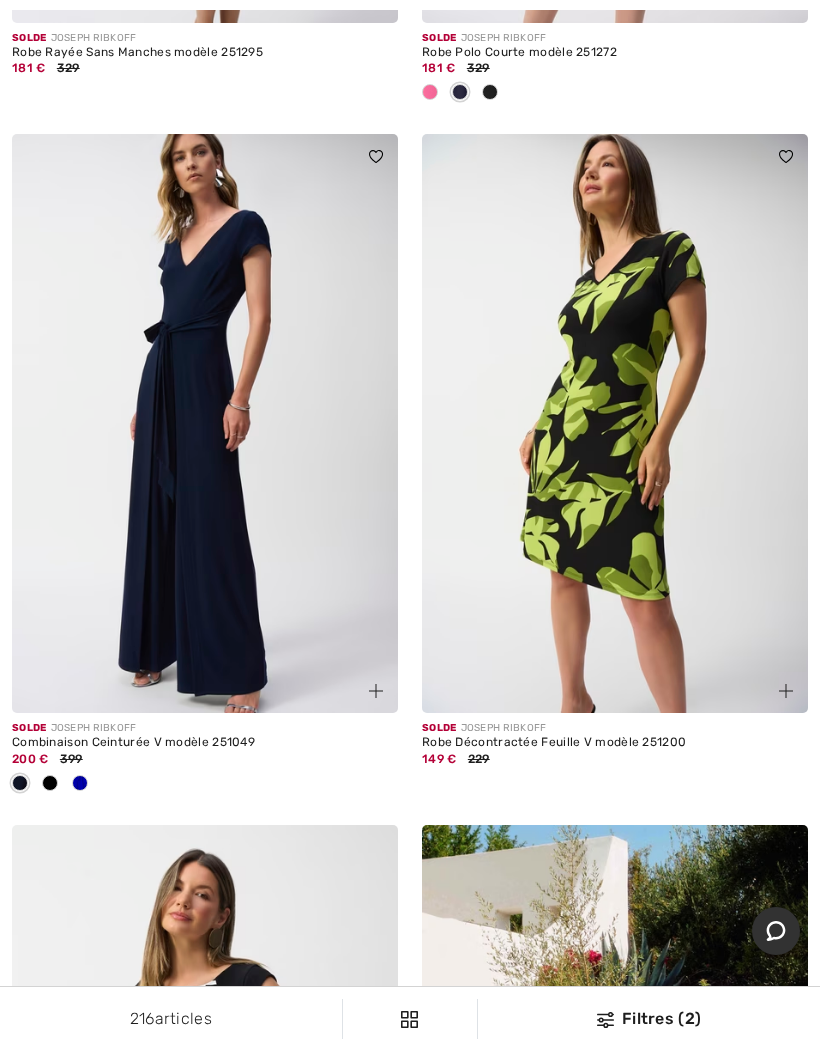 click at bounding box center [786, 691] 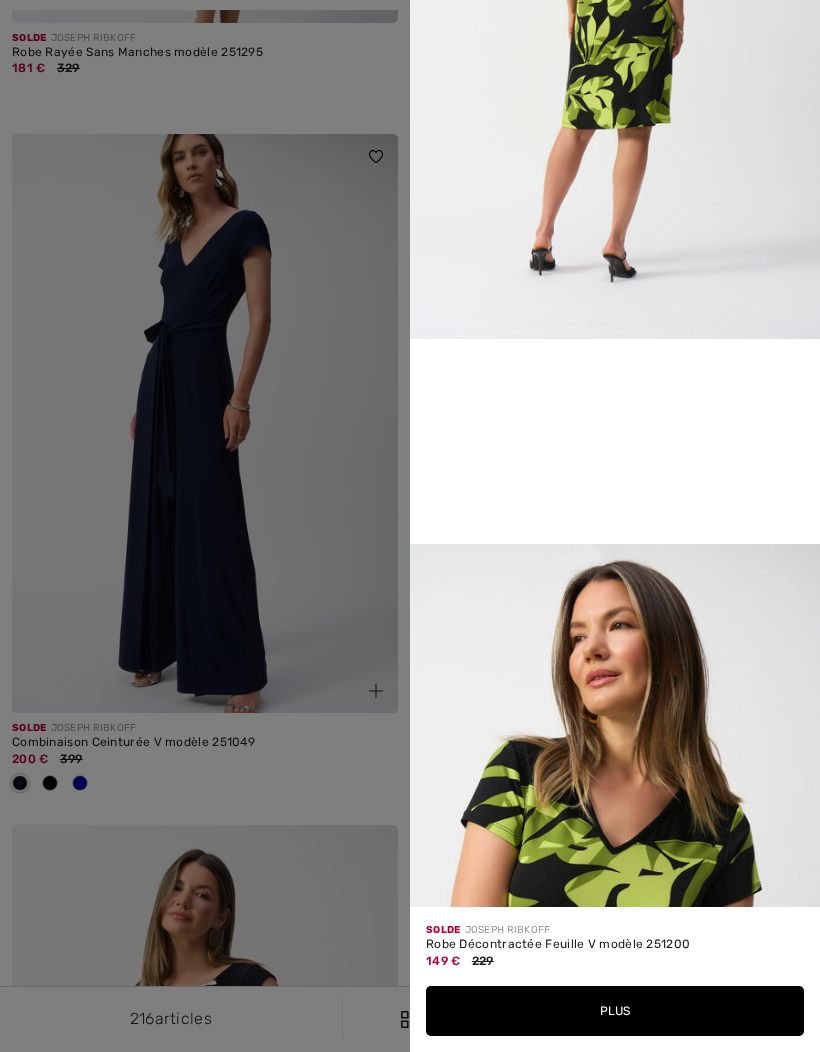 scroll, scrollTop: 890, scrollLeft: 0, axis: vertical 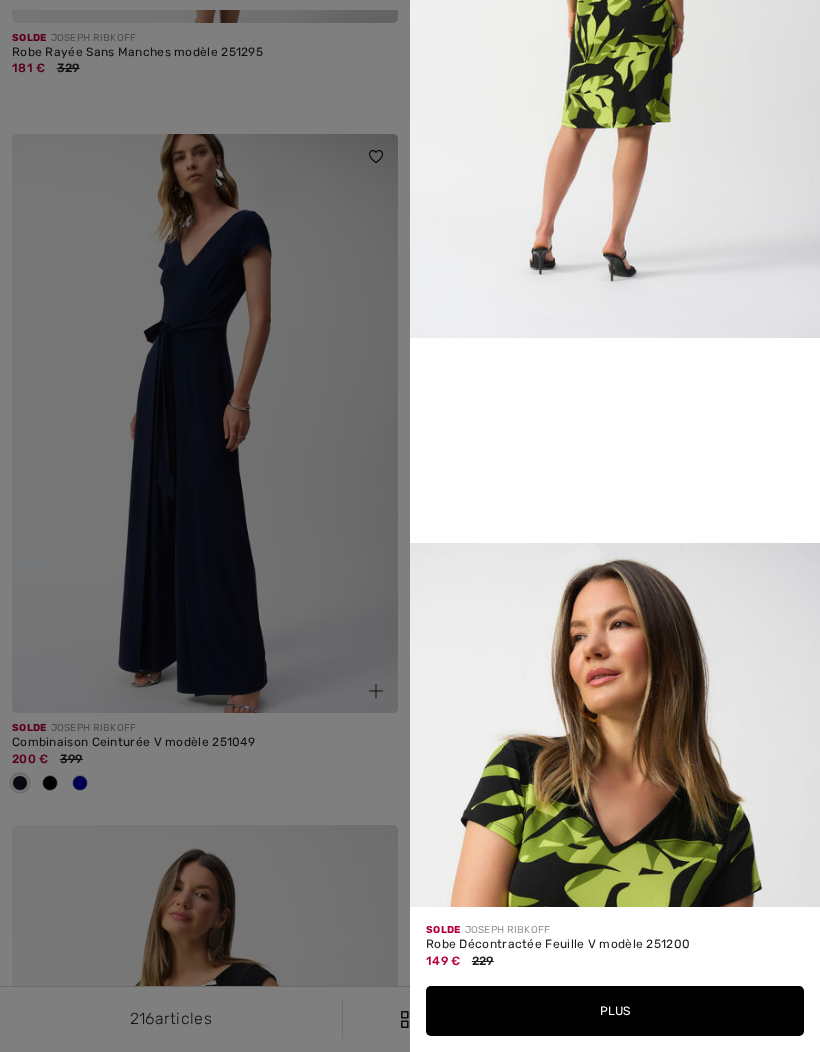click at bounding box center [410, 526] 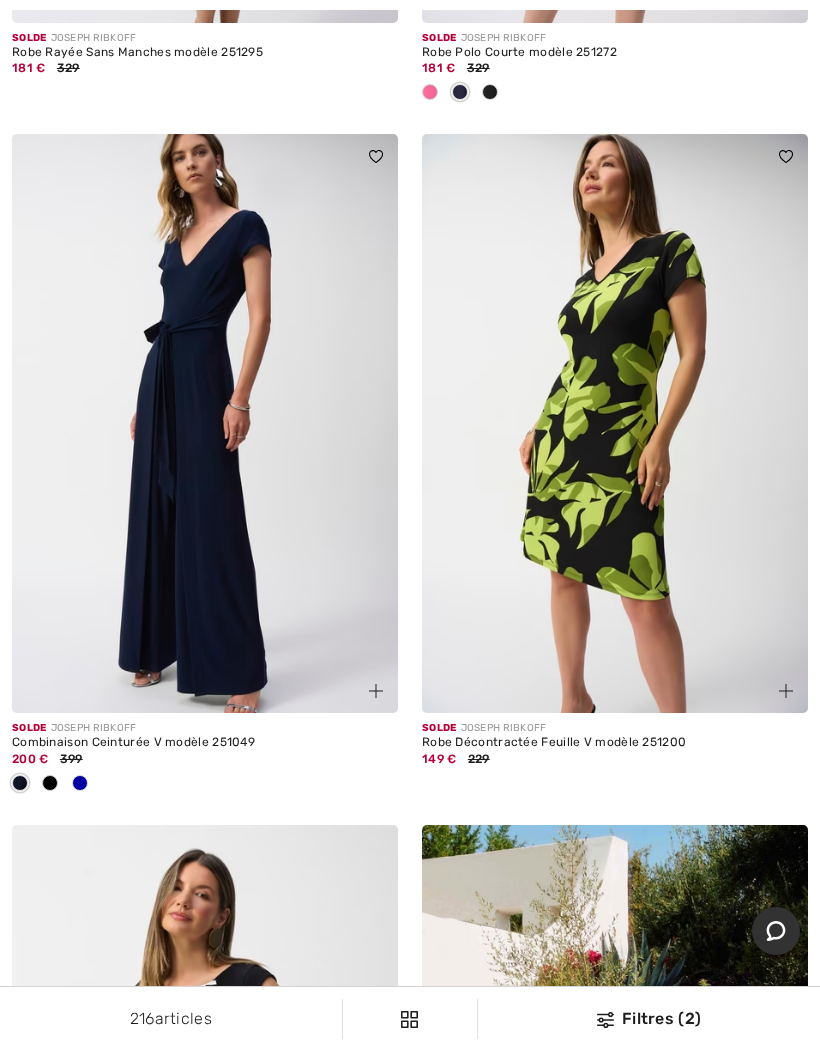 click at bounding box center (786, 156) 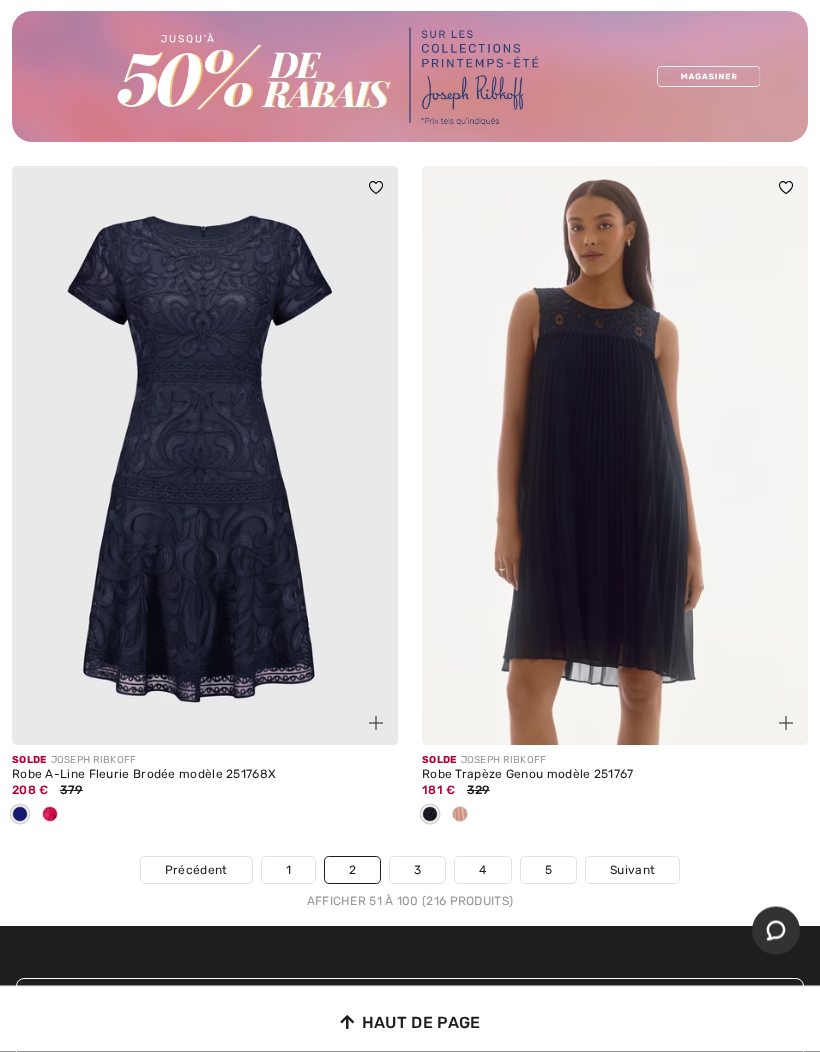 scroll, scrollTop: 16998, scrollLeft: 0, axis: vertical 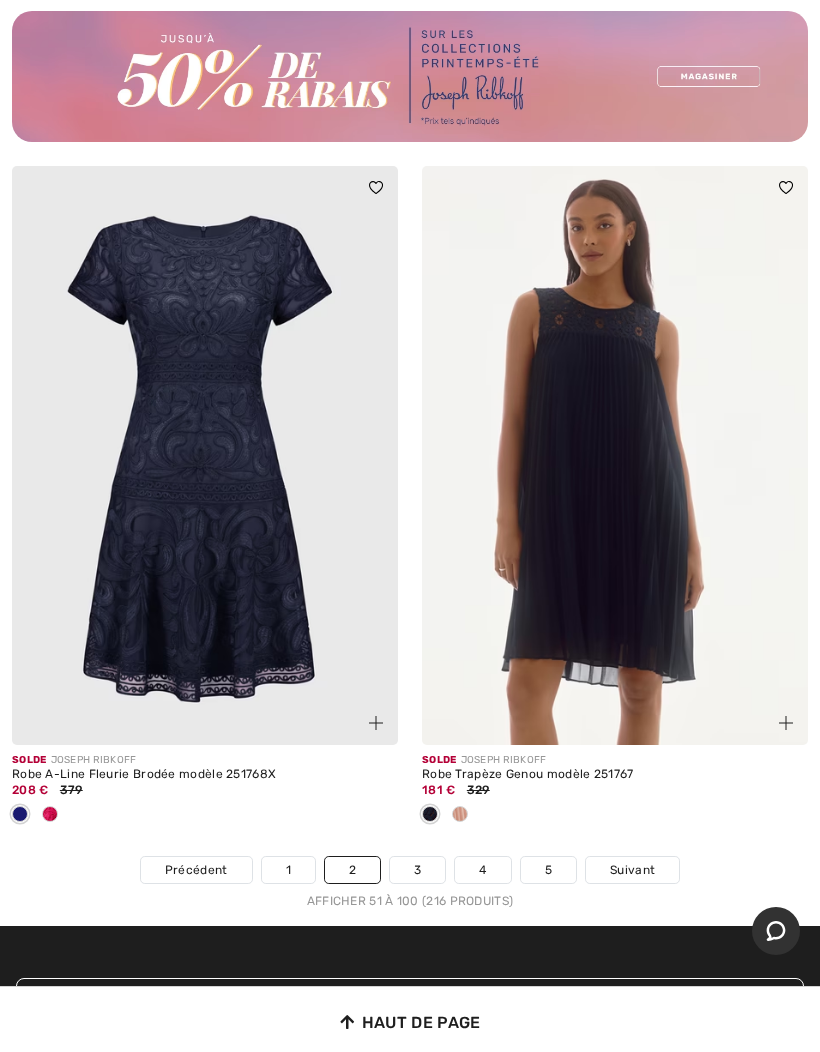click on "3" at bounding box center [417, 870] 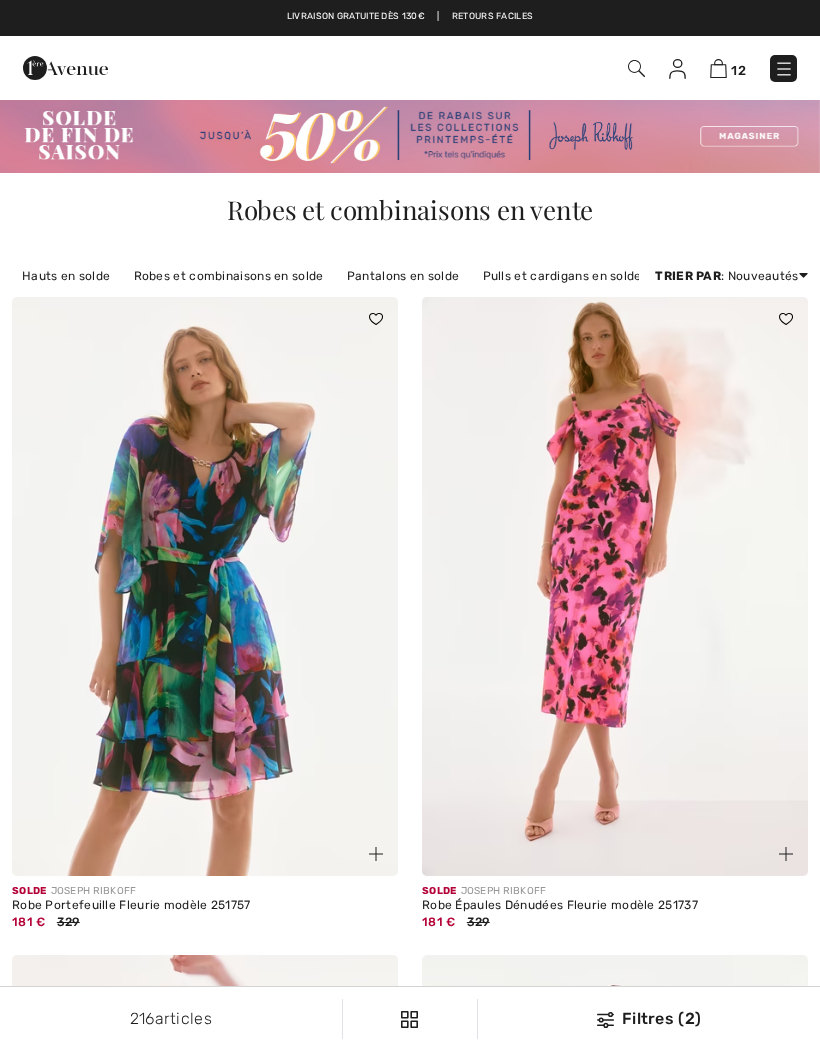 scroll, scrollTop: 0, scrollLeft: 0, axis: both 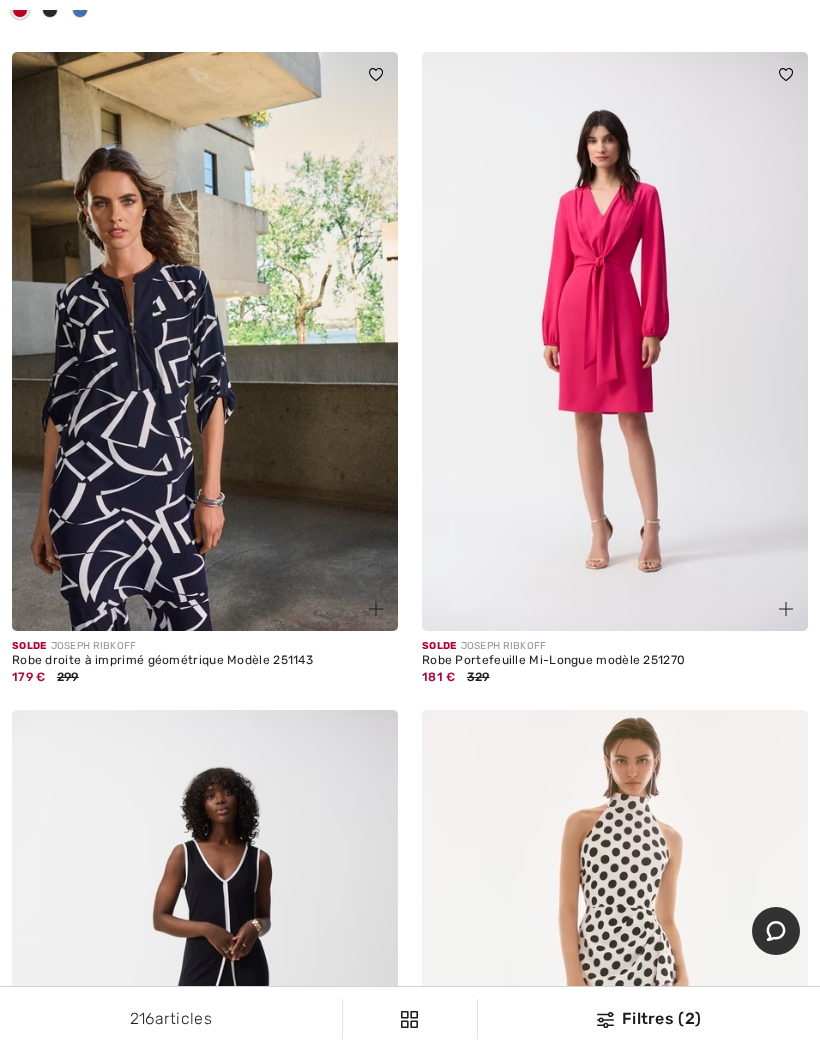 click at bounding box center (364, 597) 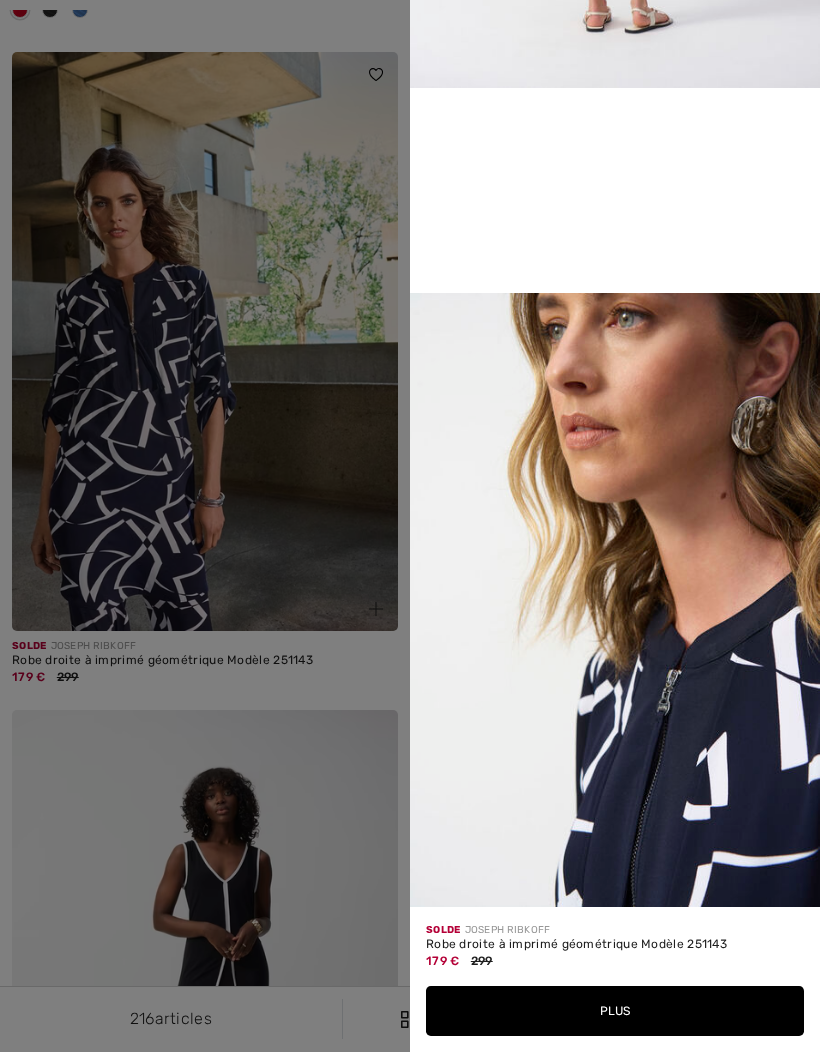 click at bounding box center (410, 526) 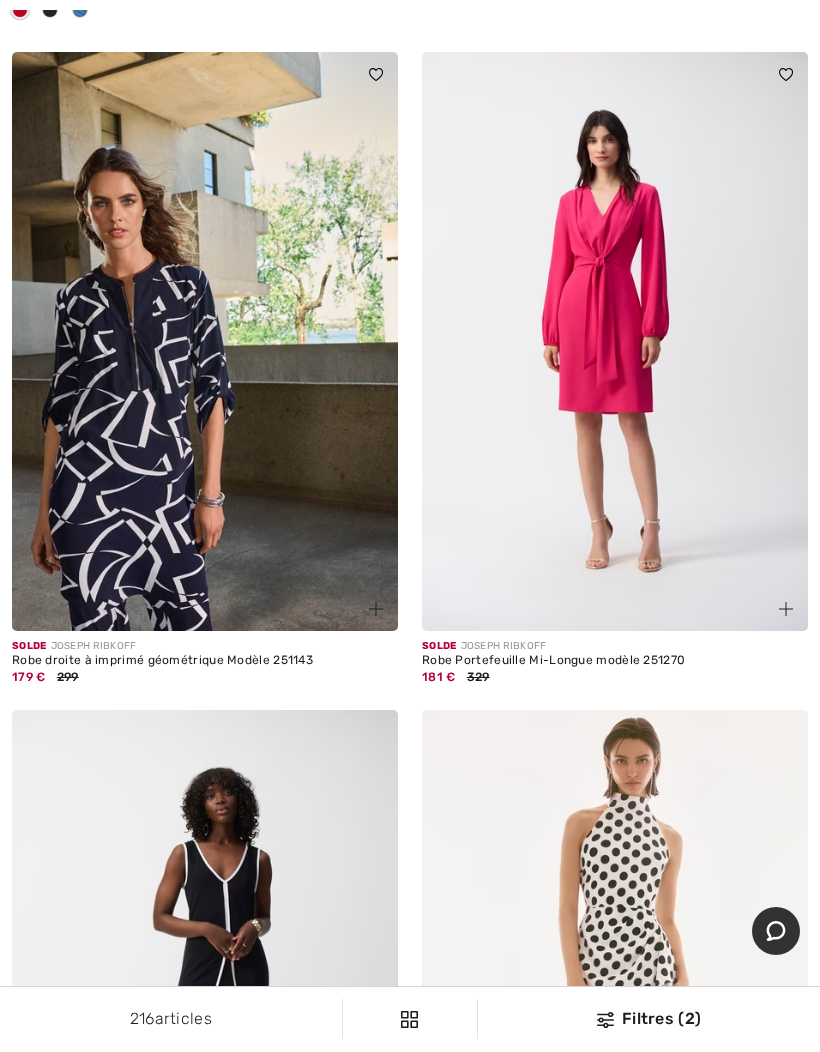 scroll, scrollTop: 1215, scrollLeft: 0, axis: vertical 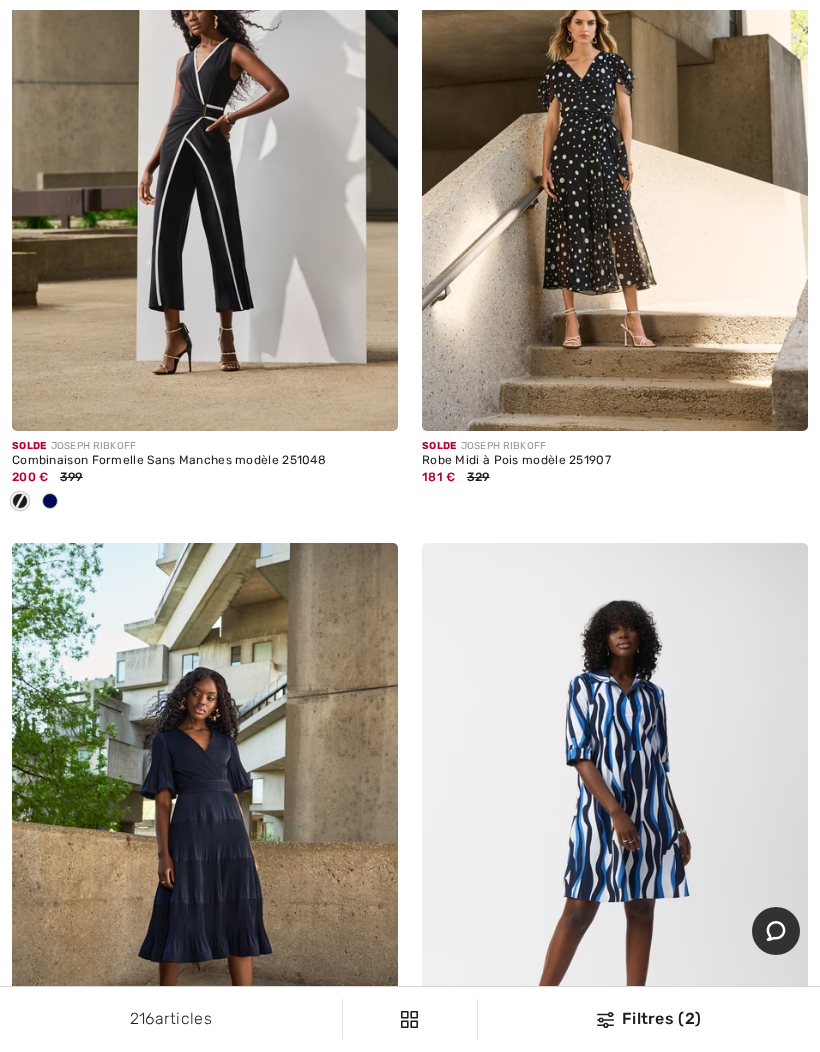 click at bounding box center [50, 502] 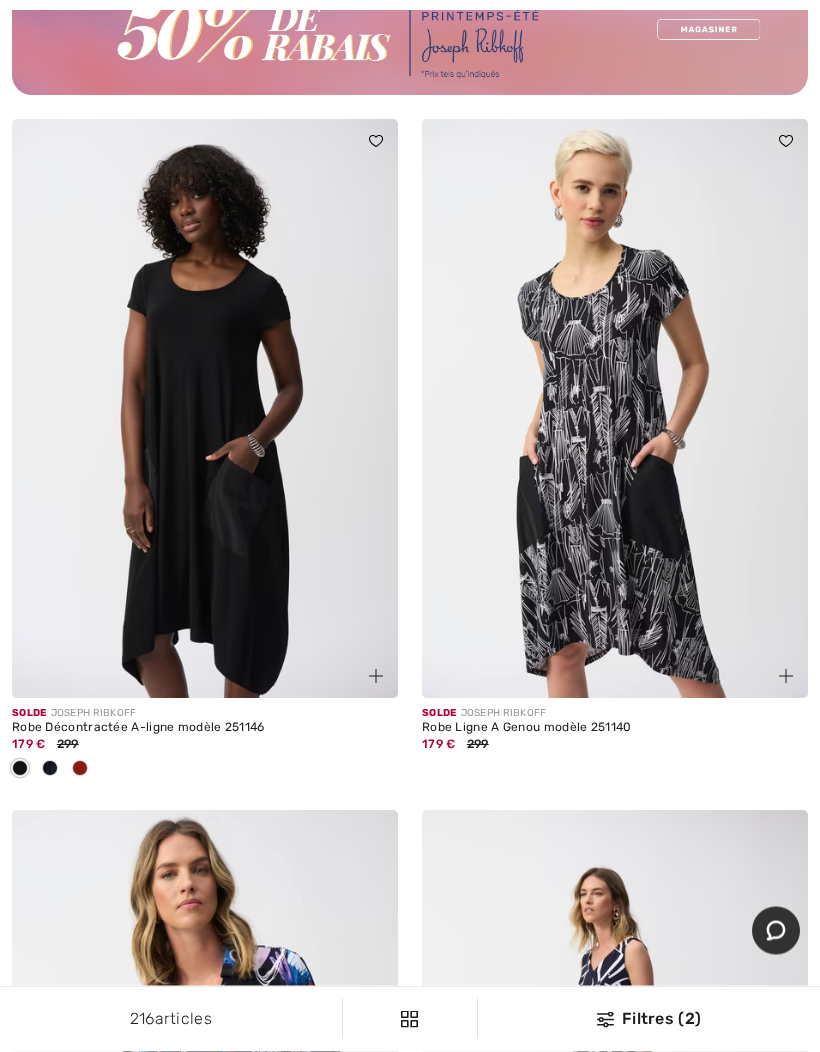 scroll, scrollTop: 8628, scrollLeft: 0, axis: vertical 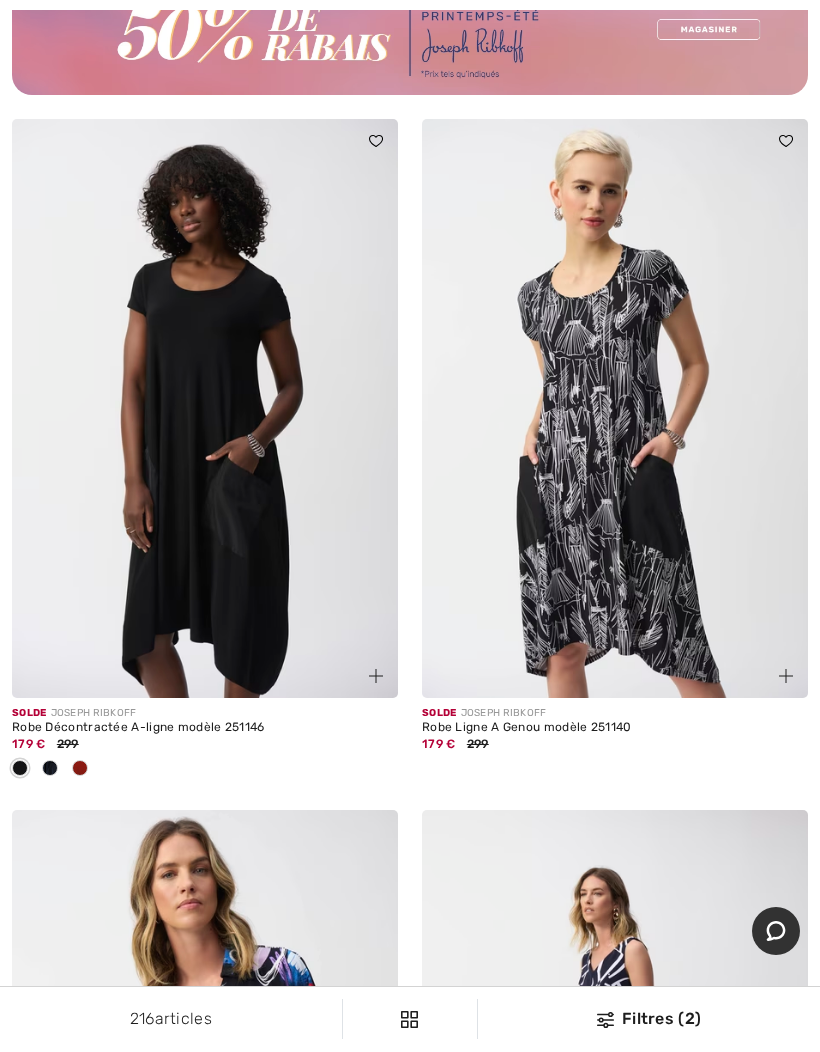 click at bounding box center [786, 676] 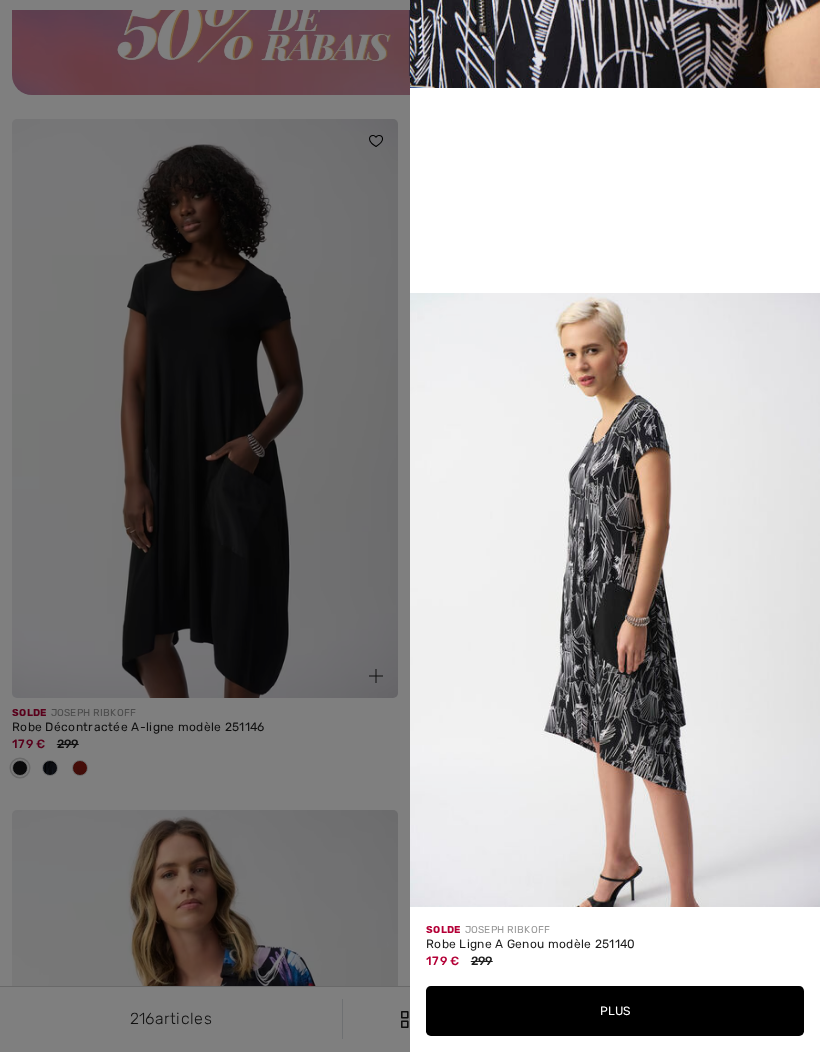 scroll, scrollTop: 1150, scrollLeft: 0, axis: vertical 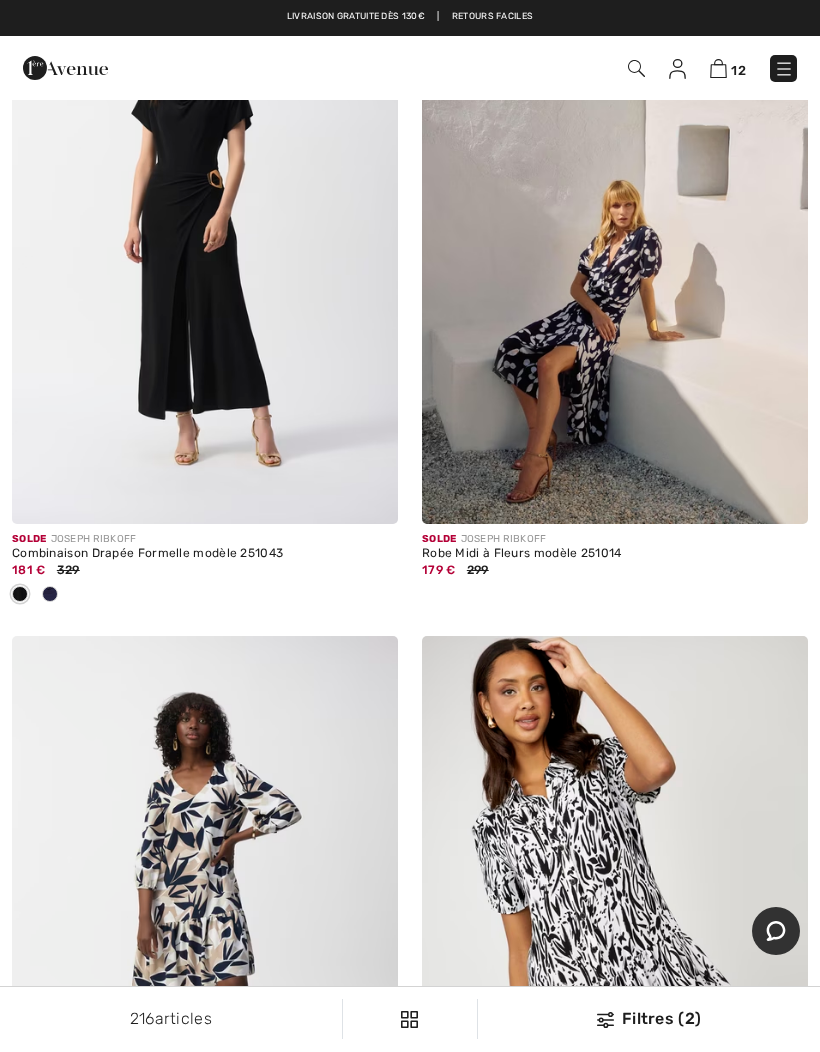 click at bounding box center (786, 502) 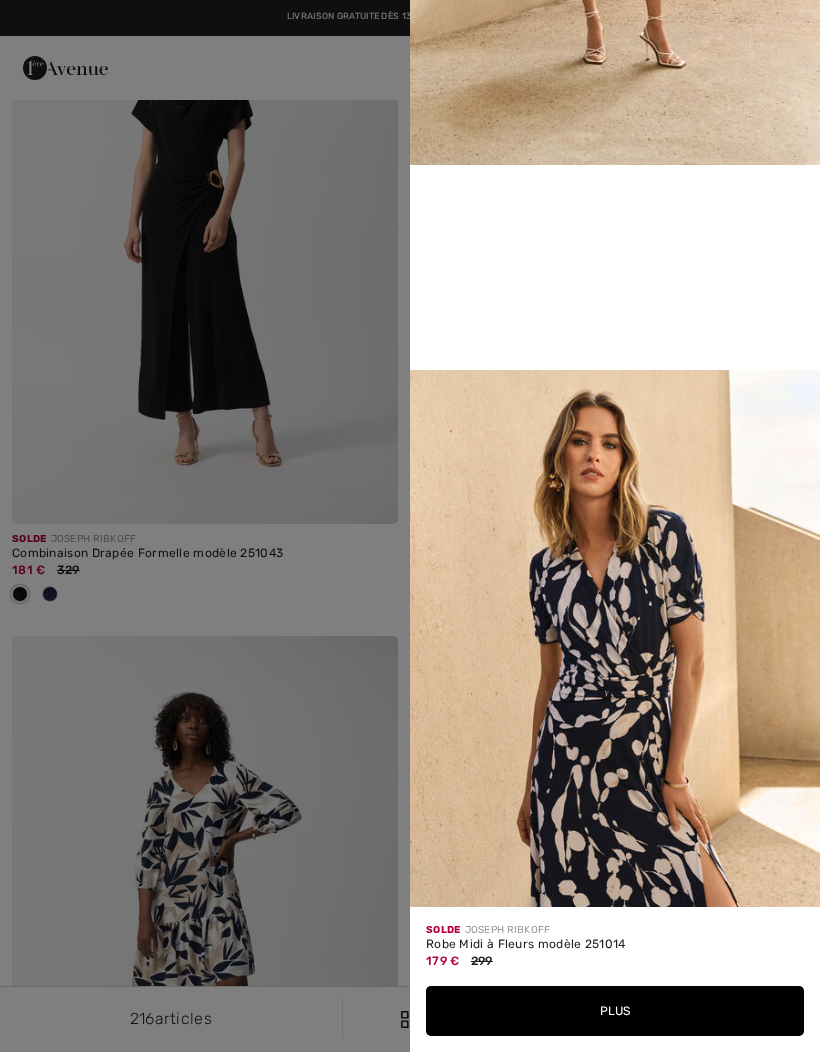 scroll, scrollTop: 1068, scrollLeft: 0, axis: vertical 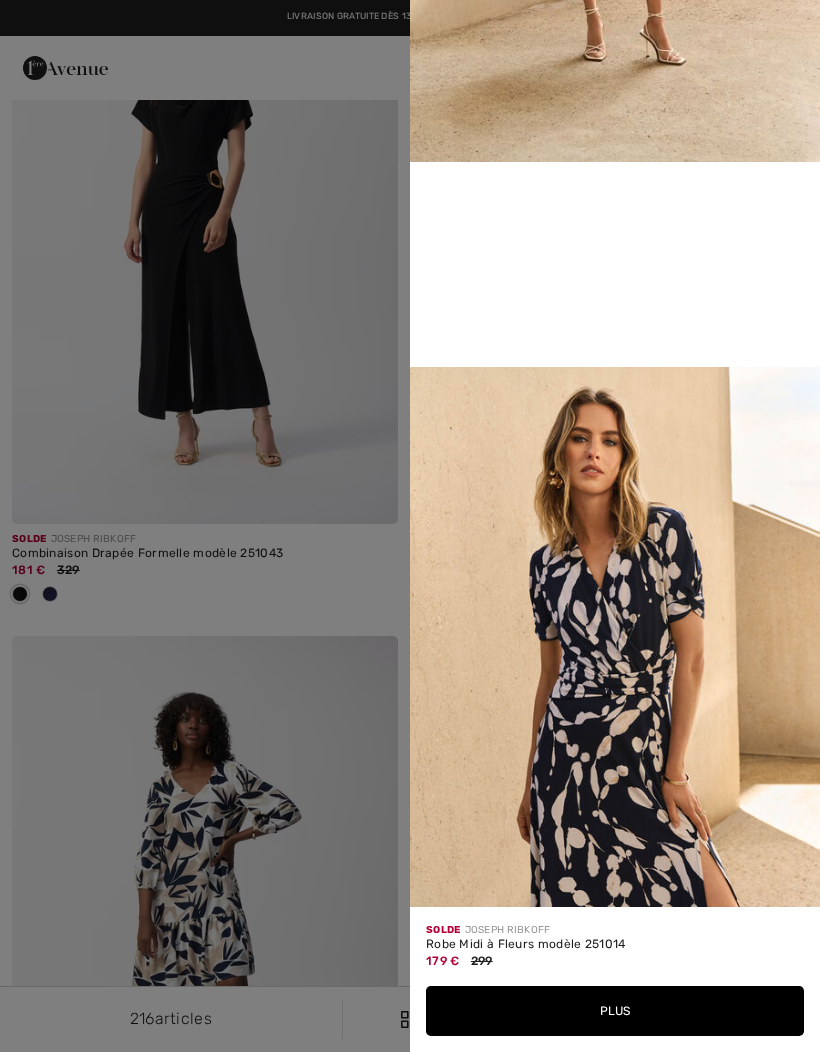 click at bounding box center (410, 526) 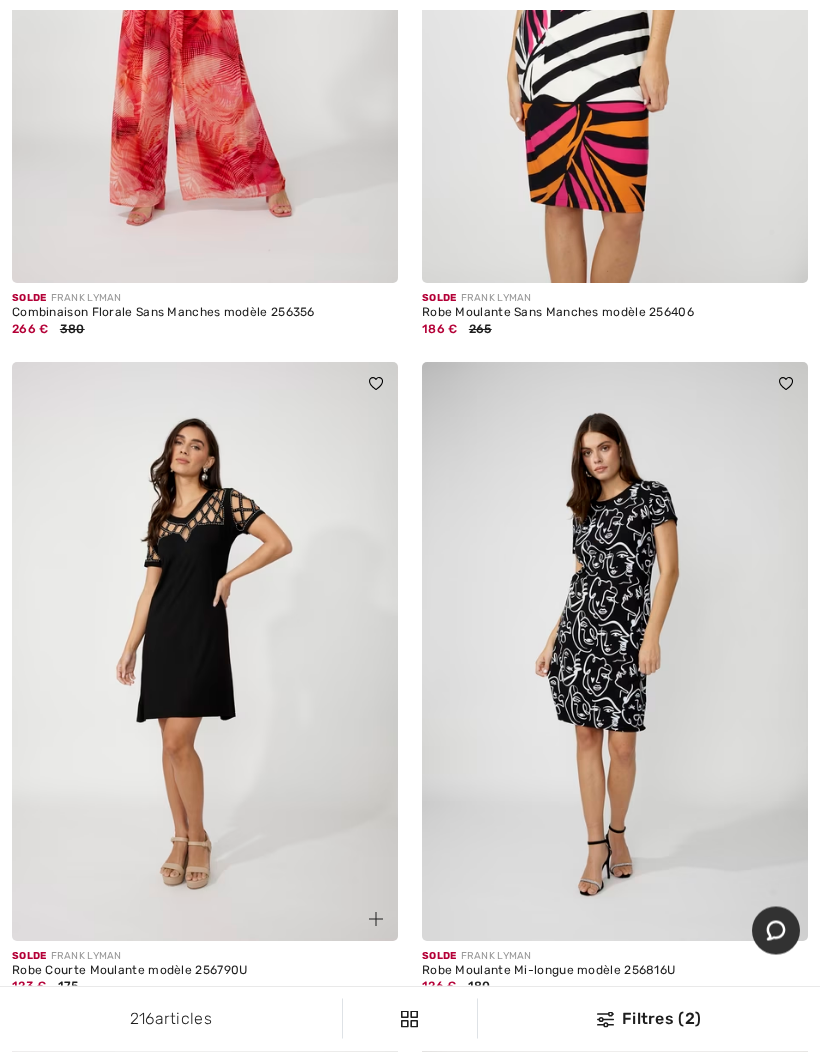 scroll, scrollTop: 13917, scrollLeft: 0, axis: vertical 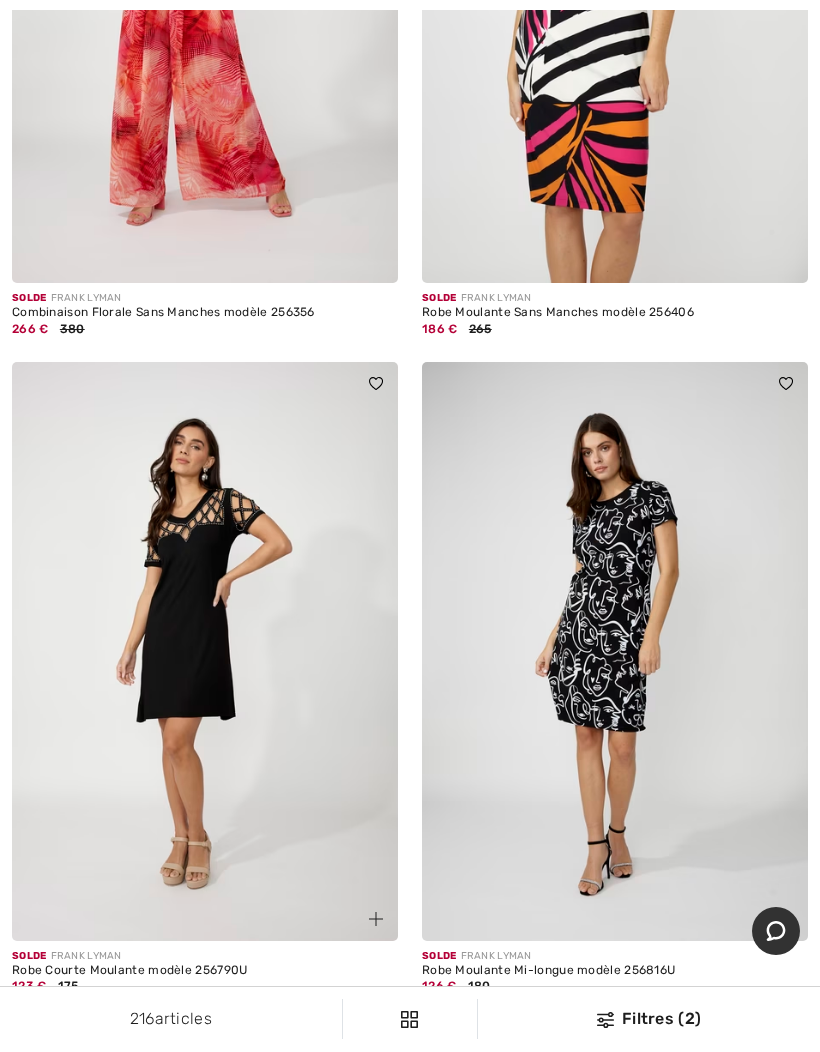 click at bounding box center [364, 907] 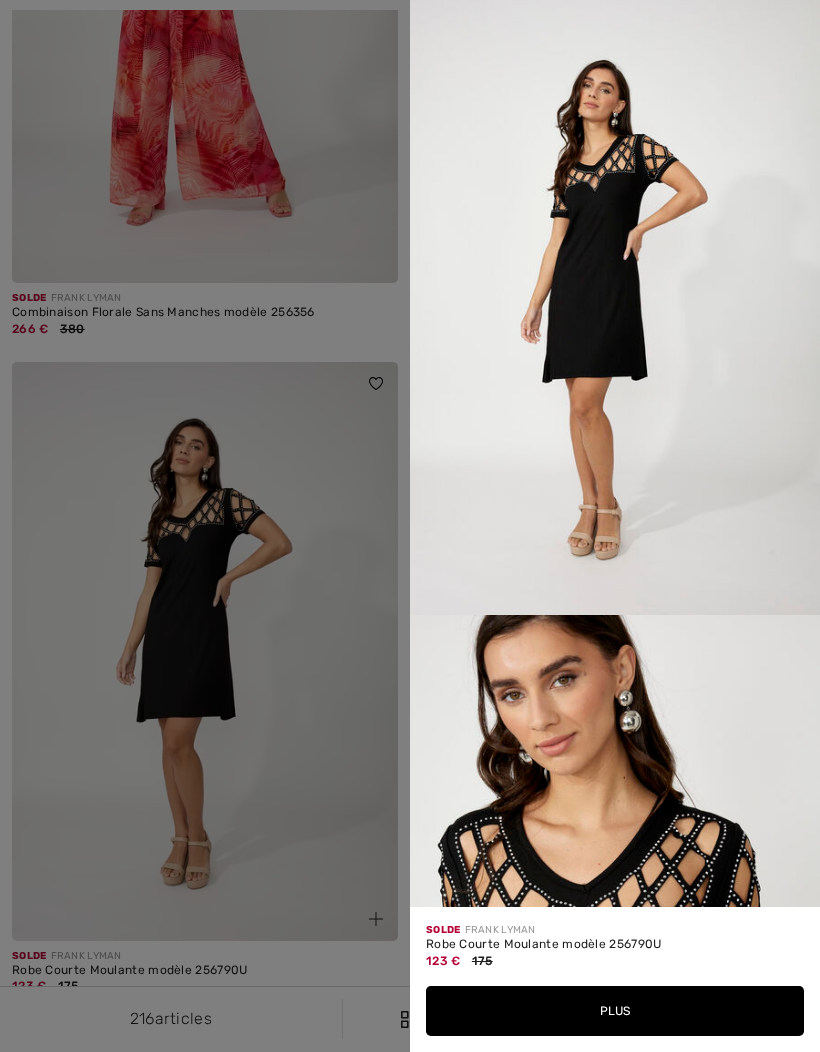 click on "Plus" at bounding box center [615, 1011] 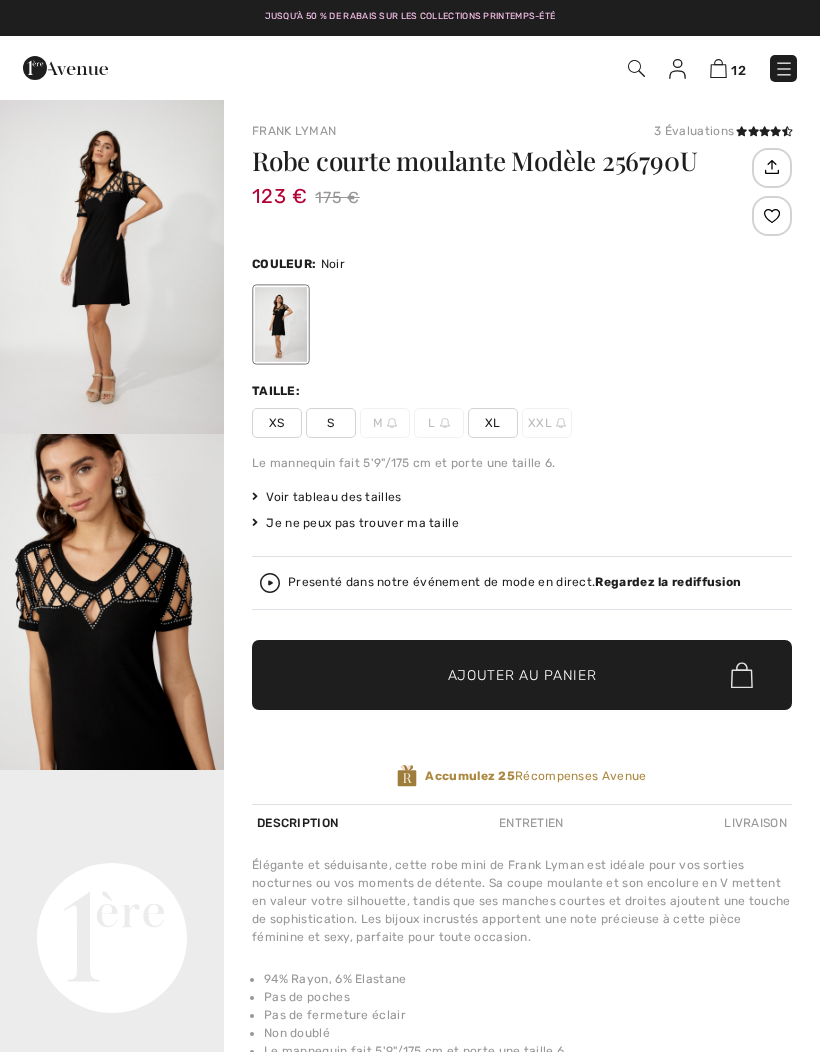 scroll, scrollTop: 0, scrollLeft: 0, axis: both 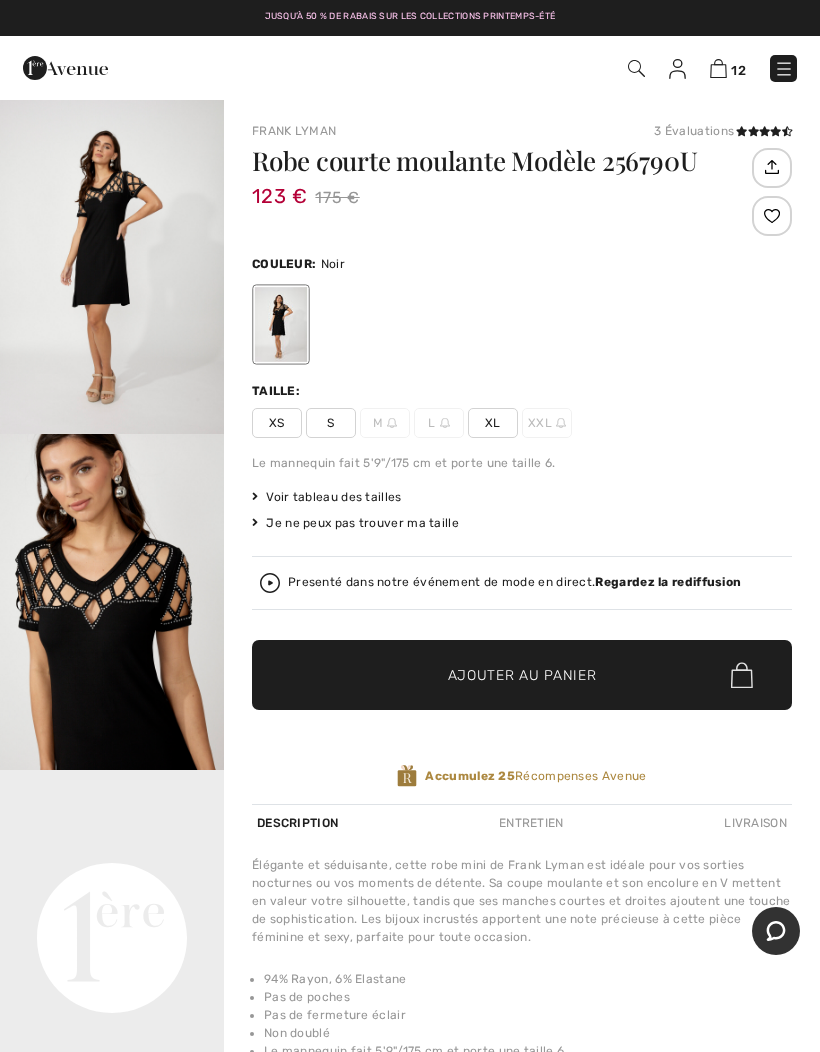 click on "12" at bounding box center [738, 70] 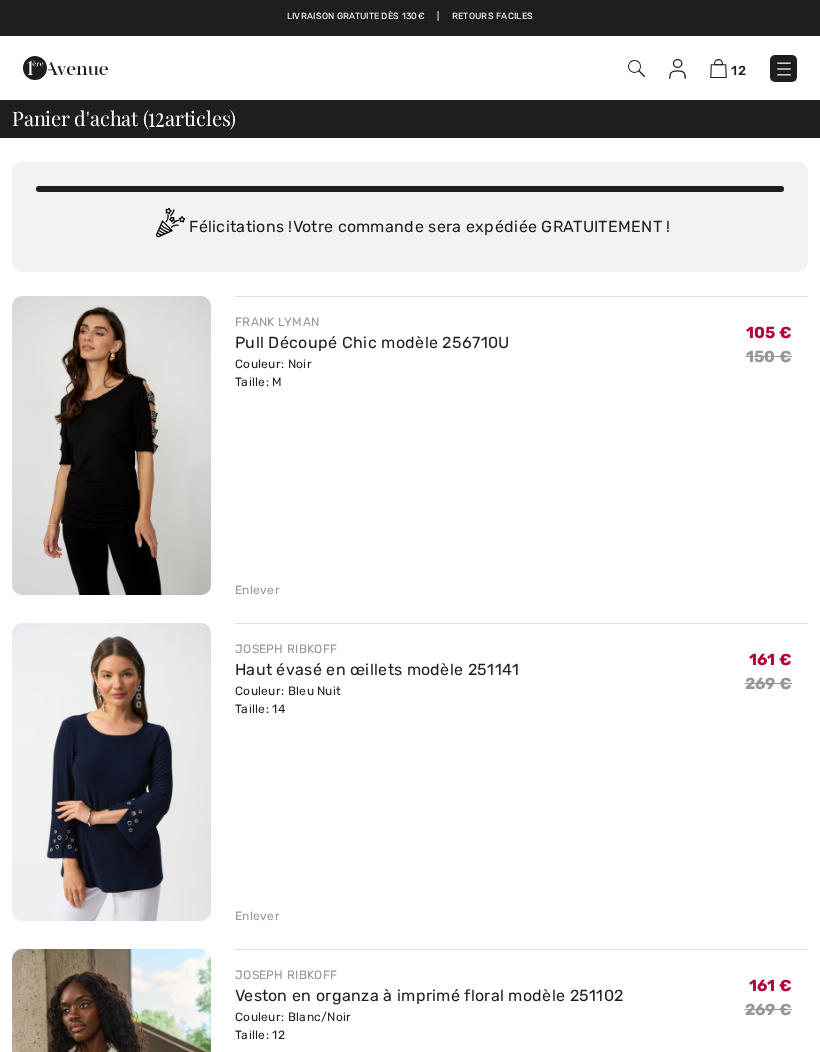 scroll, scrollTop: 0, scrollLeft: 0, axis: both 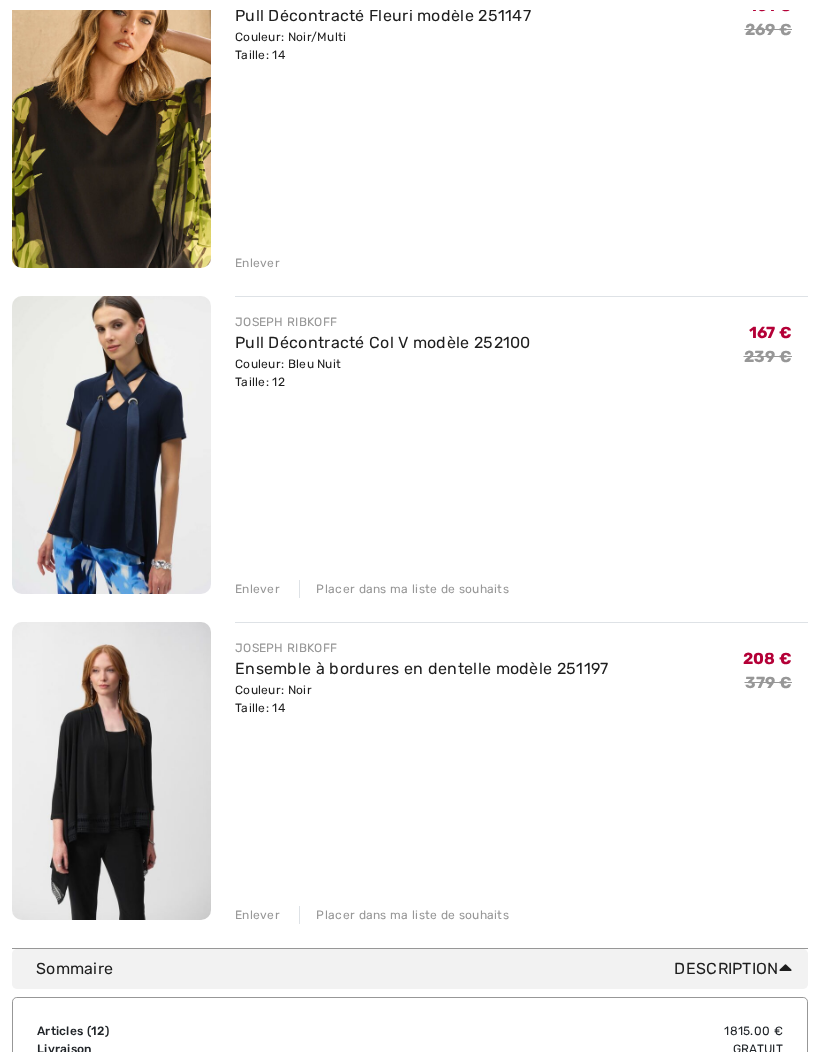 click on "Placer dans ma liste de souhaits" at bounding box center (404, 589) 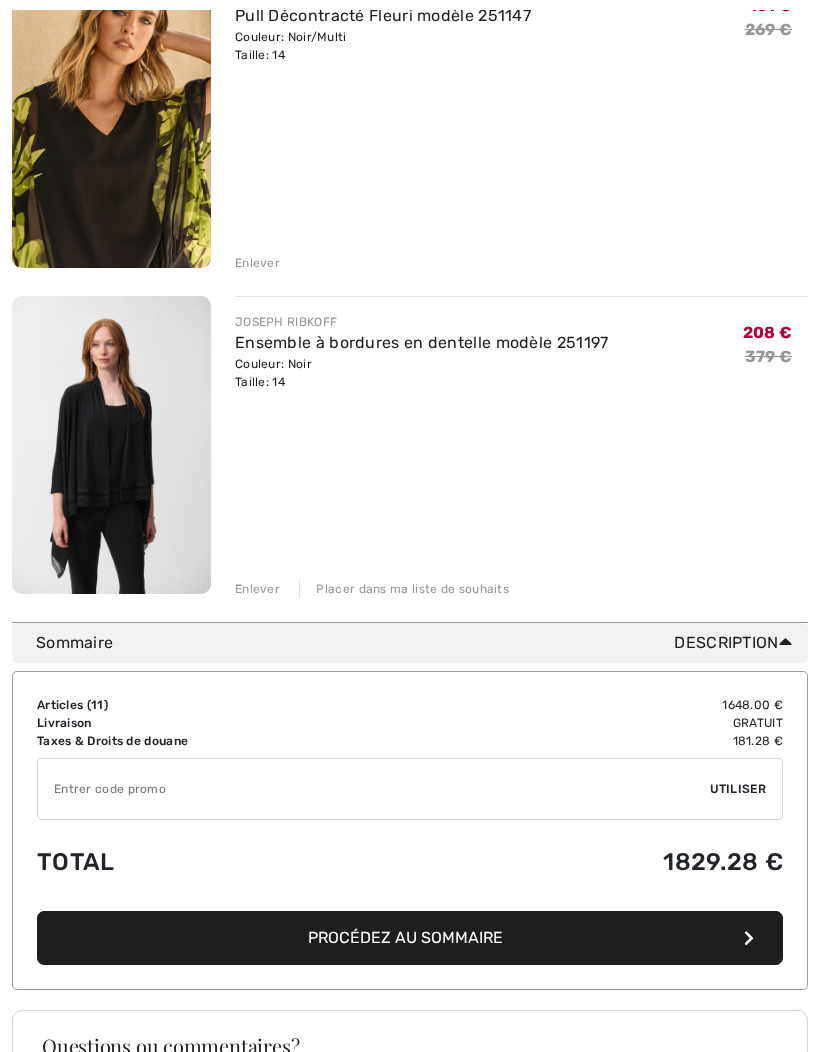 click on "Placer dans ma liste de souhaits" at bounding box center (404, 589) 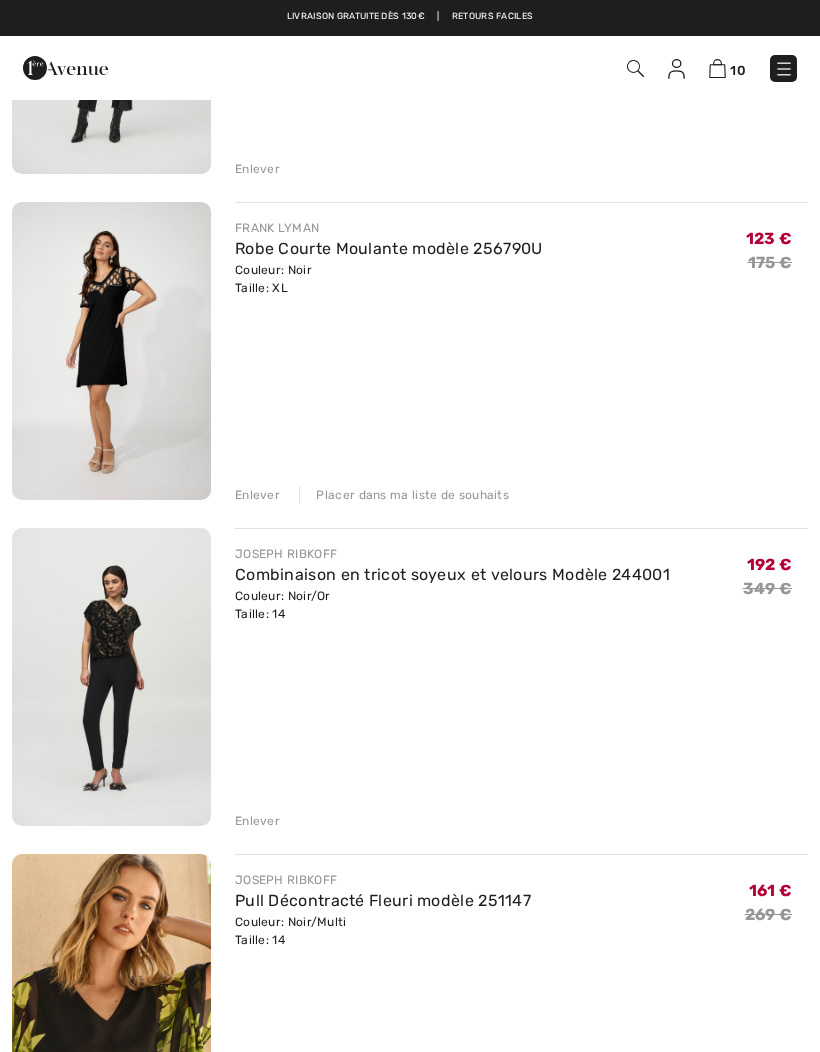 scroll, scrollTop: 2378, scrollLeft: 0, axis: vertical 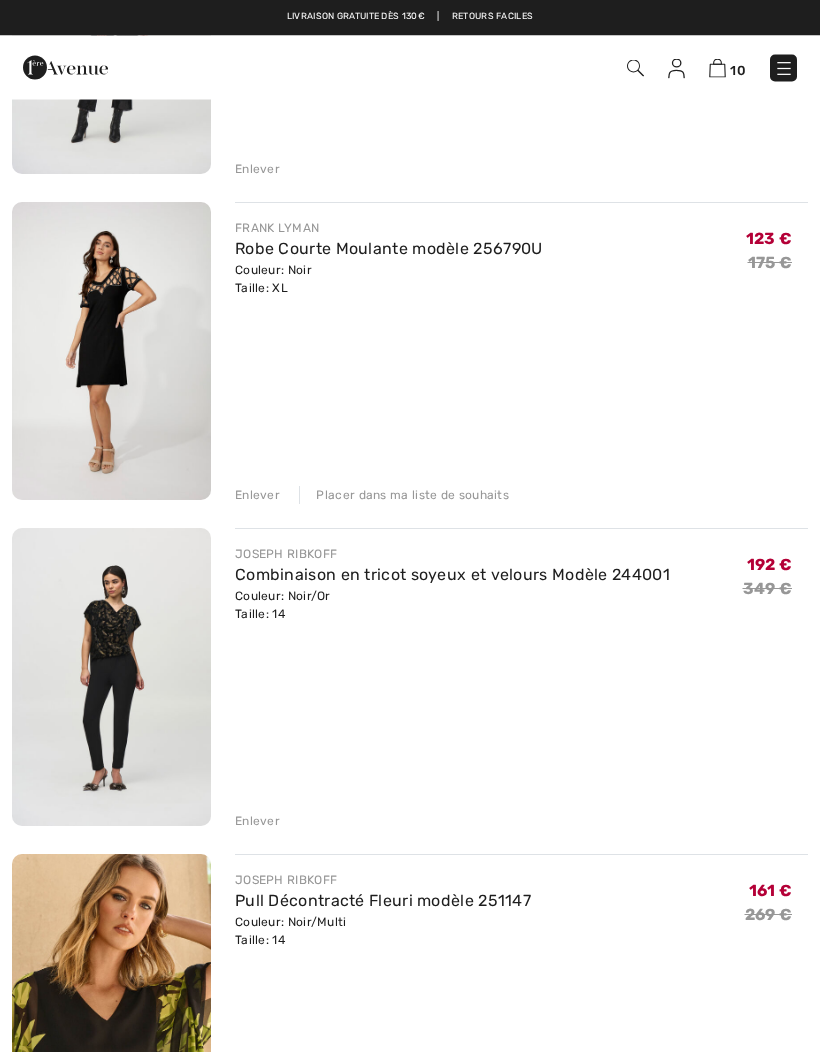 click on "Combinaison en tricot soyeux et velours Modèle 244001" at bounding box center [452, 575] 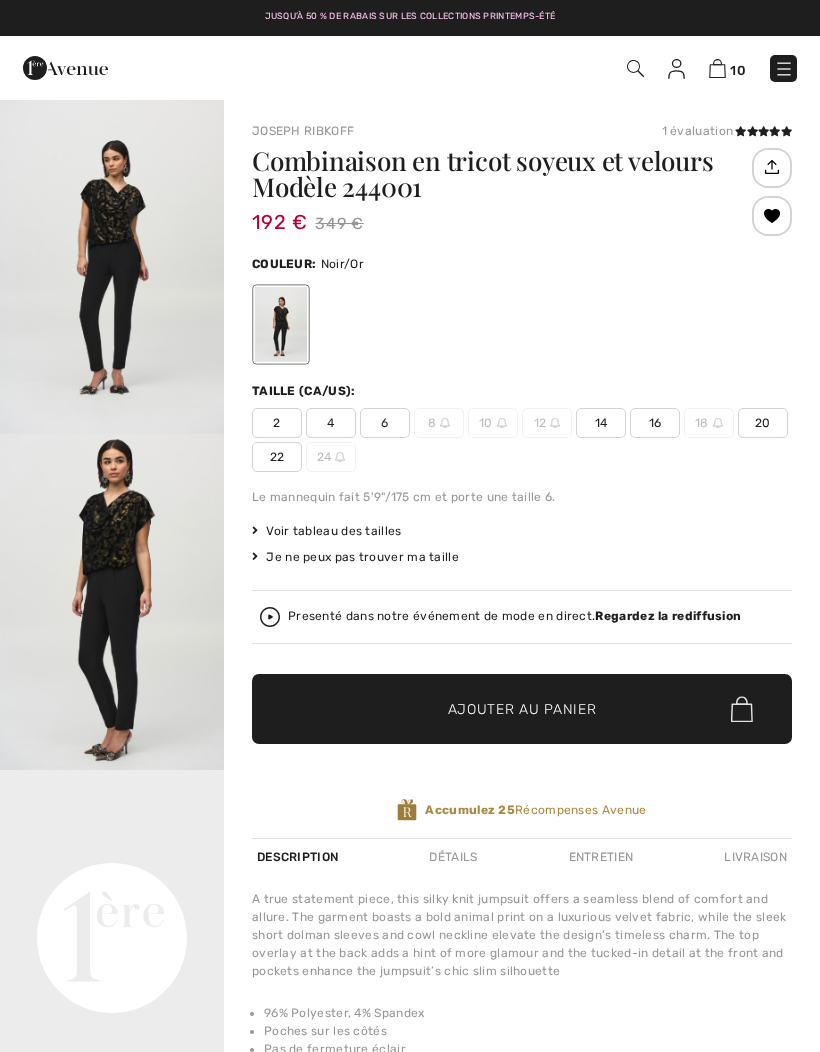 scroll, scrollTop: 0, scrollLeft: 0, axis: both 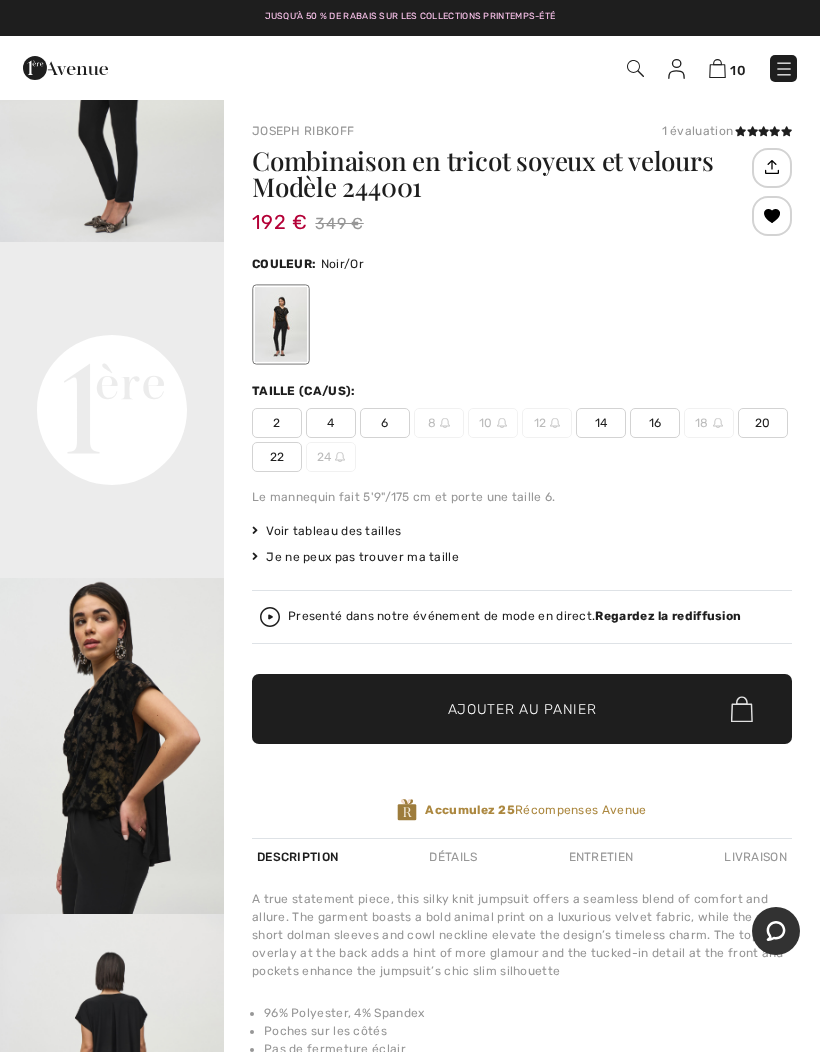 click at bounding box center (112, 746) 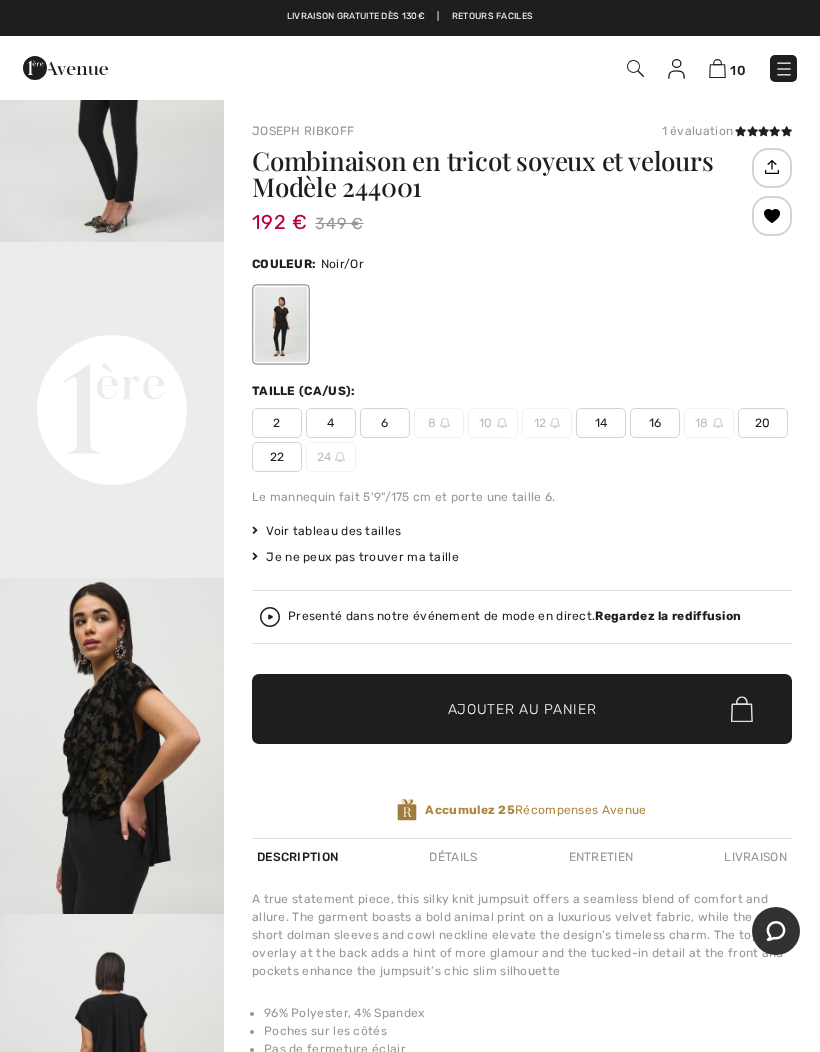 click at bounding box center [717, 68] 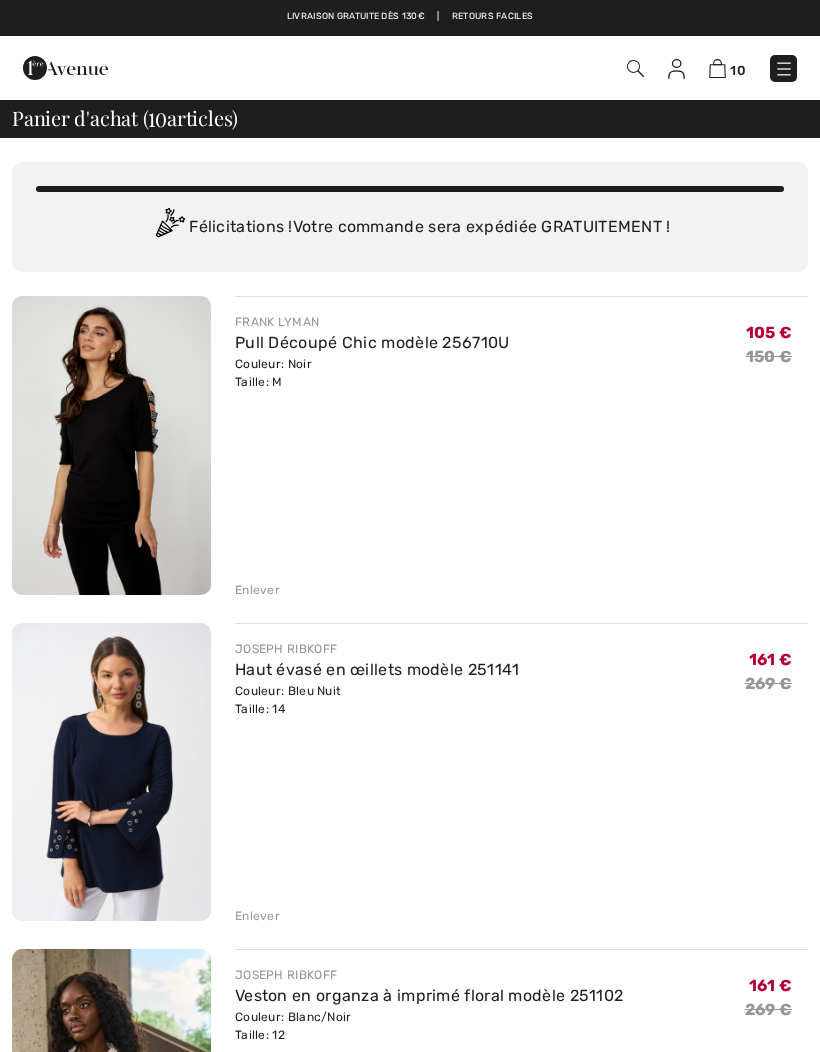 scroll, scrollTop: 0, scrollLeft: 0, axis: both 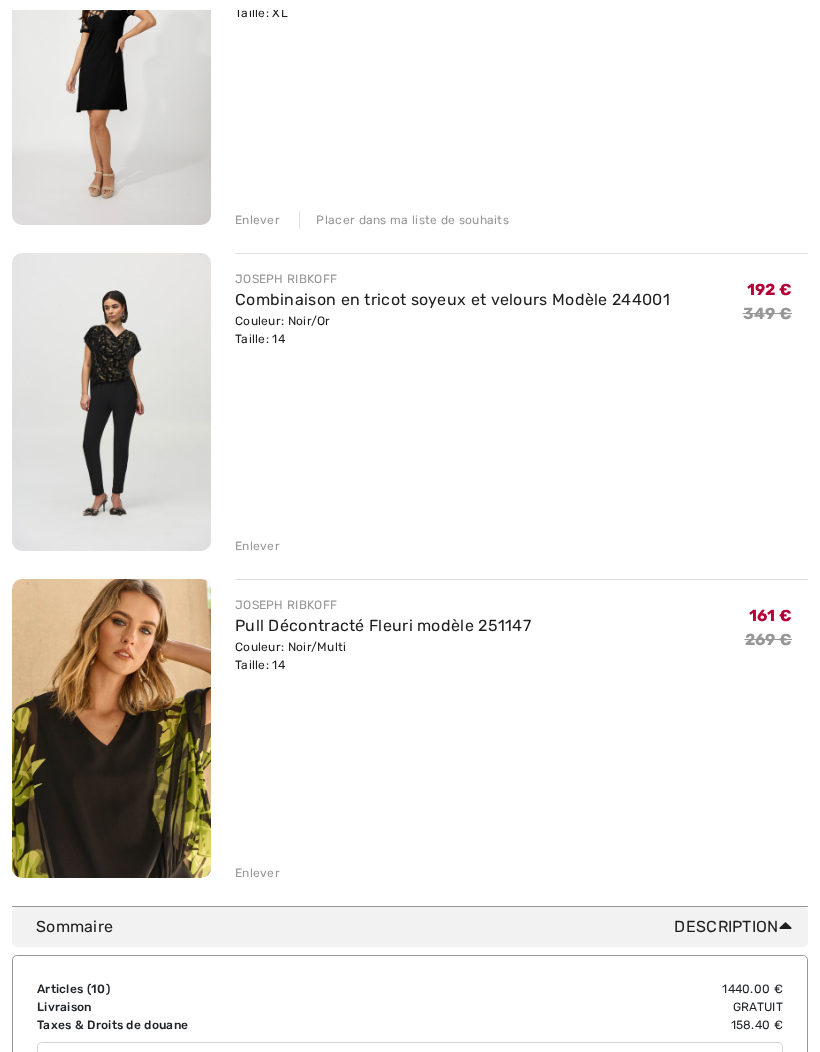 click on "Enlever" at bounding box center (257, 547) 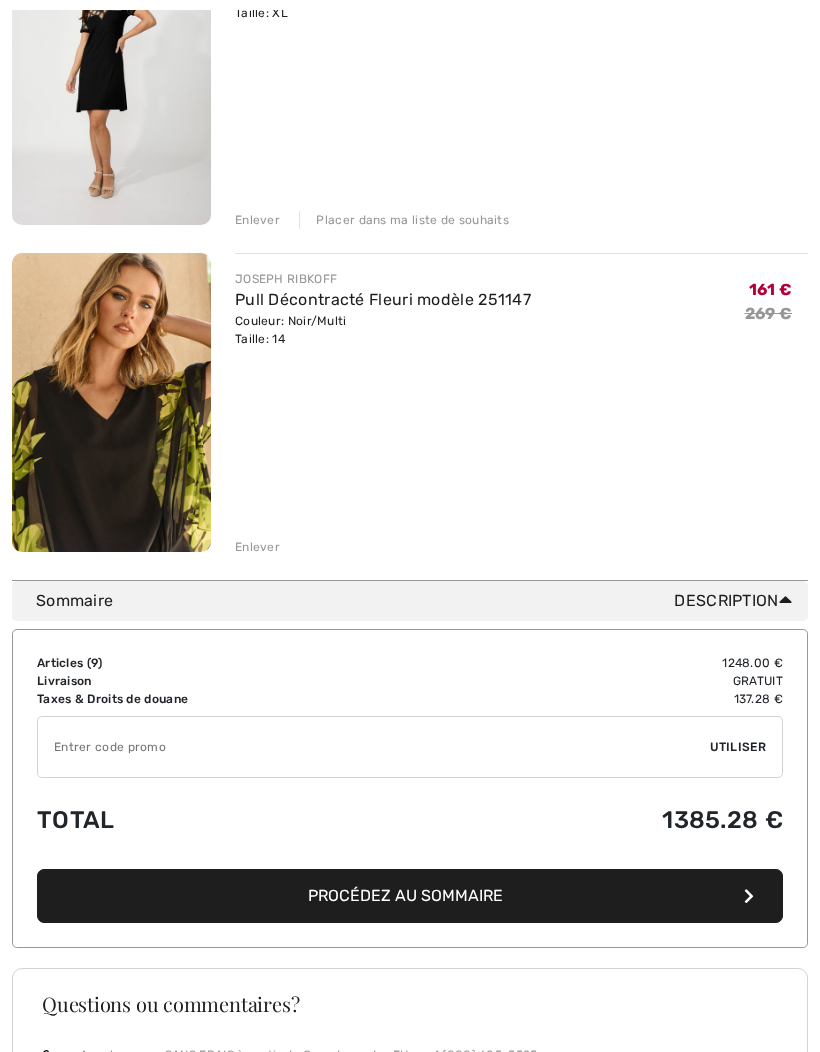 click on "Pull Décontracté Fleuri modèle 251147" at bounding box center [383, 299] 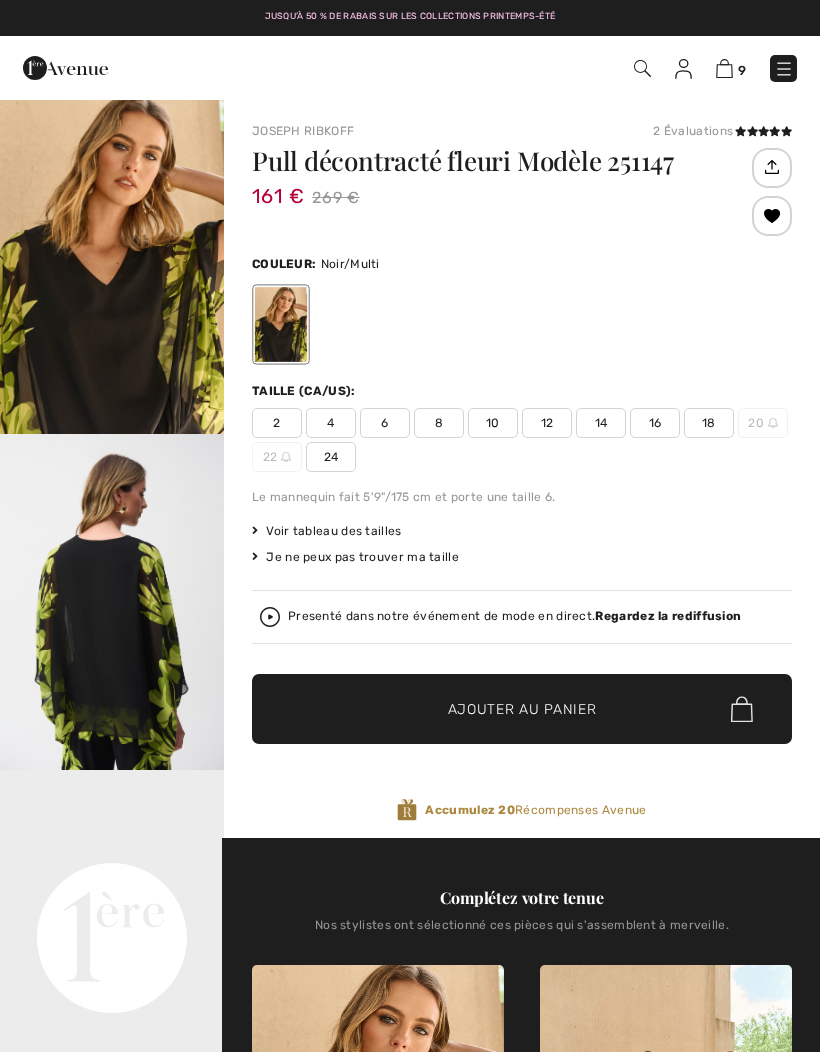 scroll, scrollTop: 0, scrollLeft: 0, axis: both 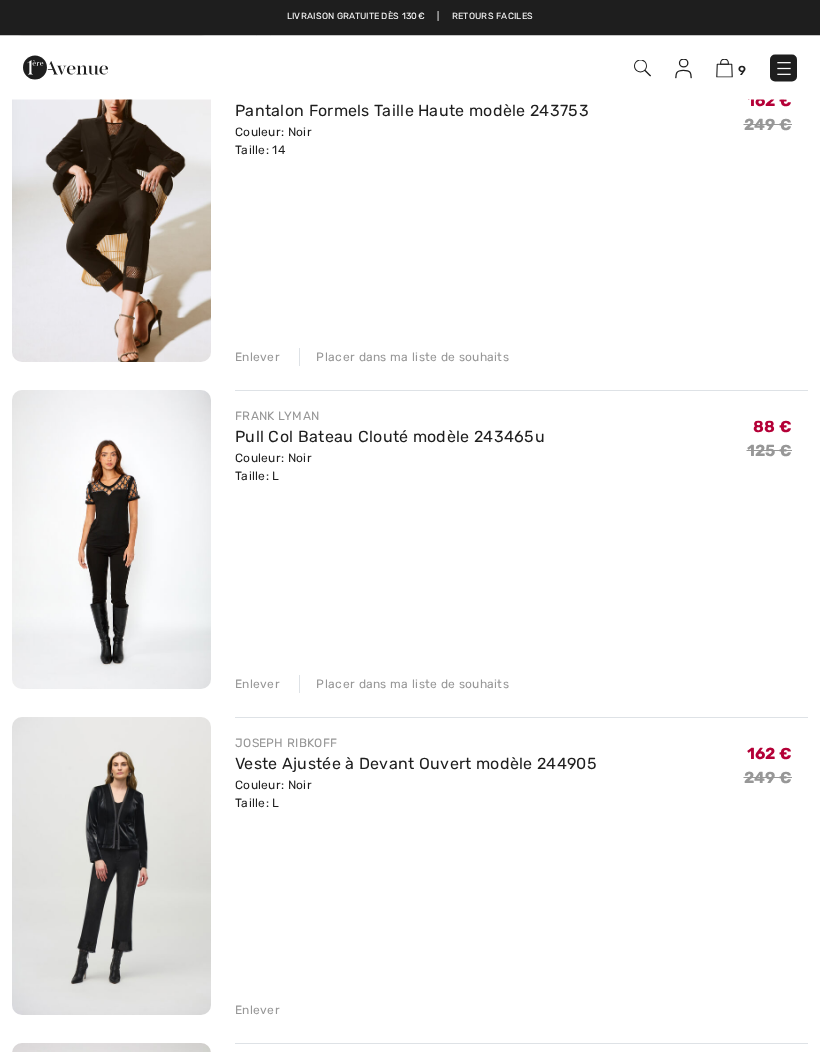 click on "Veste Ajustée à Devant Ouvert modèle 244905" at bounding box center (416, 764) 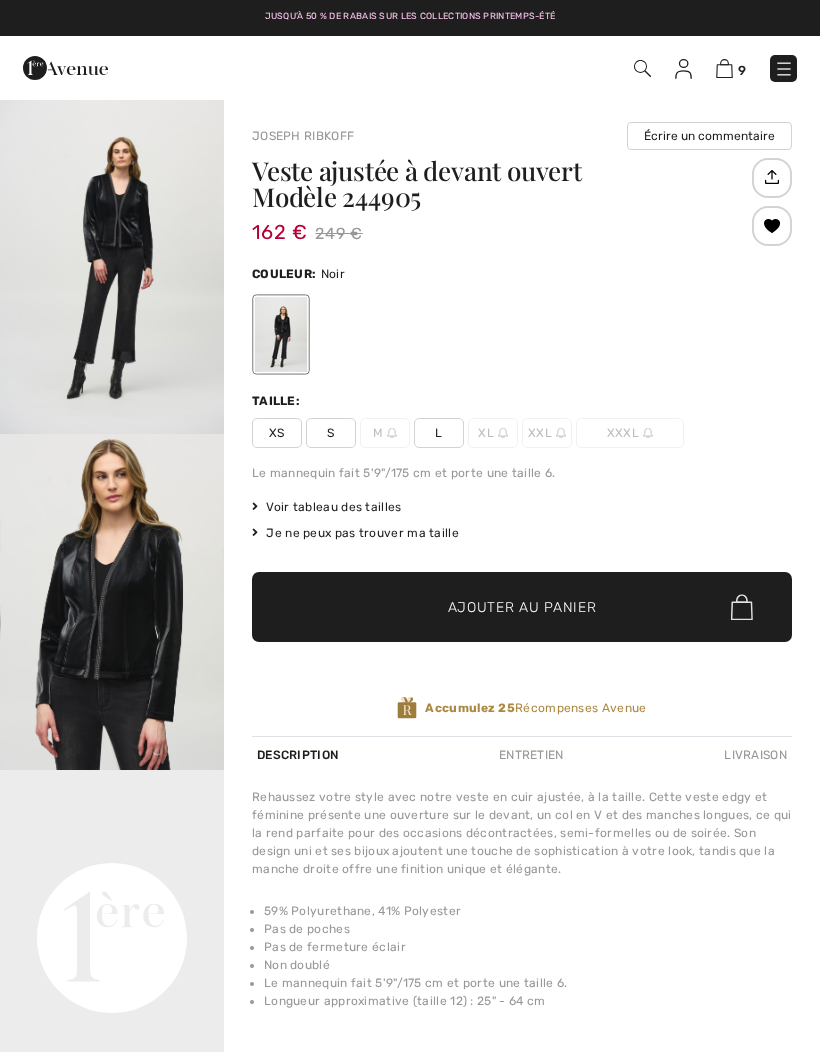 scroll, scrollTop: 0, scrollLeft: 0, axis: both 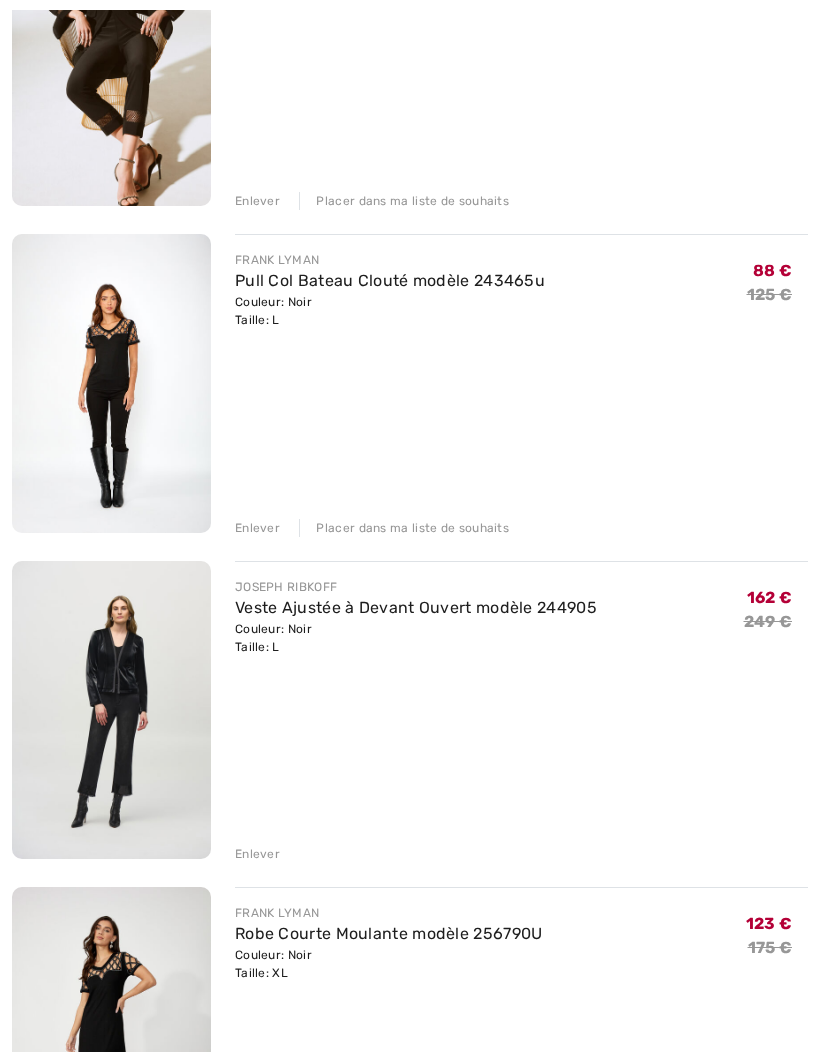 click on "[FIRST] [LAST]
Veste Ajustée à Devant Ouvert modèle 244905
Couleur: Noir
Taille: L
Vente finale
162 €
249 €
162 €
249 €
Enlever" at bounding box center (521, 712) 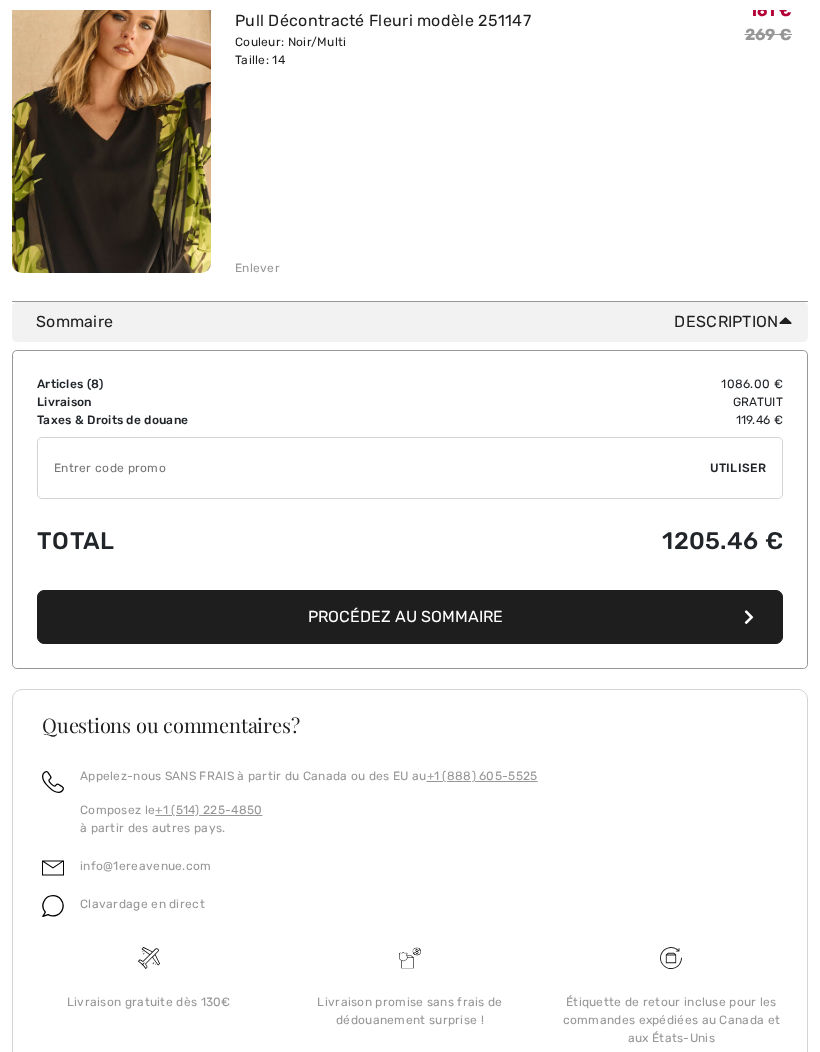 scroll, scrollTop: 2608, scrollLeft: 0, axis: vertical 